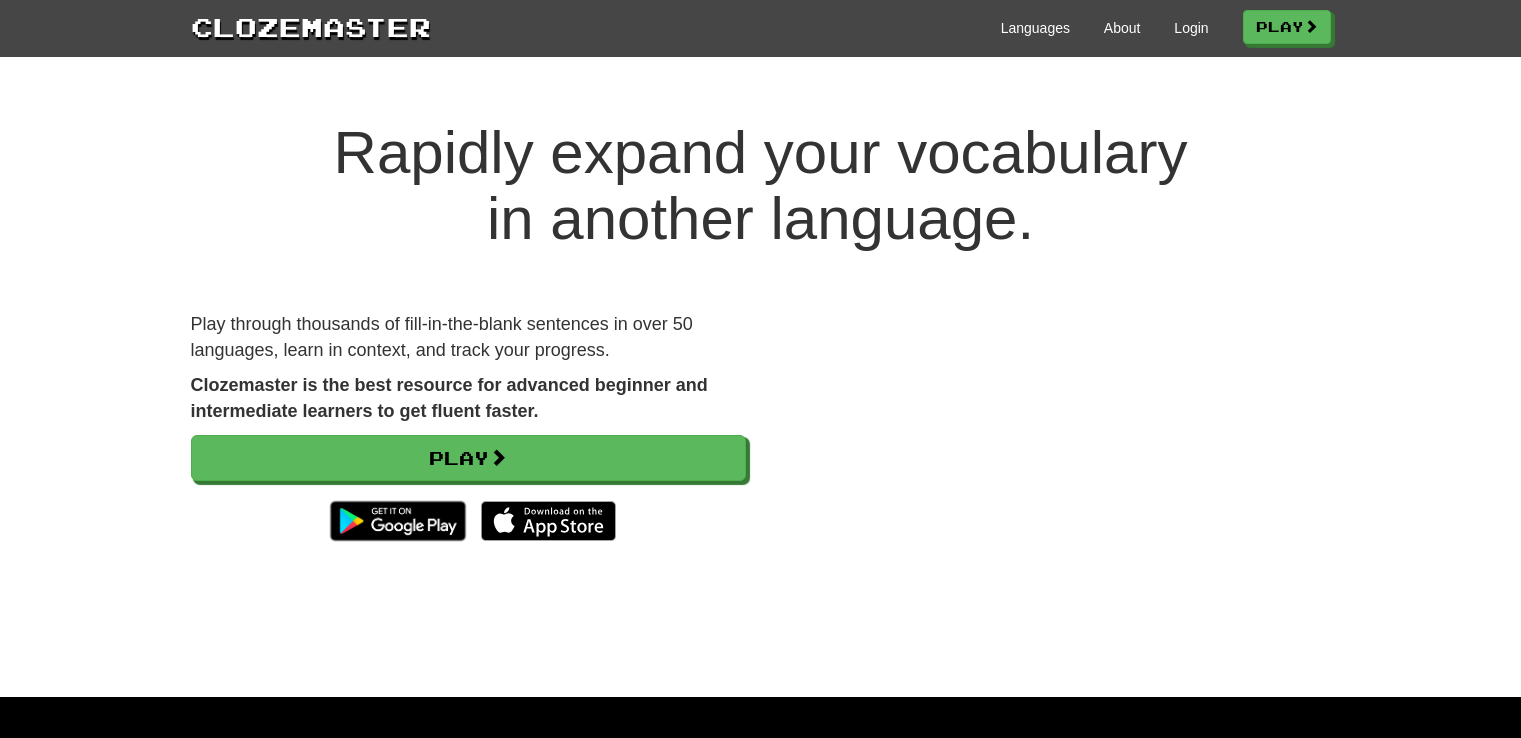 scroll, scrollTop: 0, scrollLeft: 0, axis: both 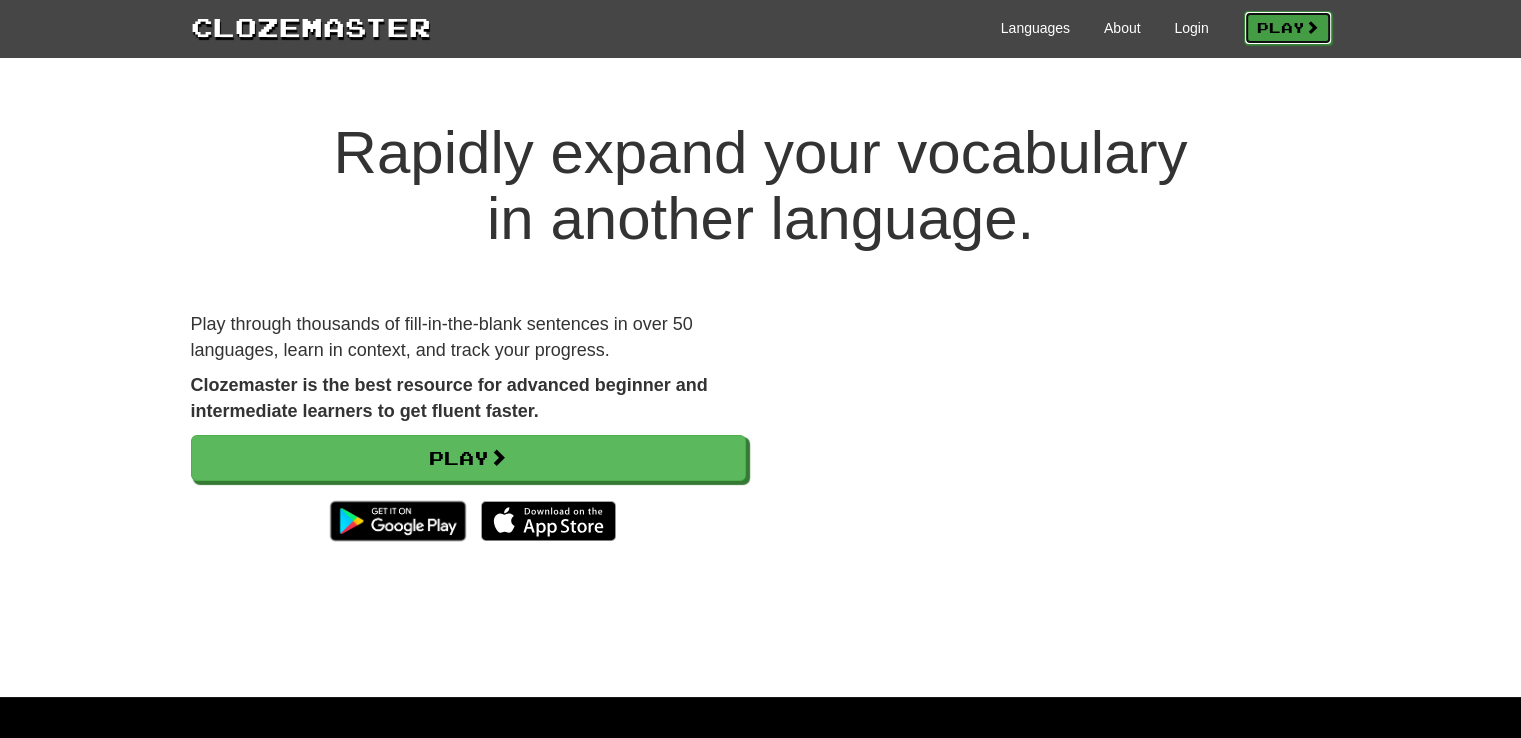 click on "Play" at bounding box center (1288, 28) 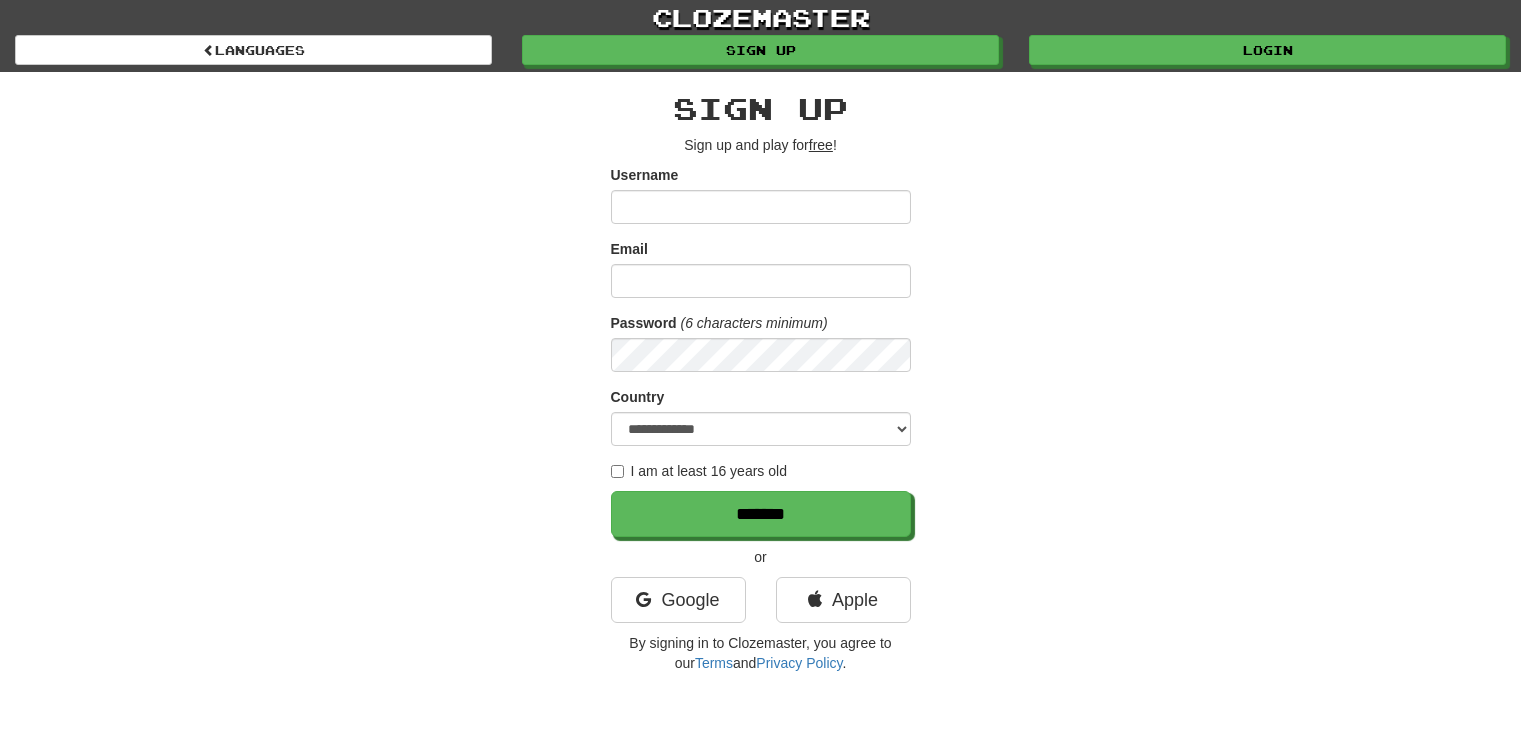scroll, scrollTop: 0, scrollLeft: 0, axis: both 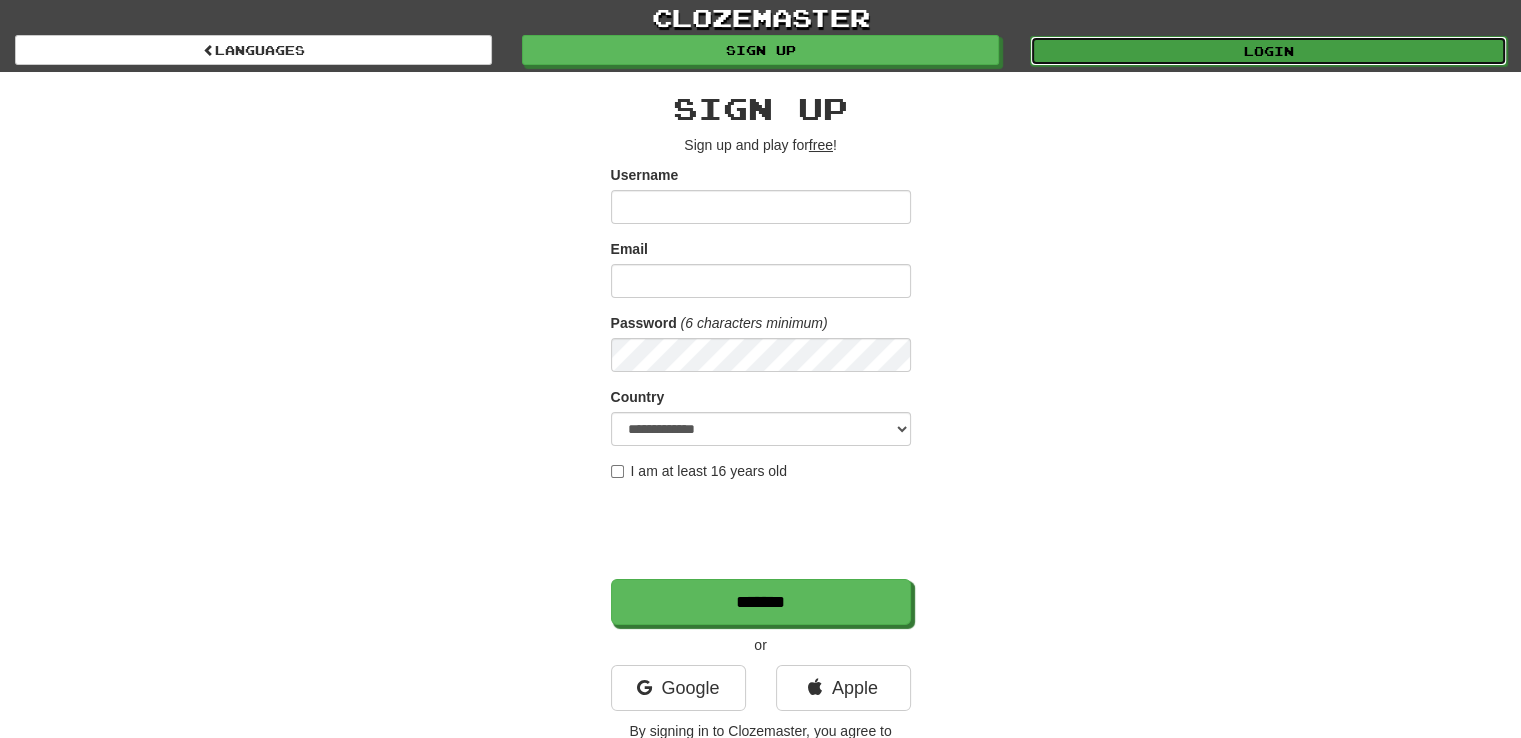 click on "Login" at bounding box center [1268, 51] 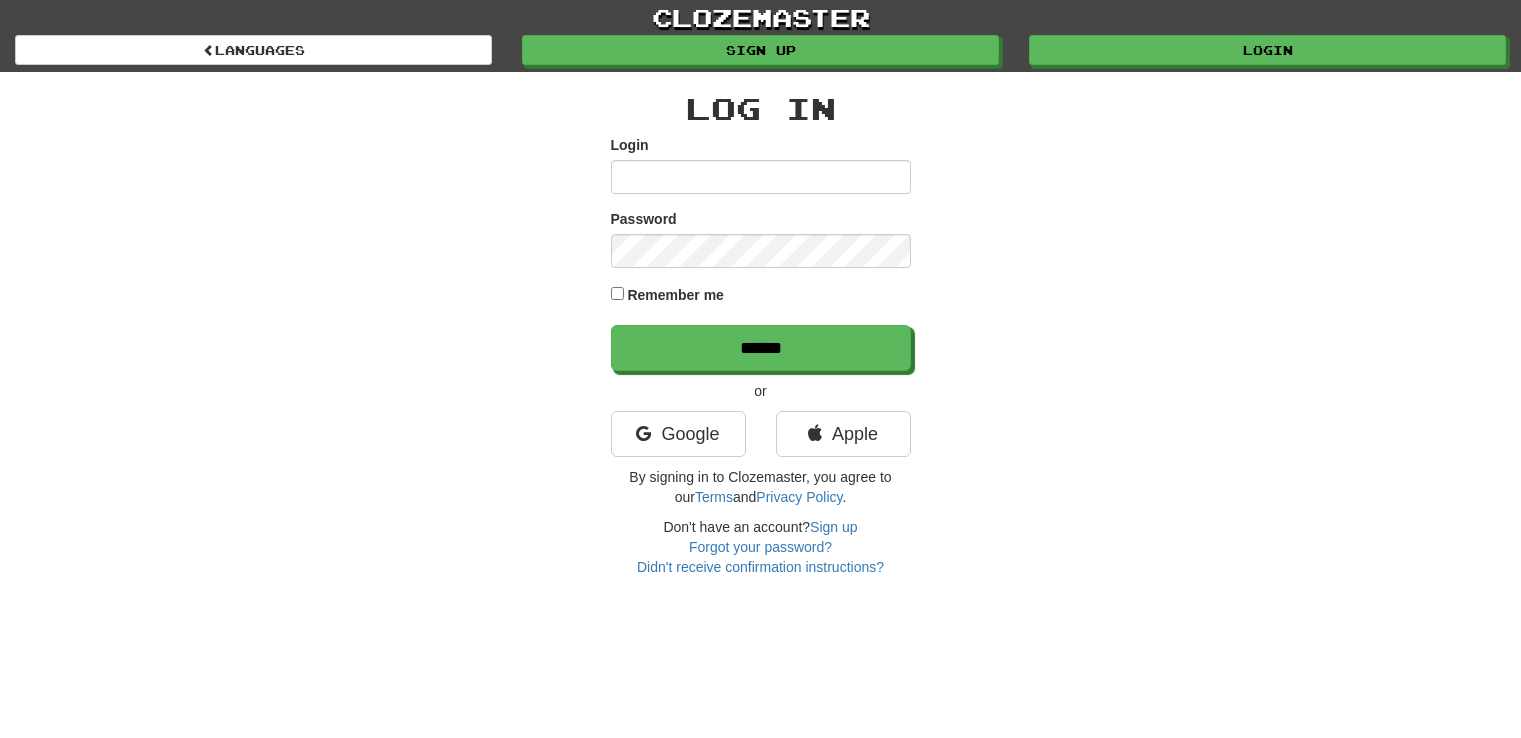 scroll, scrollTop: 0, scrollLeft: 0, axis: both 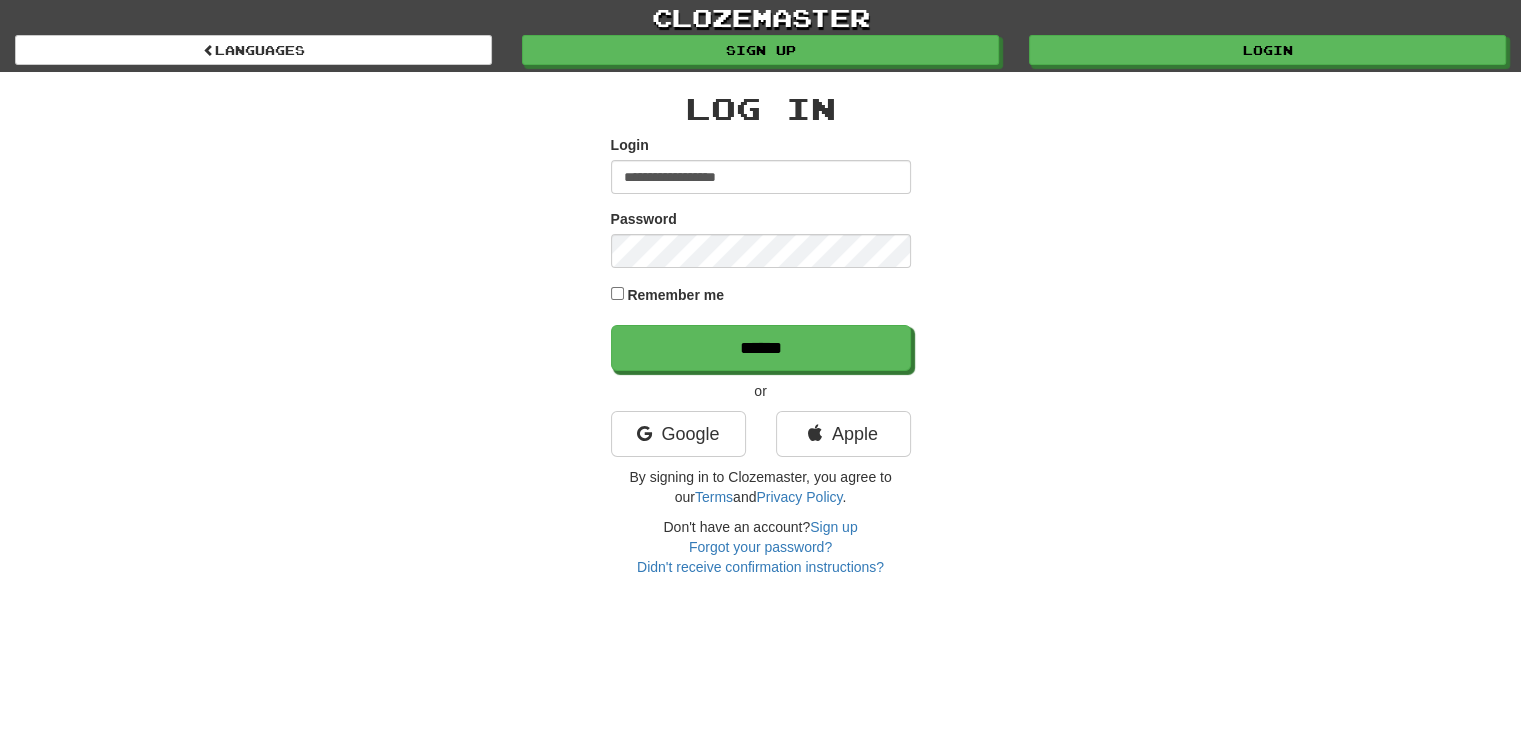 type on "**********" 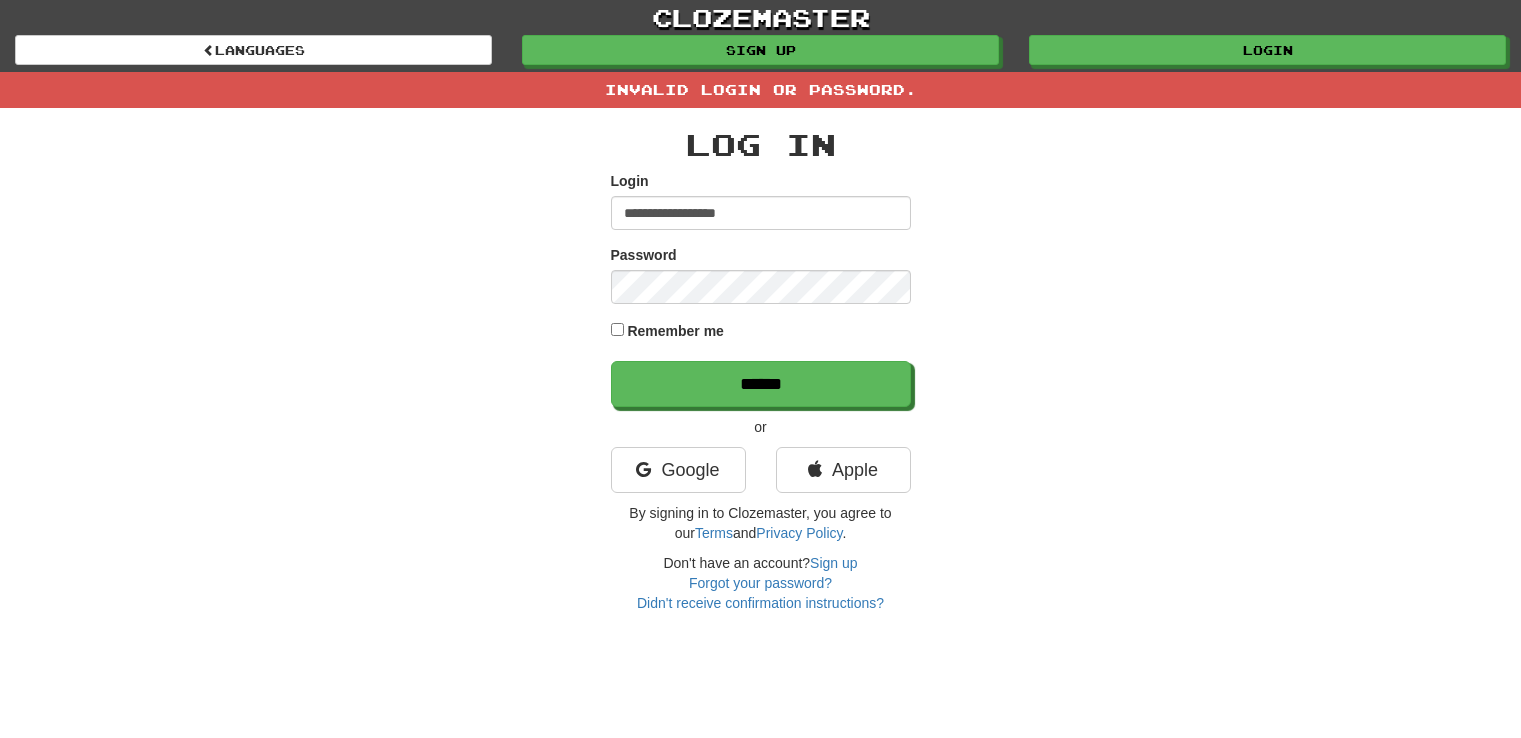 scroll, scrollTop: 0, scrollLeft: 0, axis: both 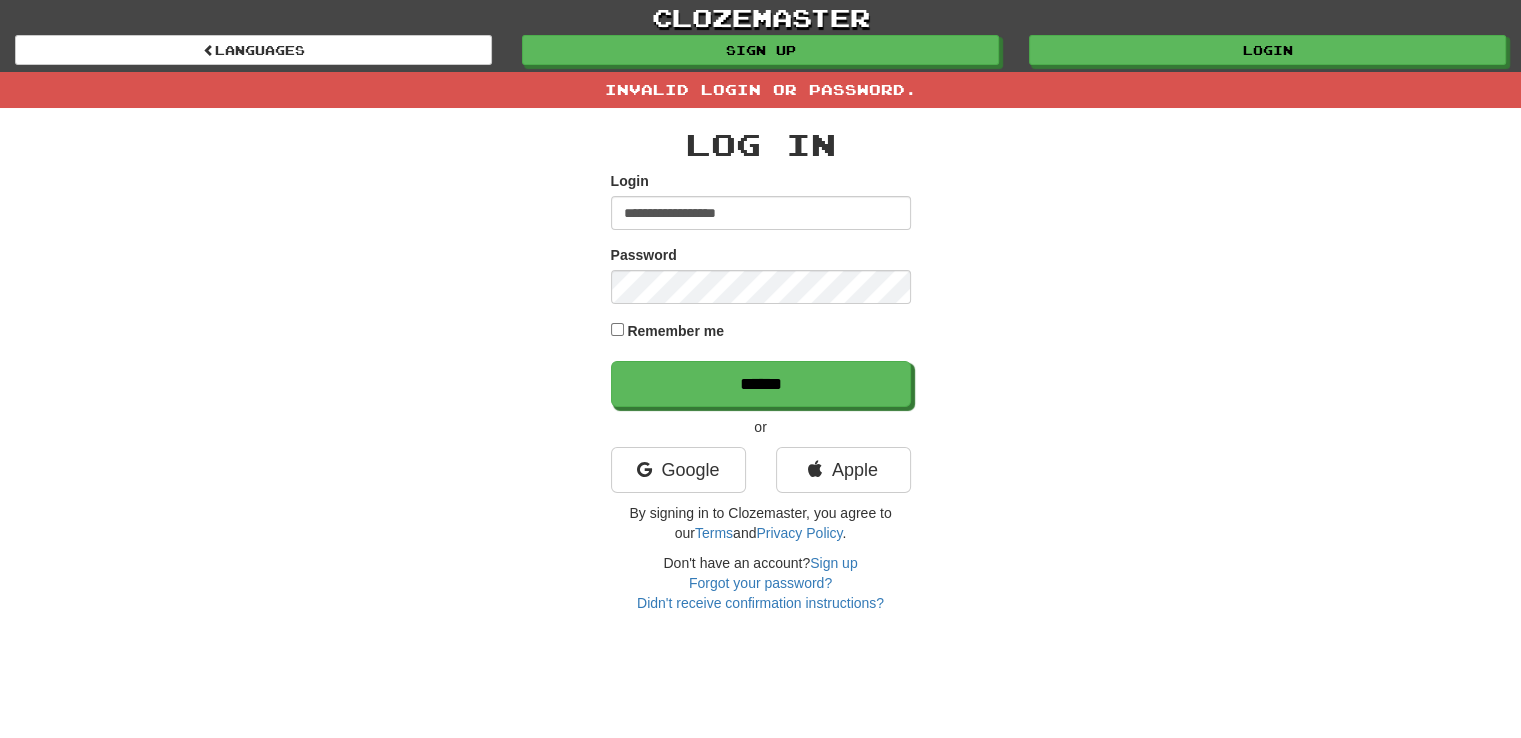 drag, startPoint x: 804, startPoint y: 213, endPoint x: 655, endPoint y: 209, distance: 149.05368 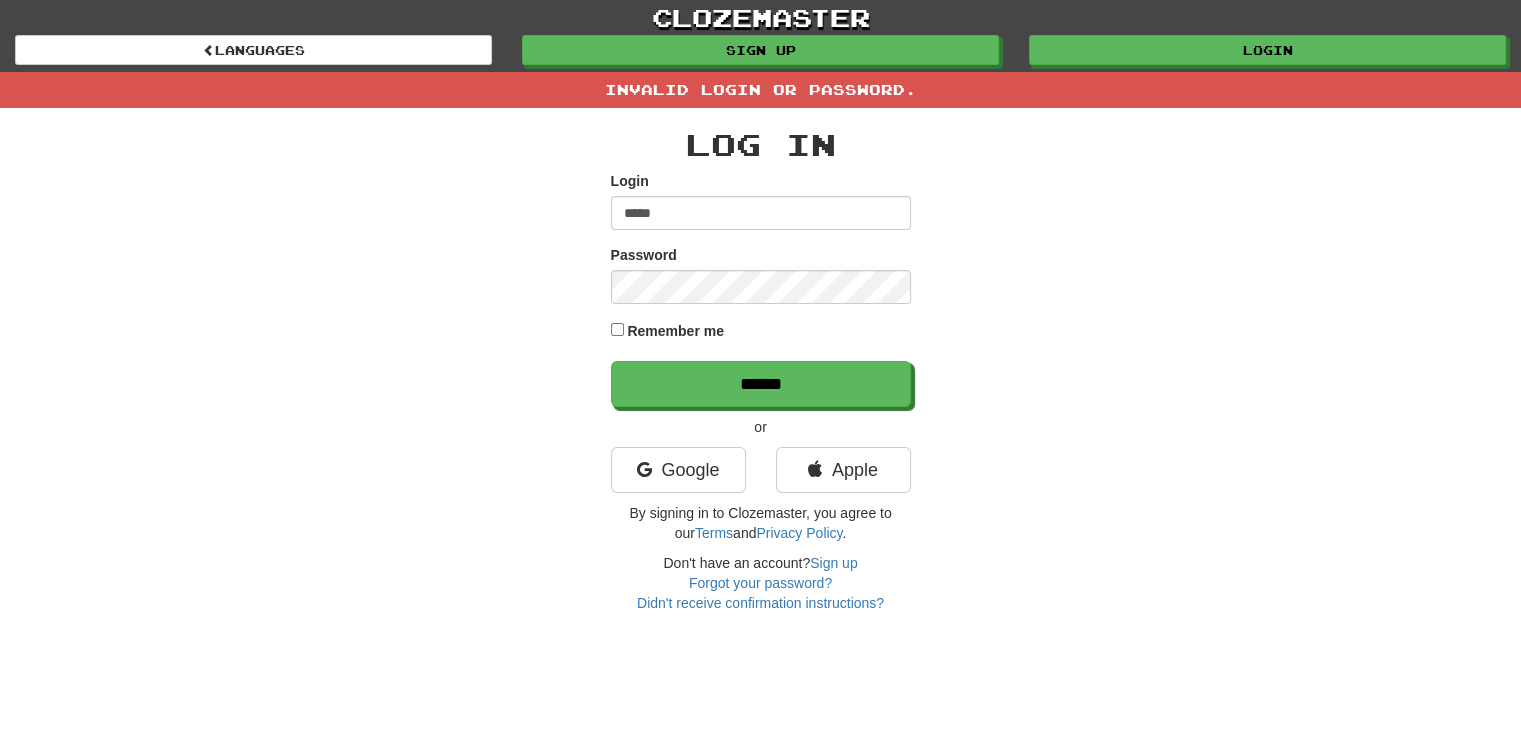 type on "*****" 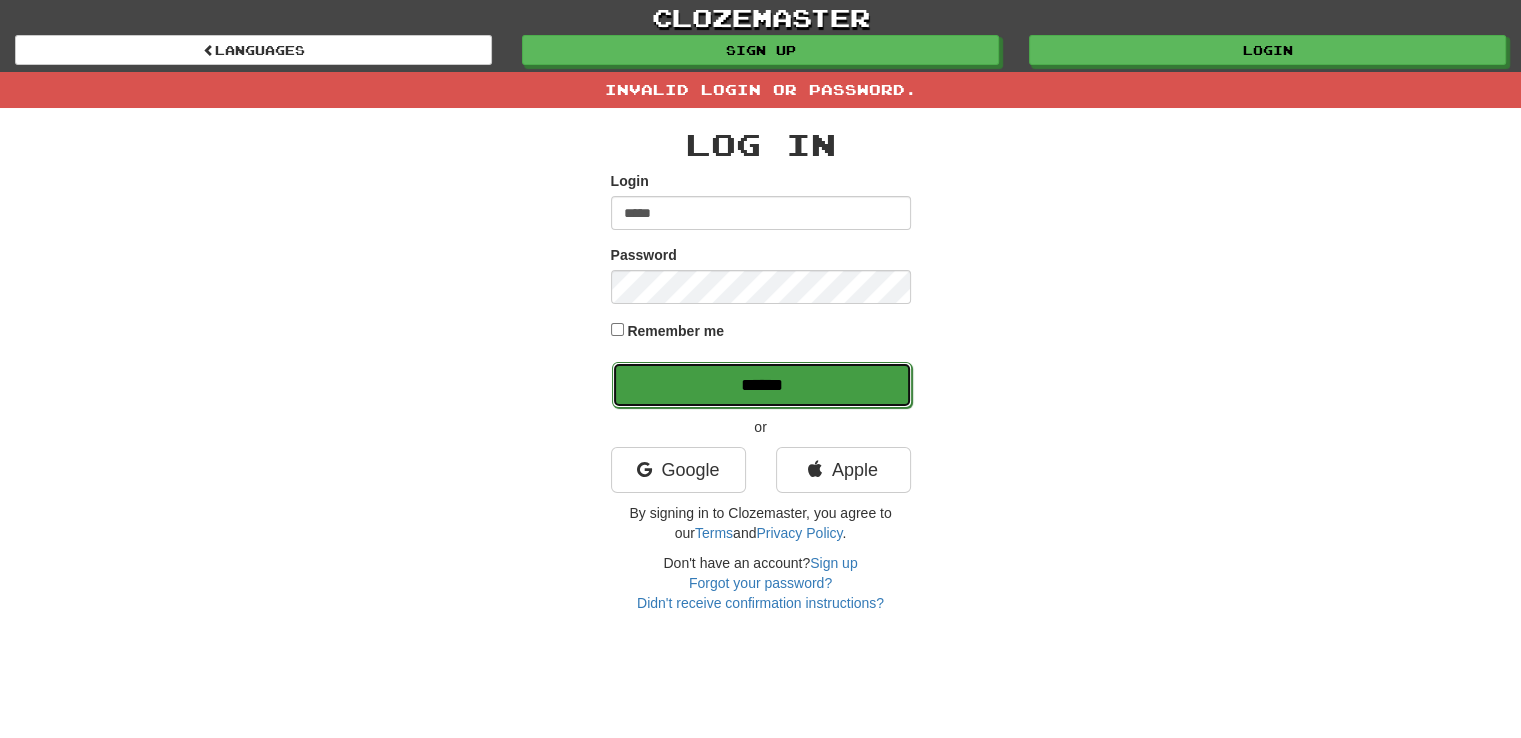 click on "******" at bounding box center (762, 385) 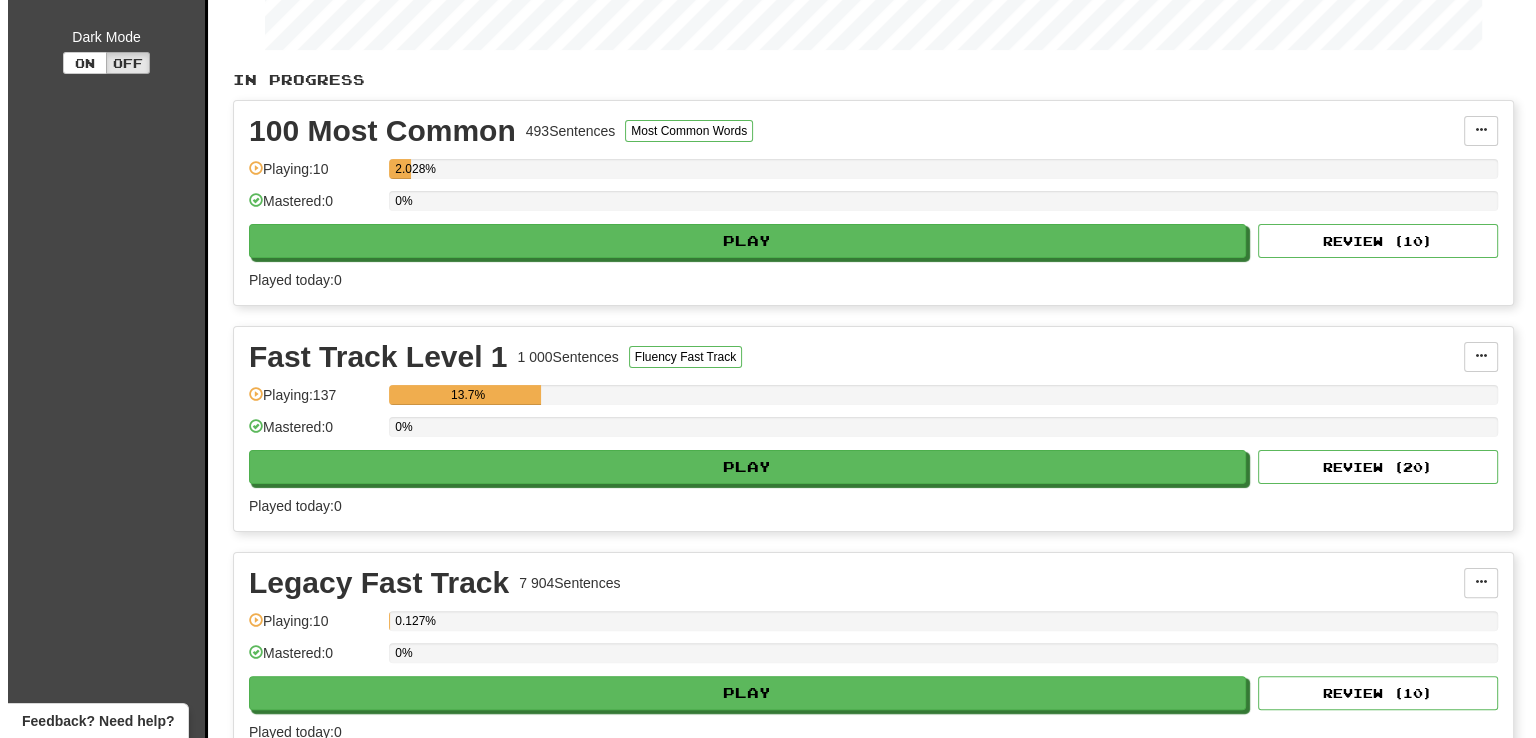 scroll, scrollTop: 400, scrollLeft: 0, axis: vertical 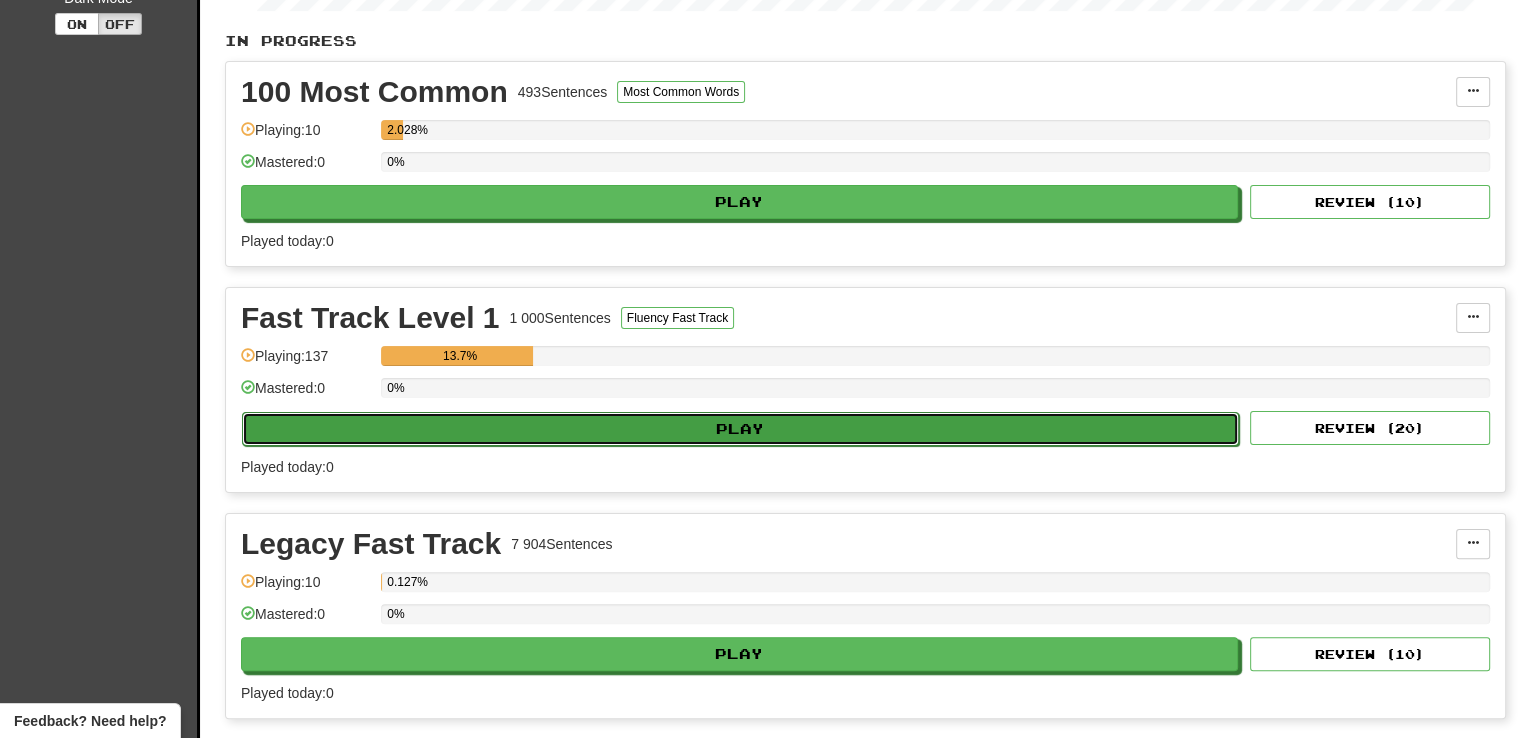 click on "Play" at bounding box center [740, 429] 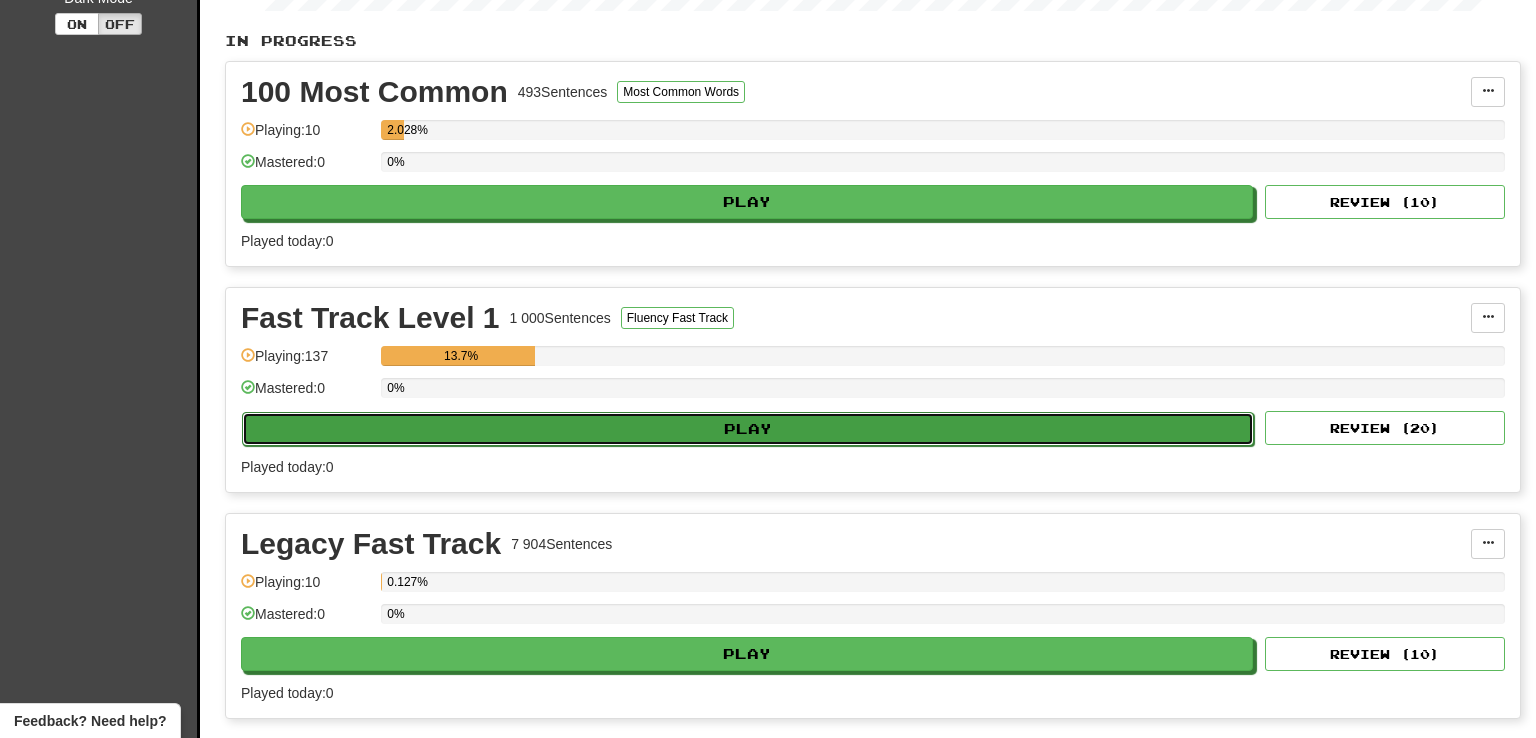 select on "**" 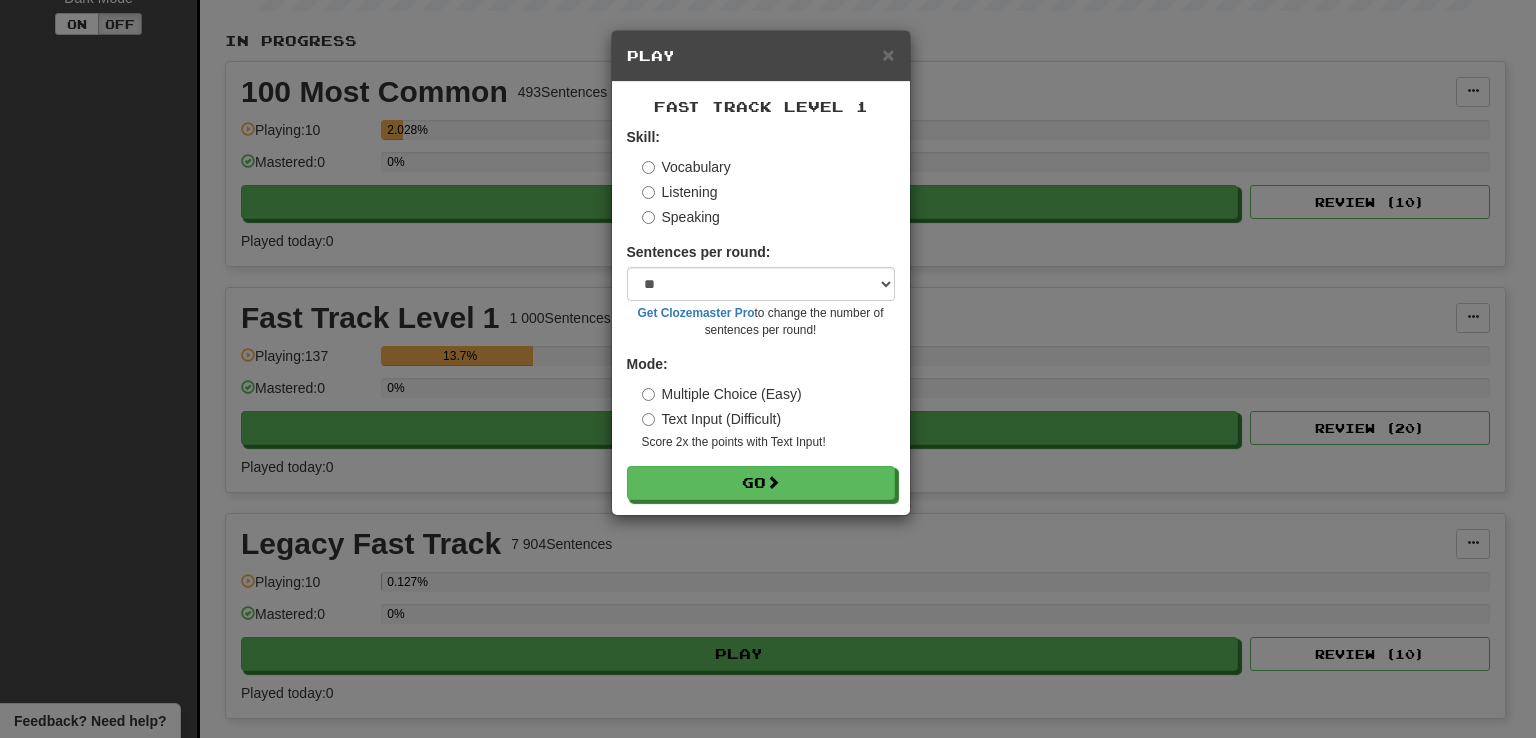 click on "Text Input (Difficult)" at bounding box center [712, 419] 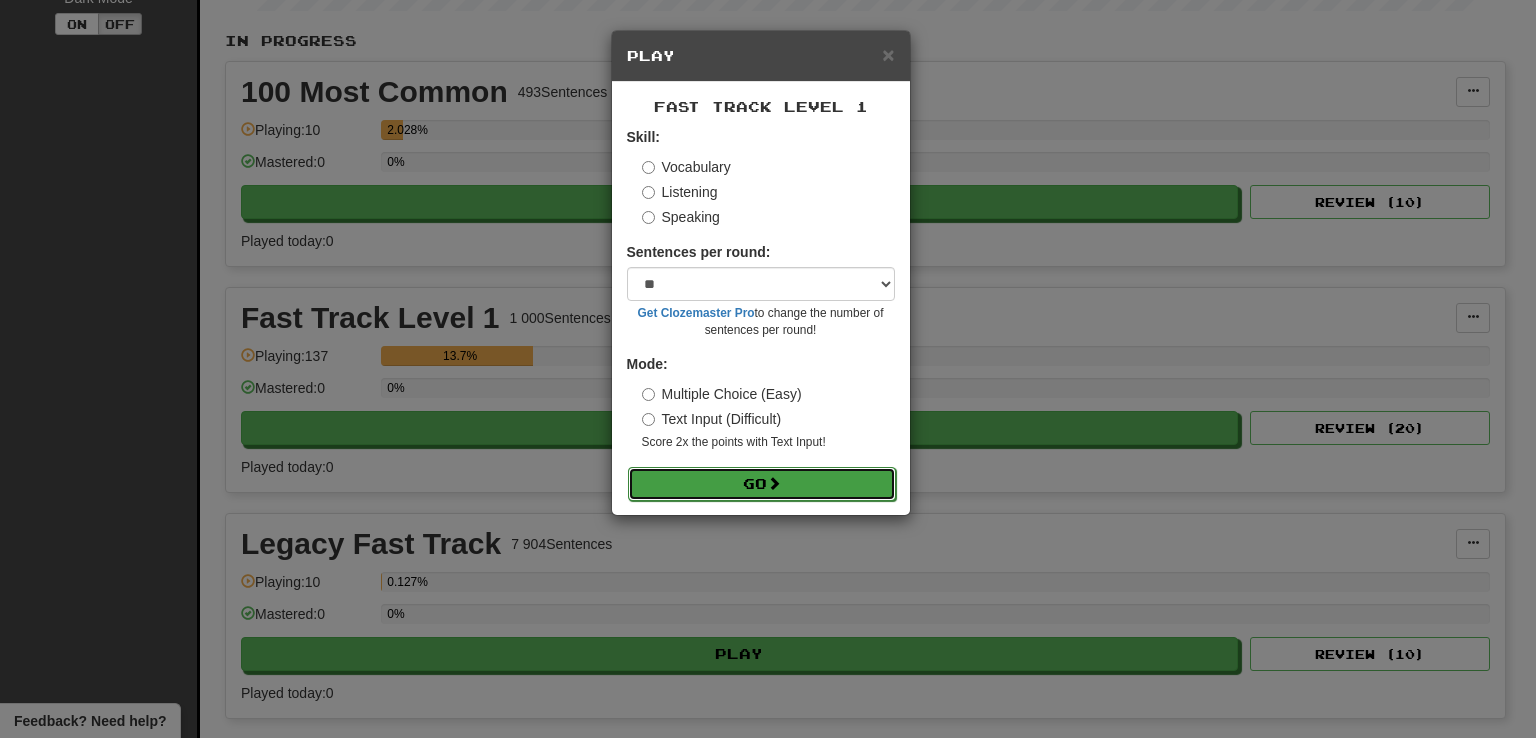 click on "Go" at bounding box center (762, 484) 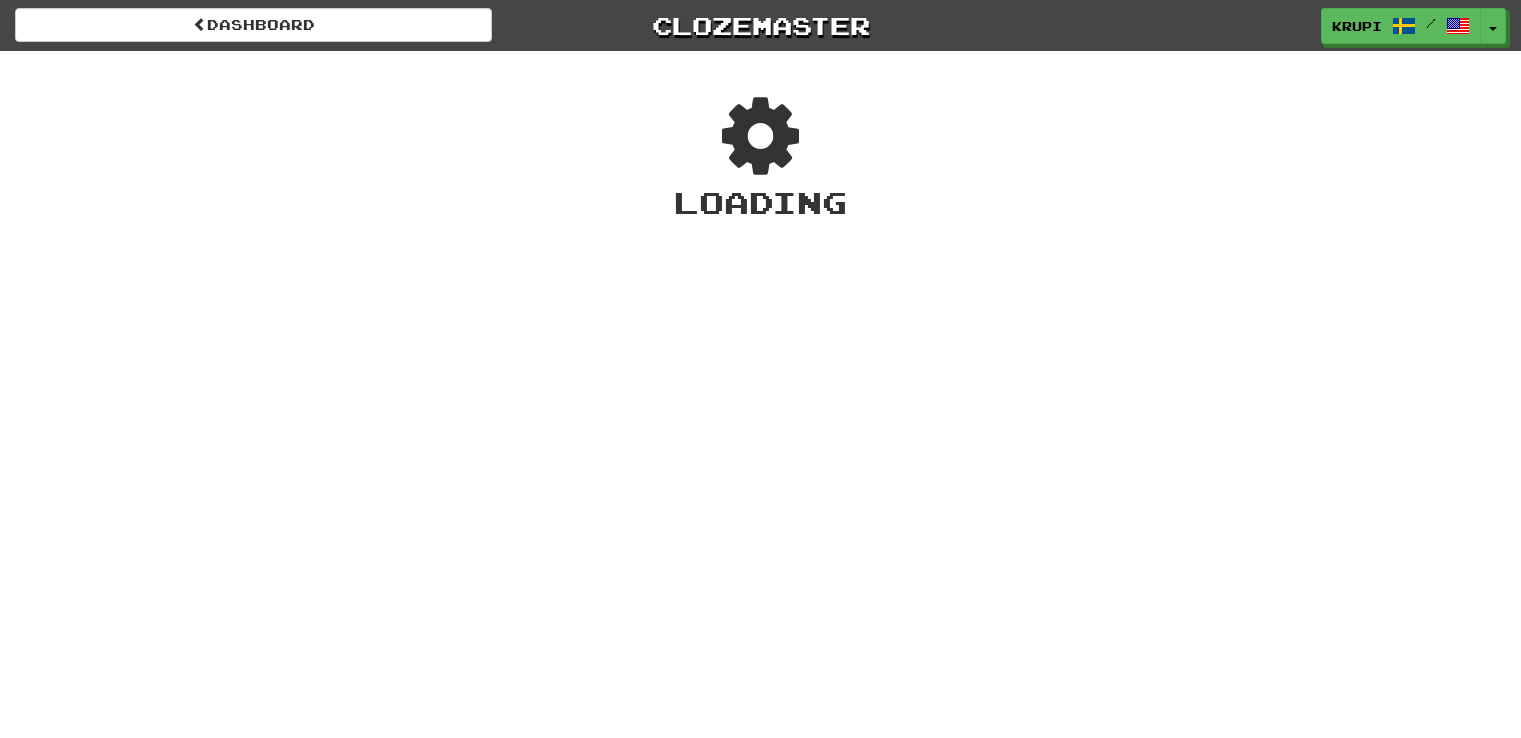 scroll, scrollTop: 0, scrollLeft: 0, axis: both 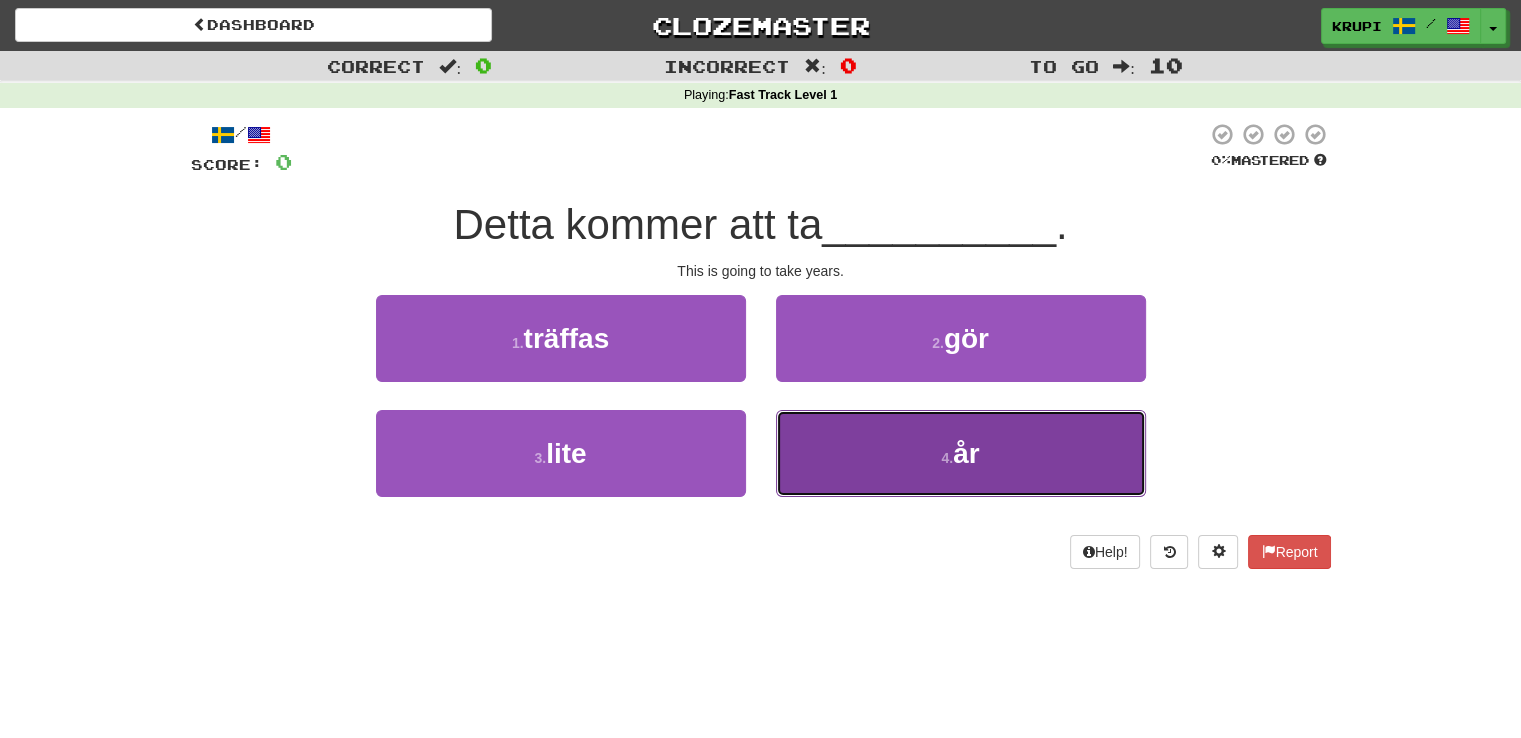 click on "4 .  år" at bounding box center (961, 453) 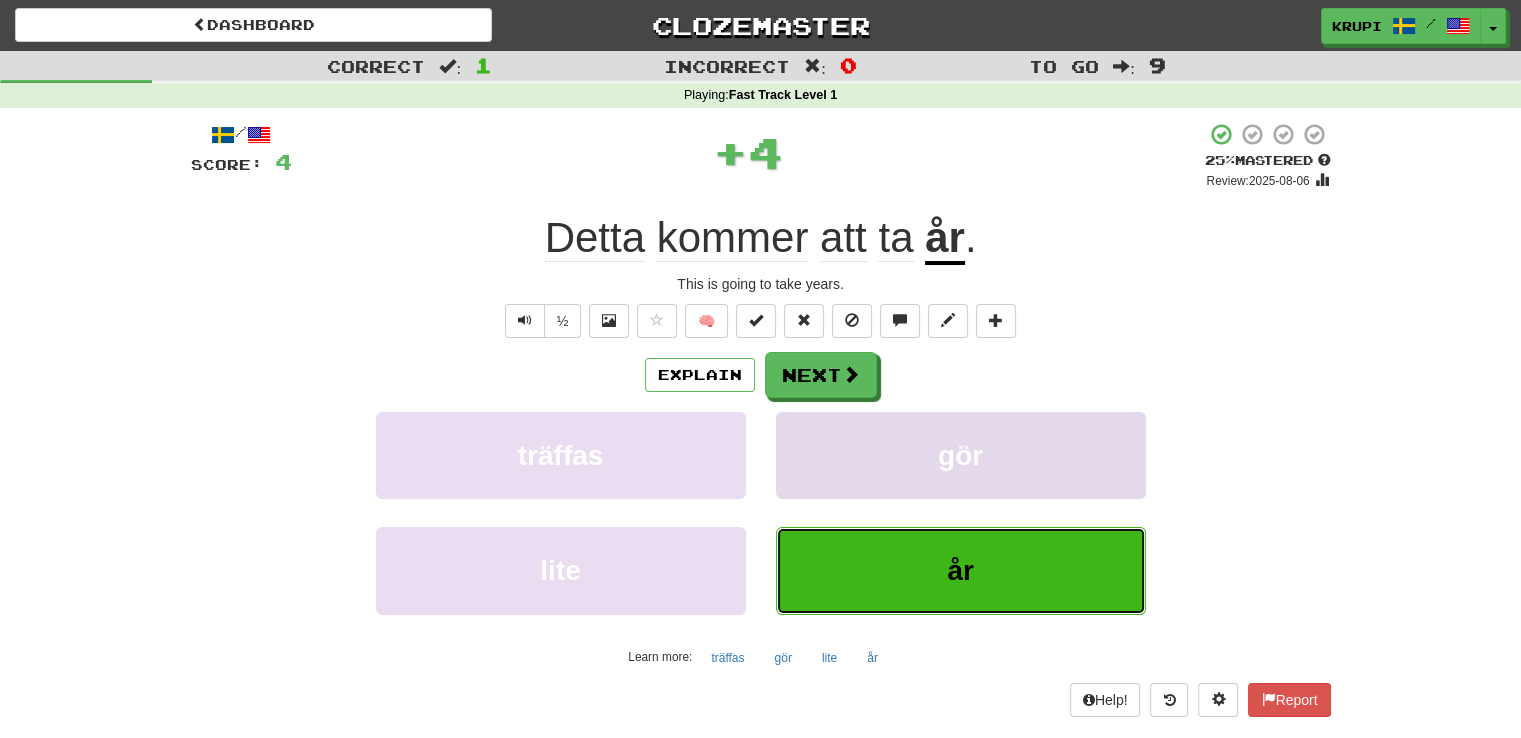 type 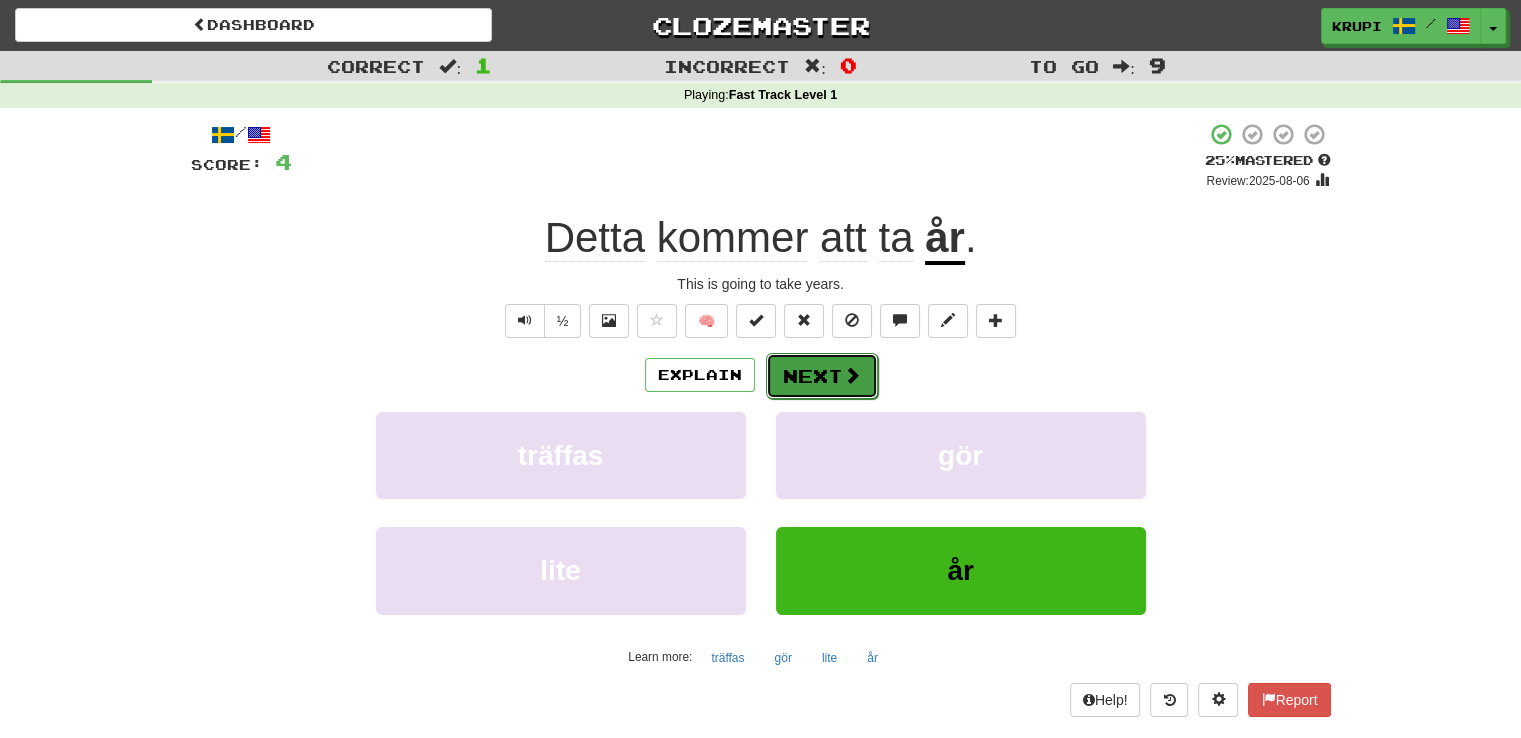 click on "Next" at bounding box center (822, 376) 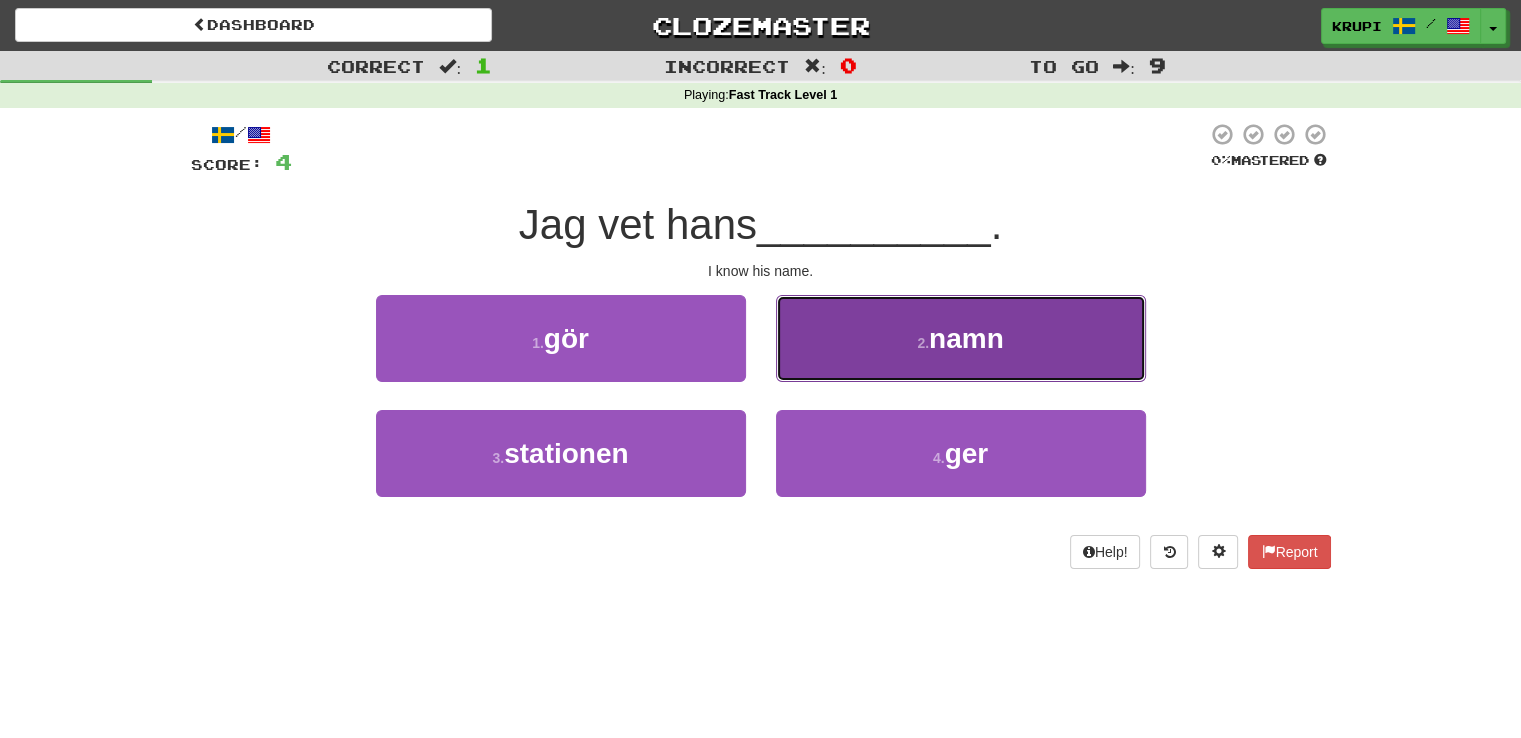 click on "2 .  namn" at bounding box center [961, 338] 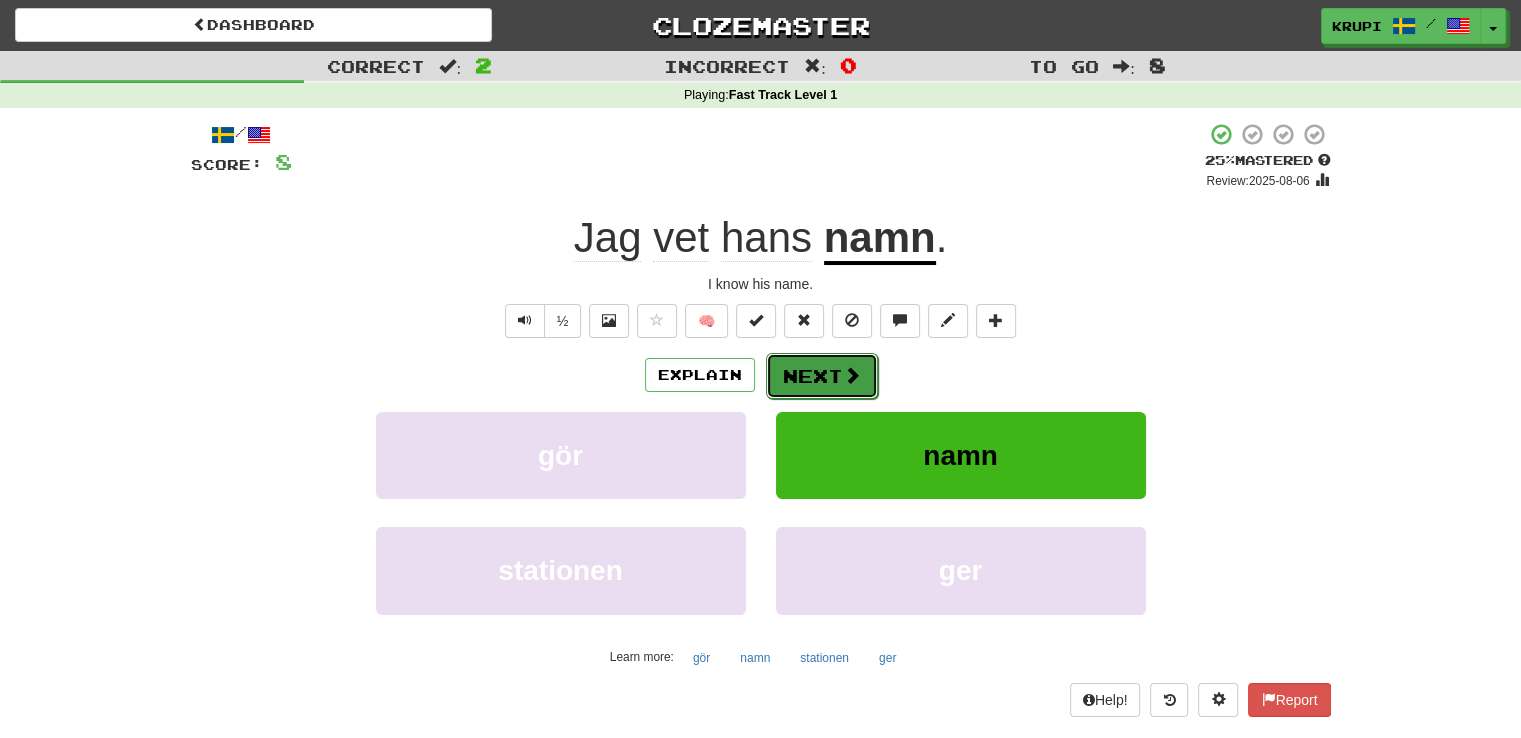 click on "Next" at bounding box center (822, 376) 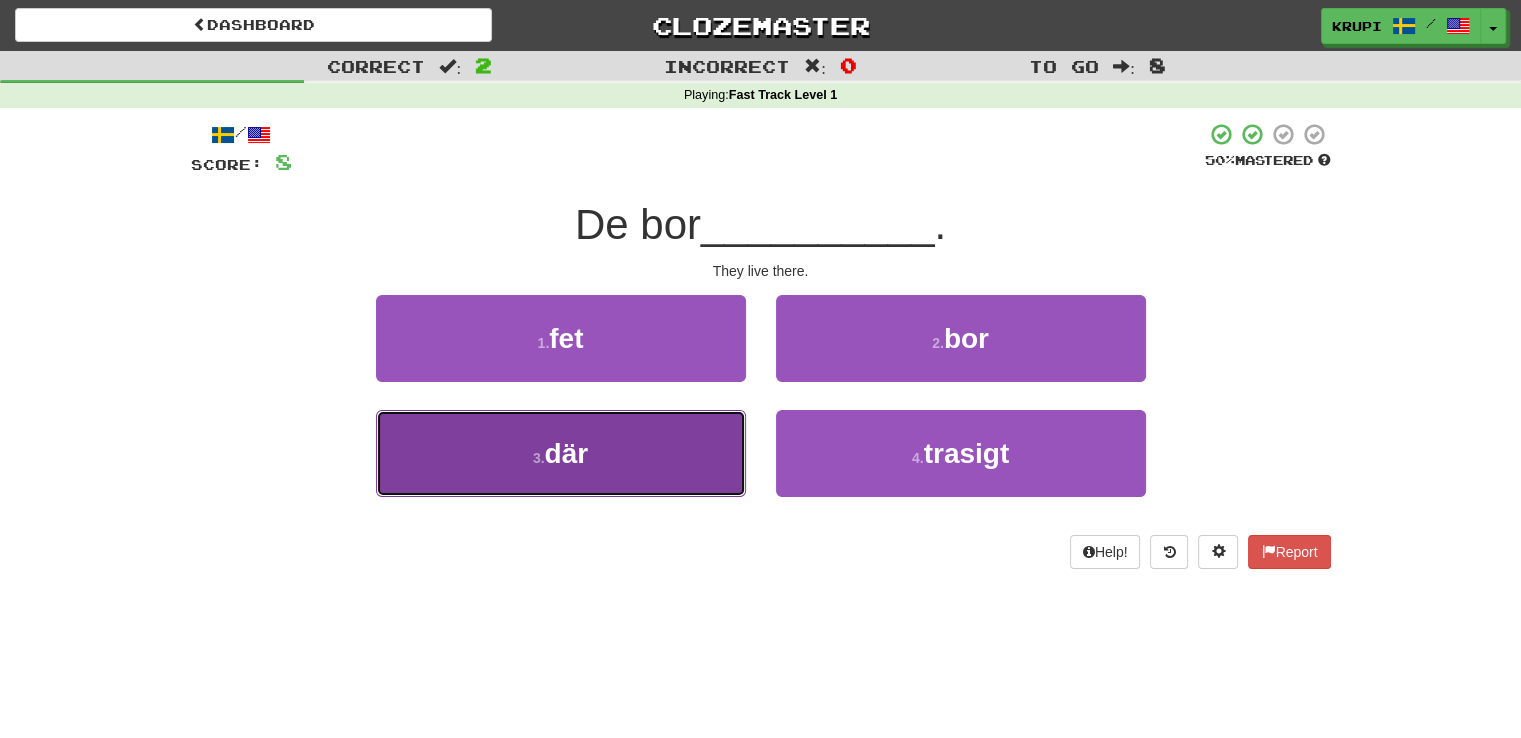 click on "3 .  där" at bounding box center (561, 453) 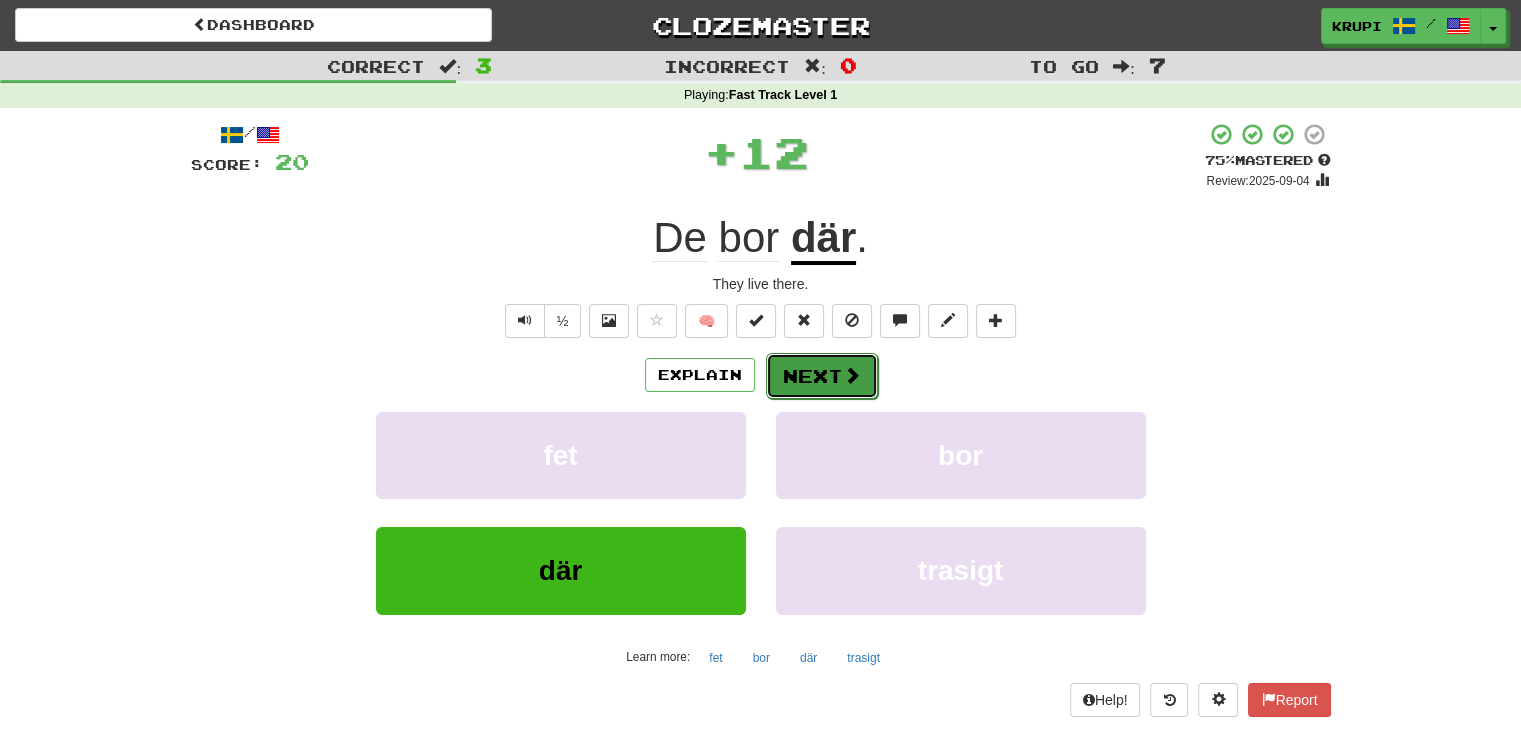 click on "Next" at bounding box center (822, 376) 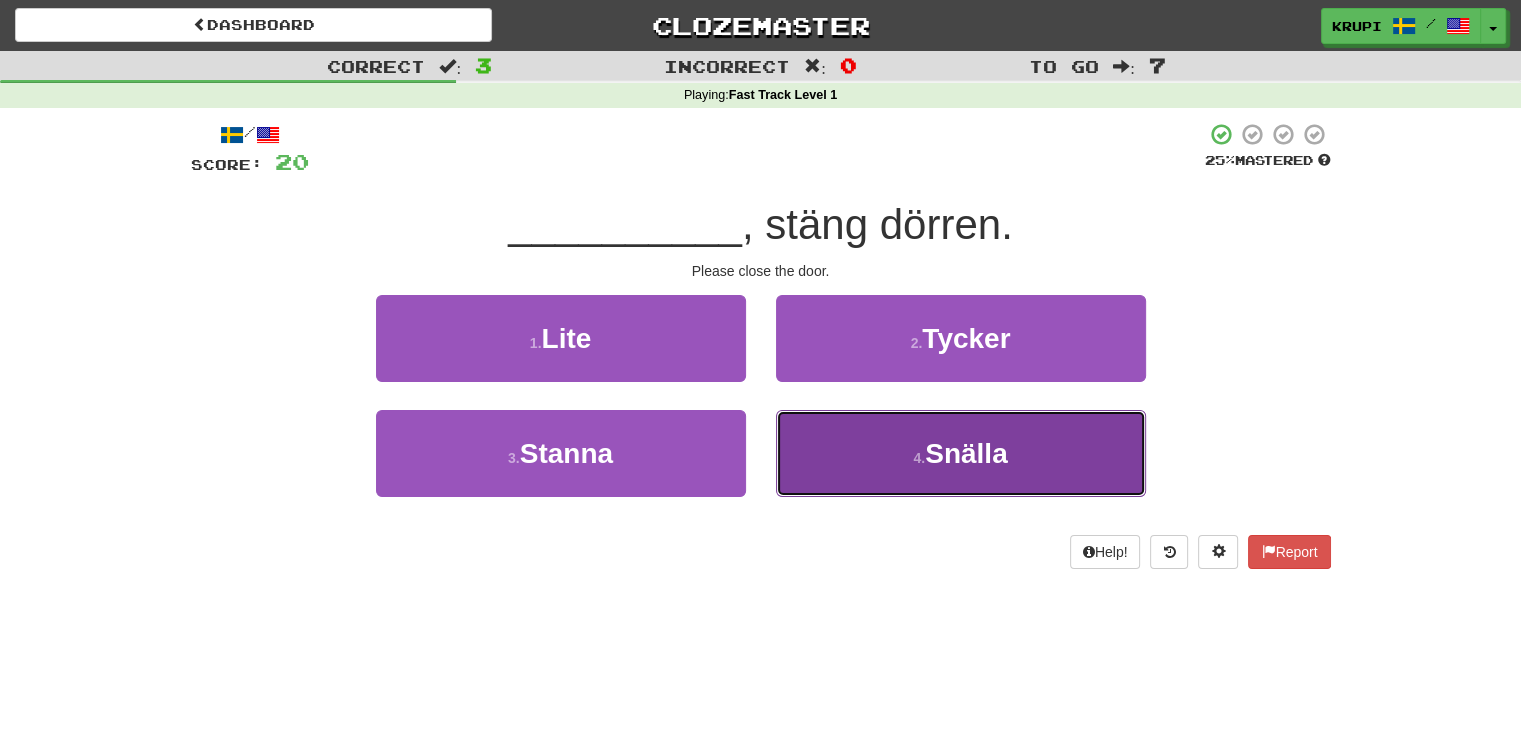 click on "4 .  Snälla" at bounding box center [961, 453] 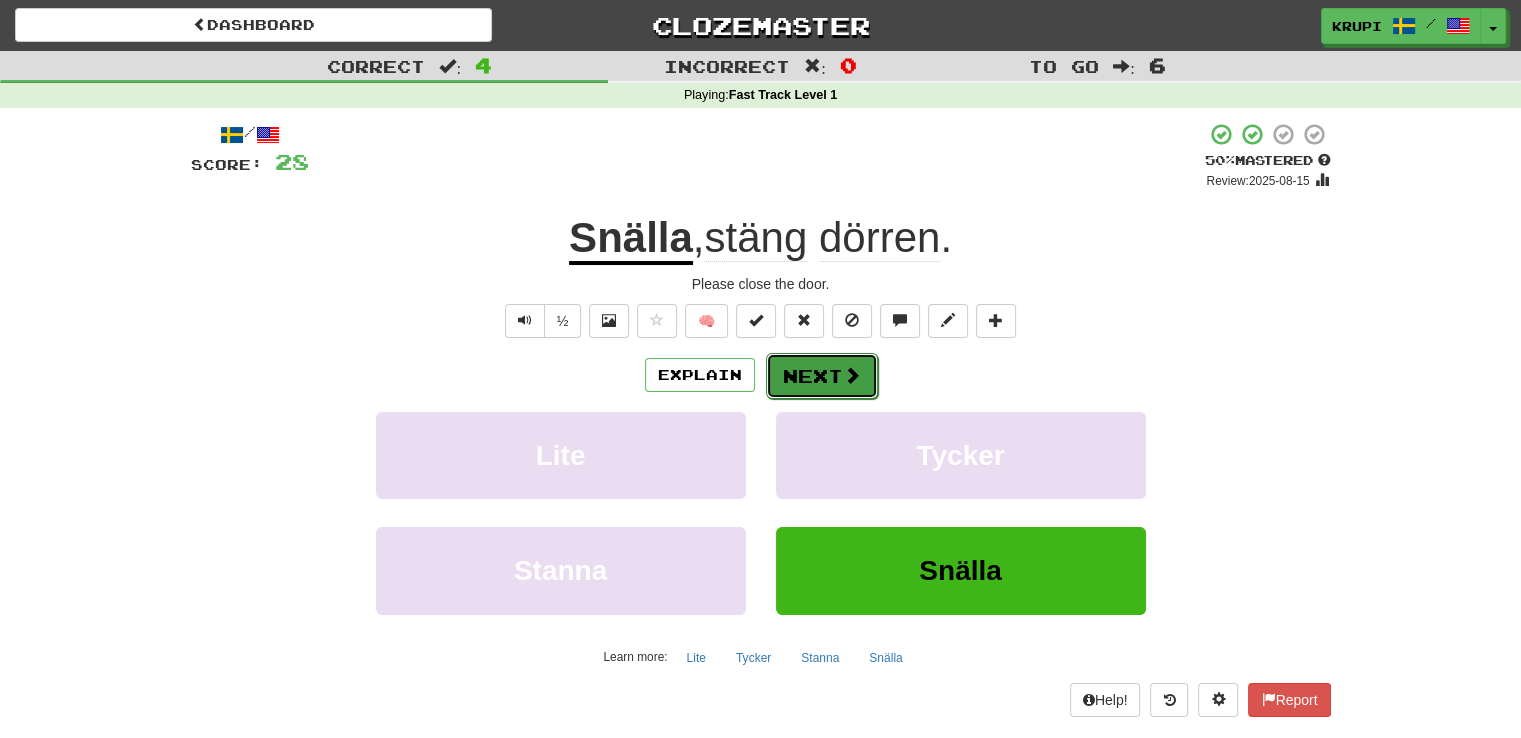 click on "Next" at bounding box center (822, 376) 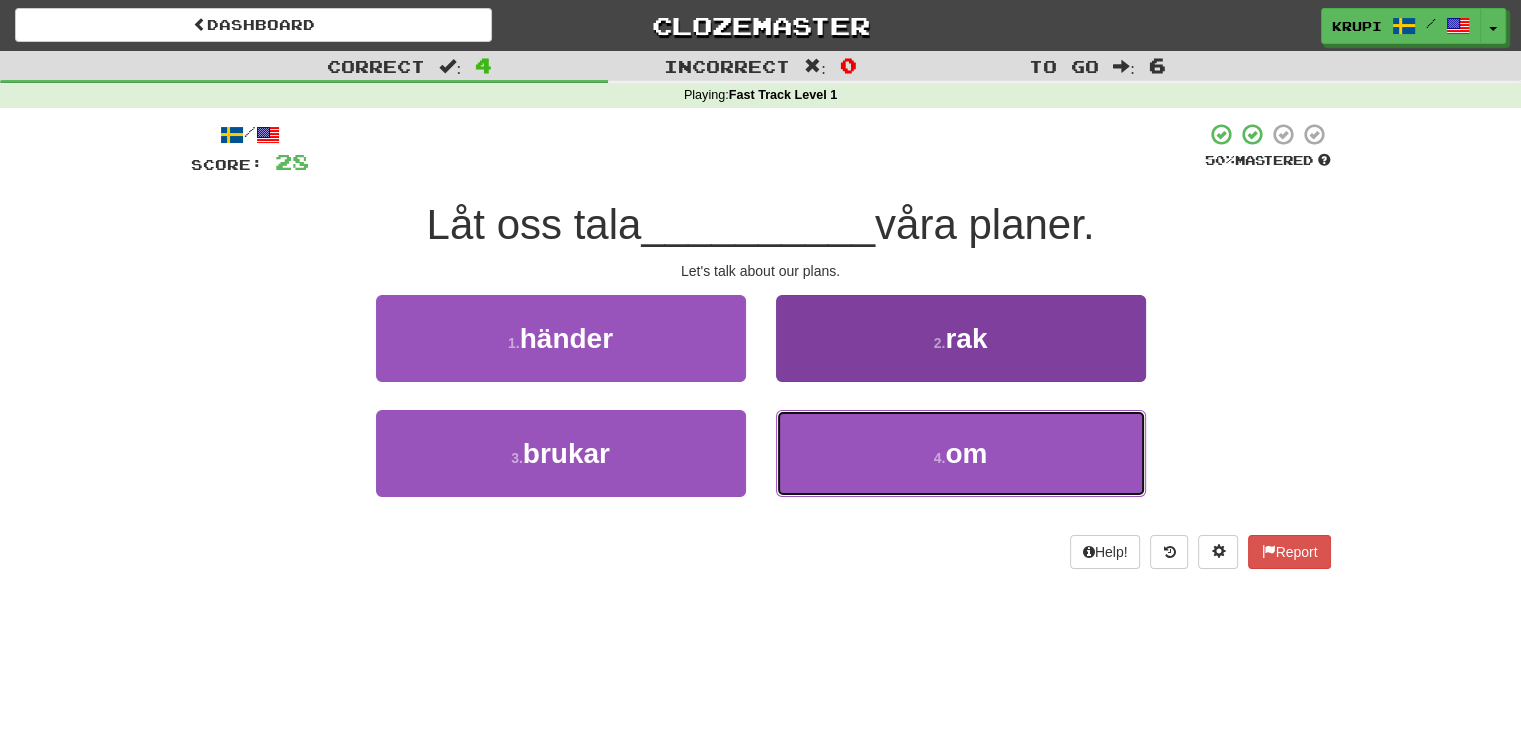 click on "4 .  om" at bounding box center (961, 453) 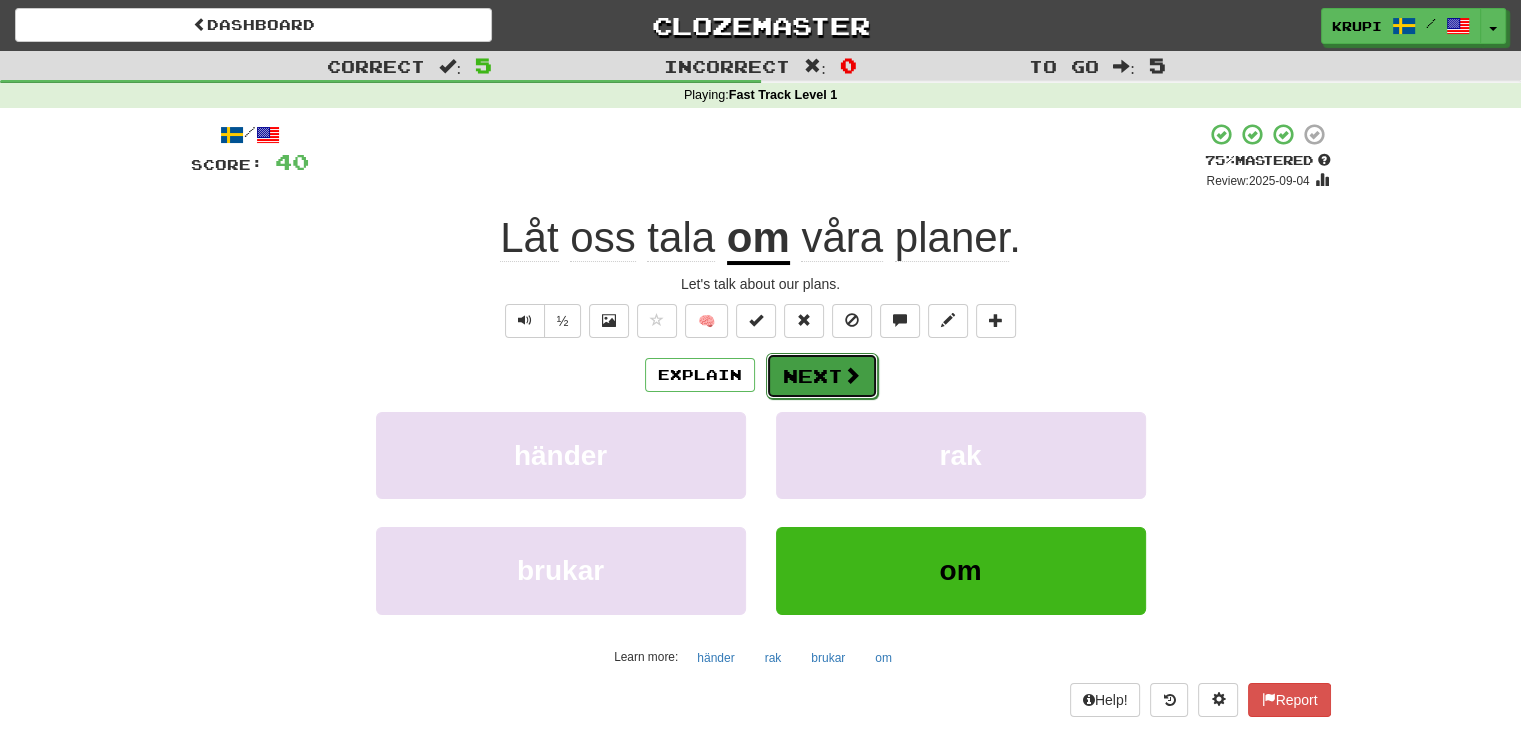 click on "Next" at bounding box center (822, 376) 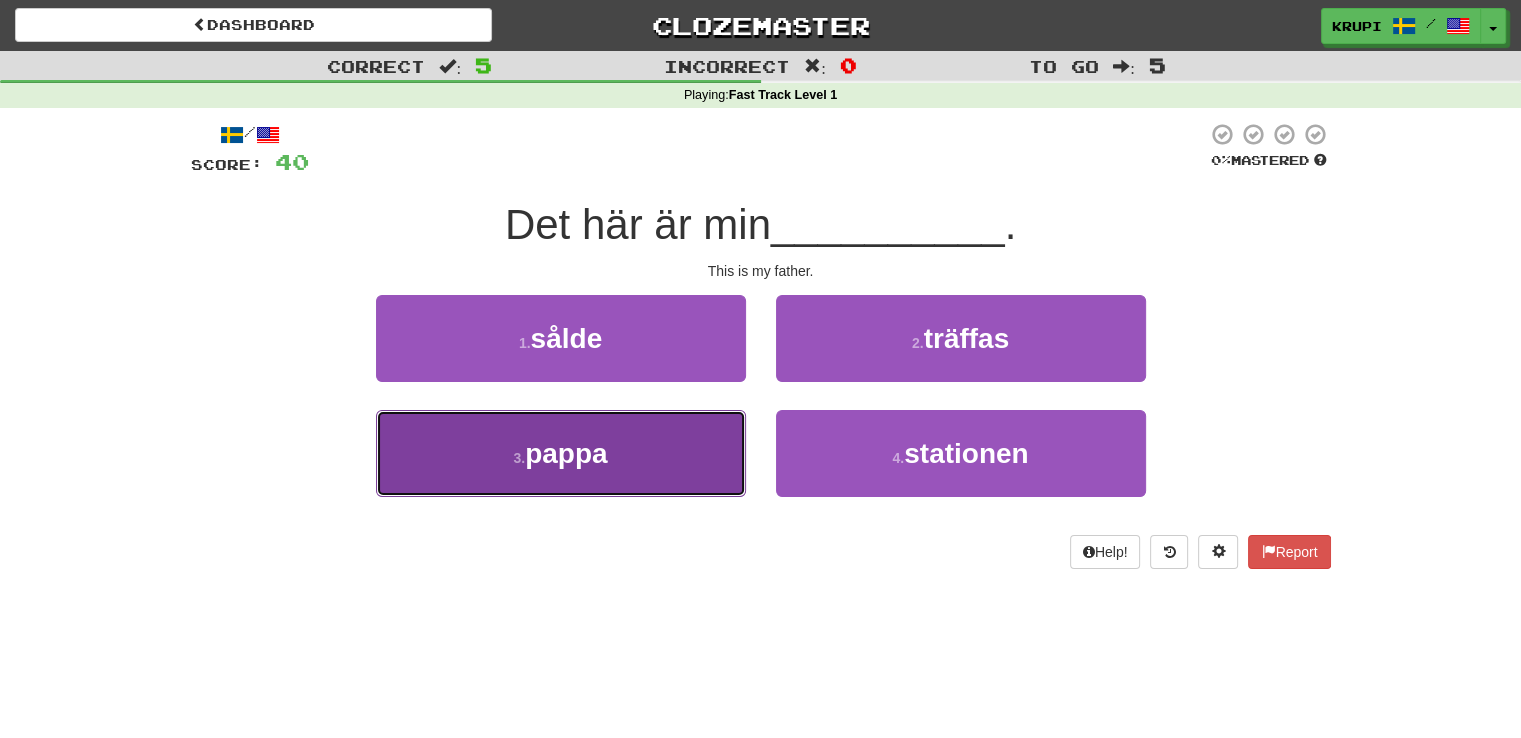 click on "3 .  pappa" at bounding box center (561, 453) 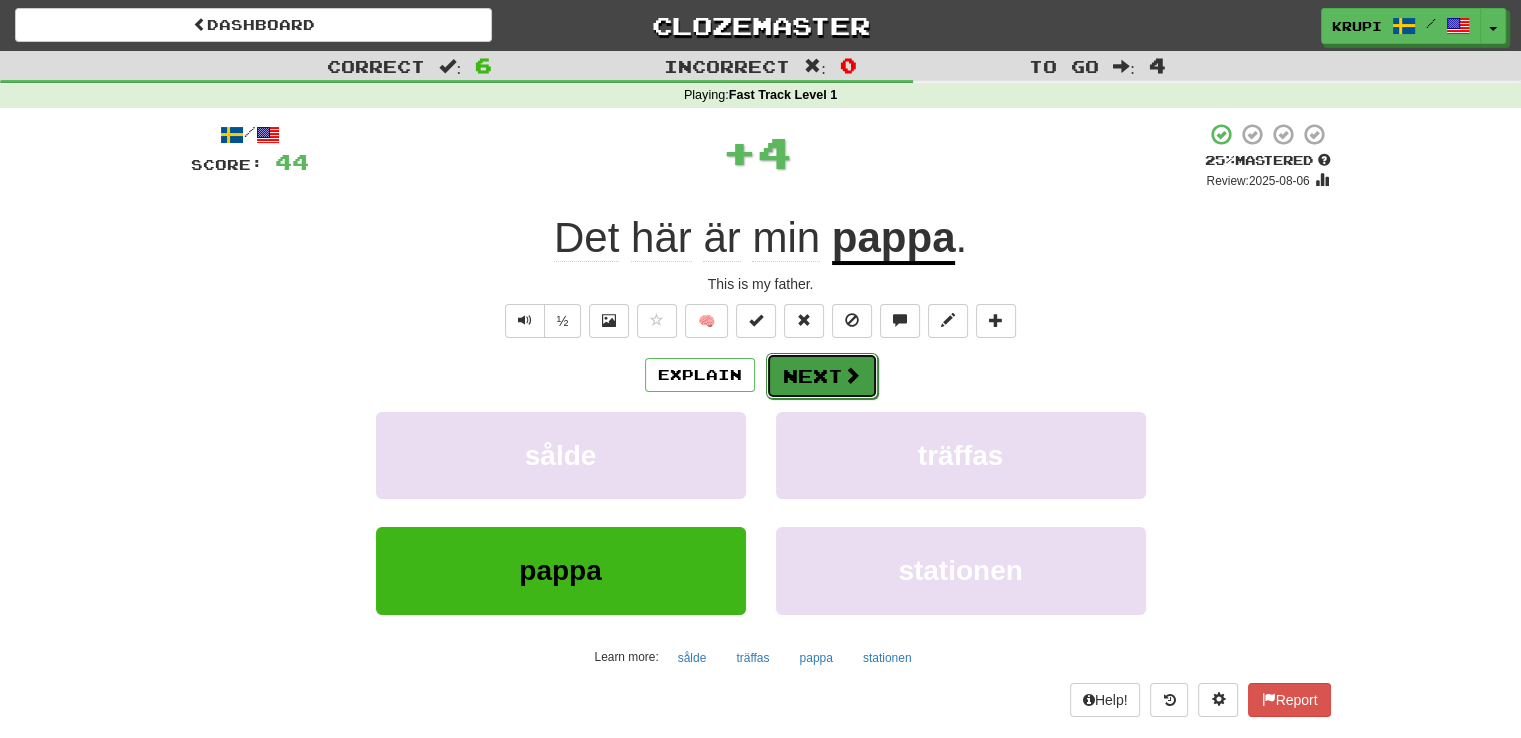 click on "Next" at bounding box center (822, 376) 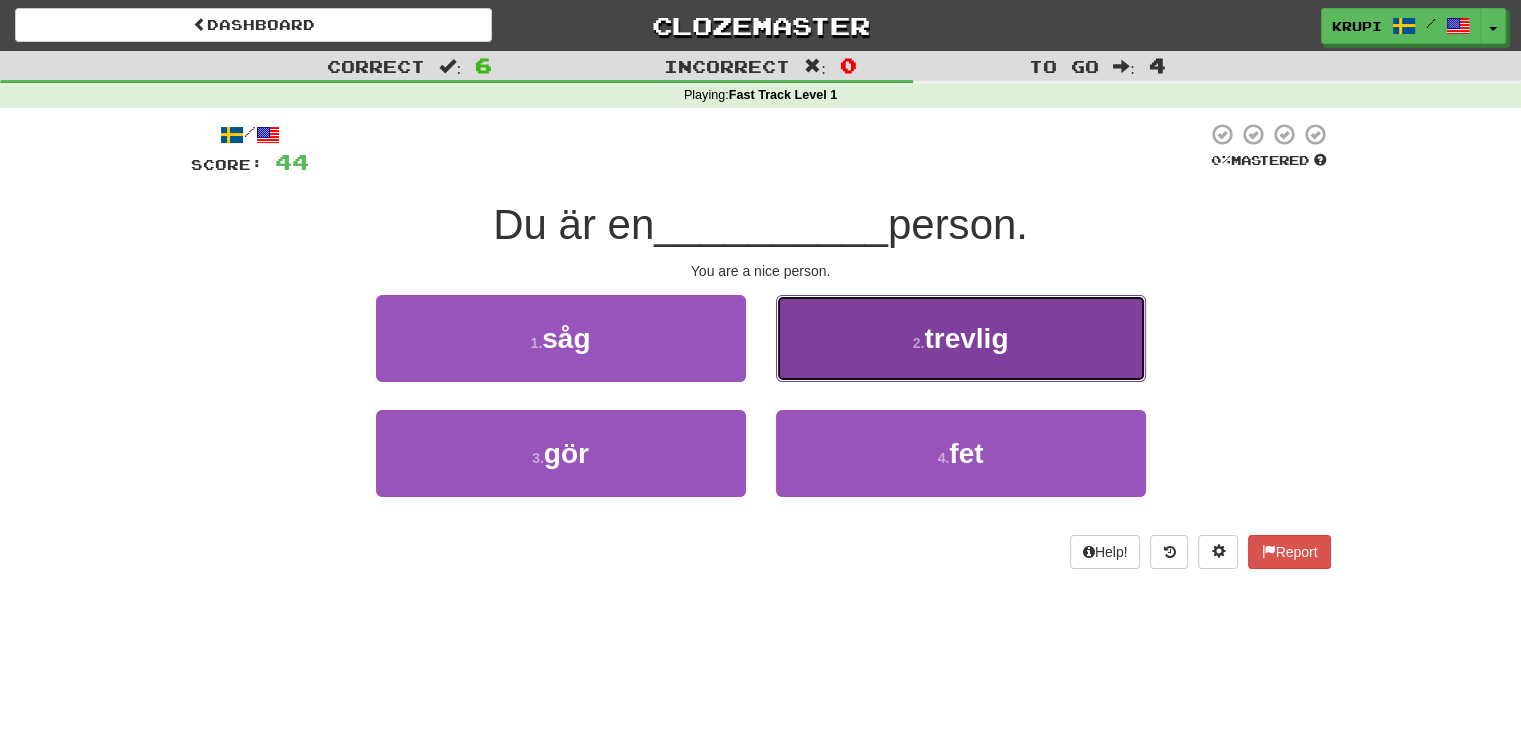 click on "2 ." at bounding box center [919, 343] 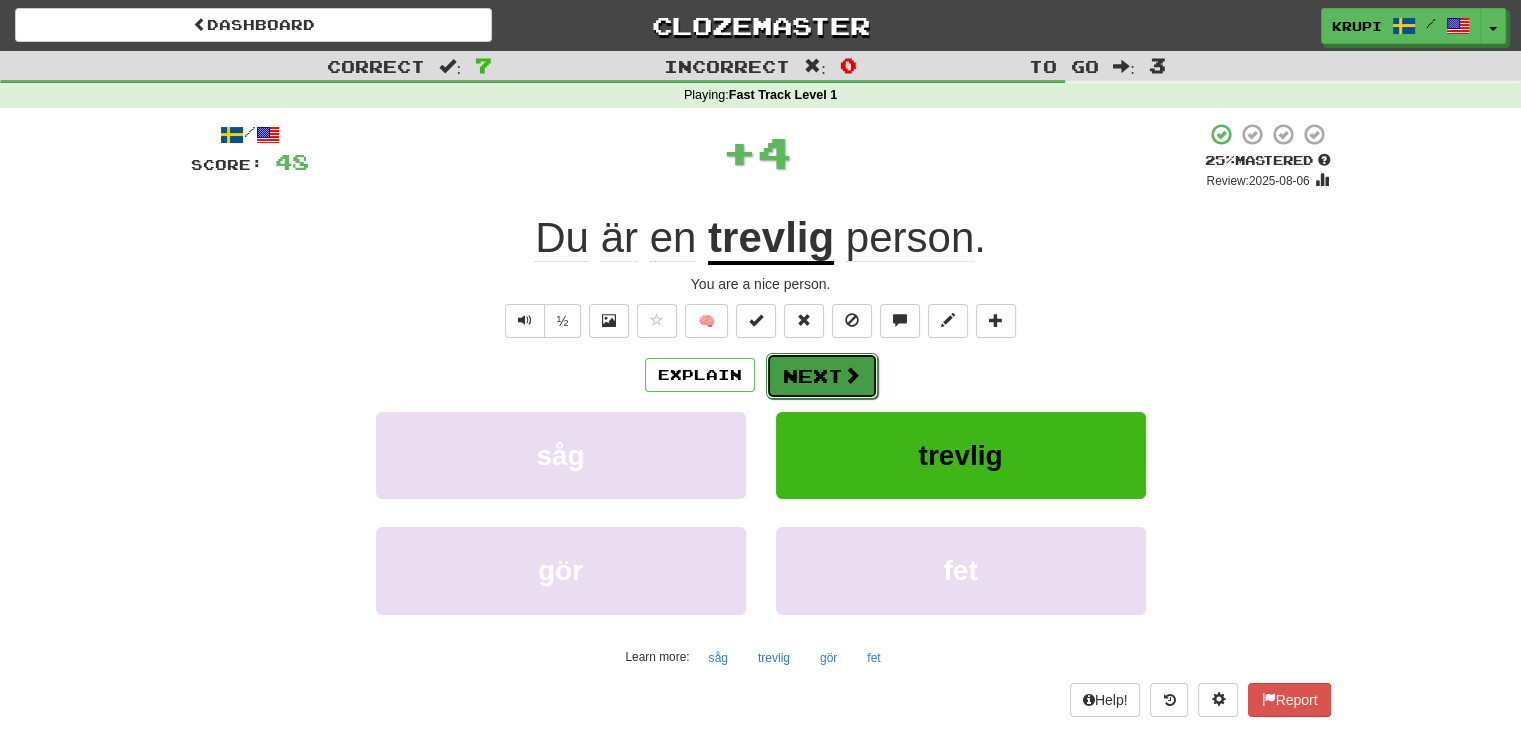 click on "Next" at bounding box center [822, 376] 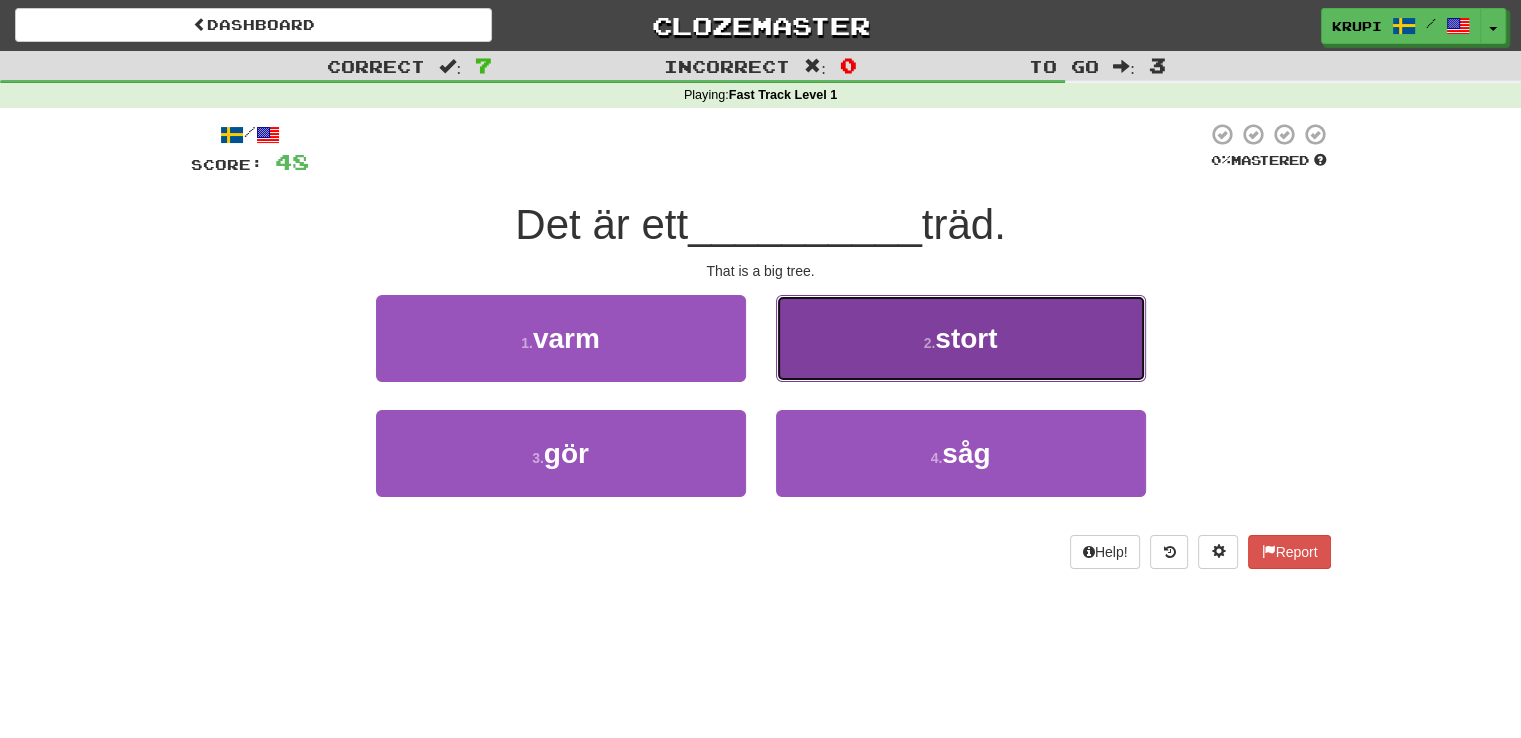 click on "2 .  stort" at bounding box center [961, 338] 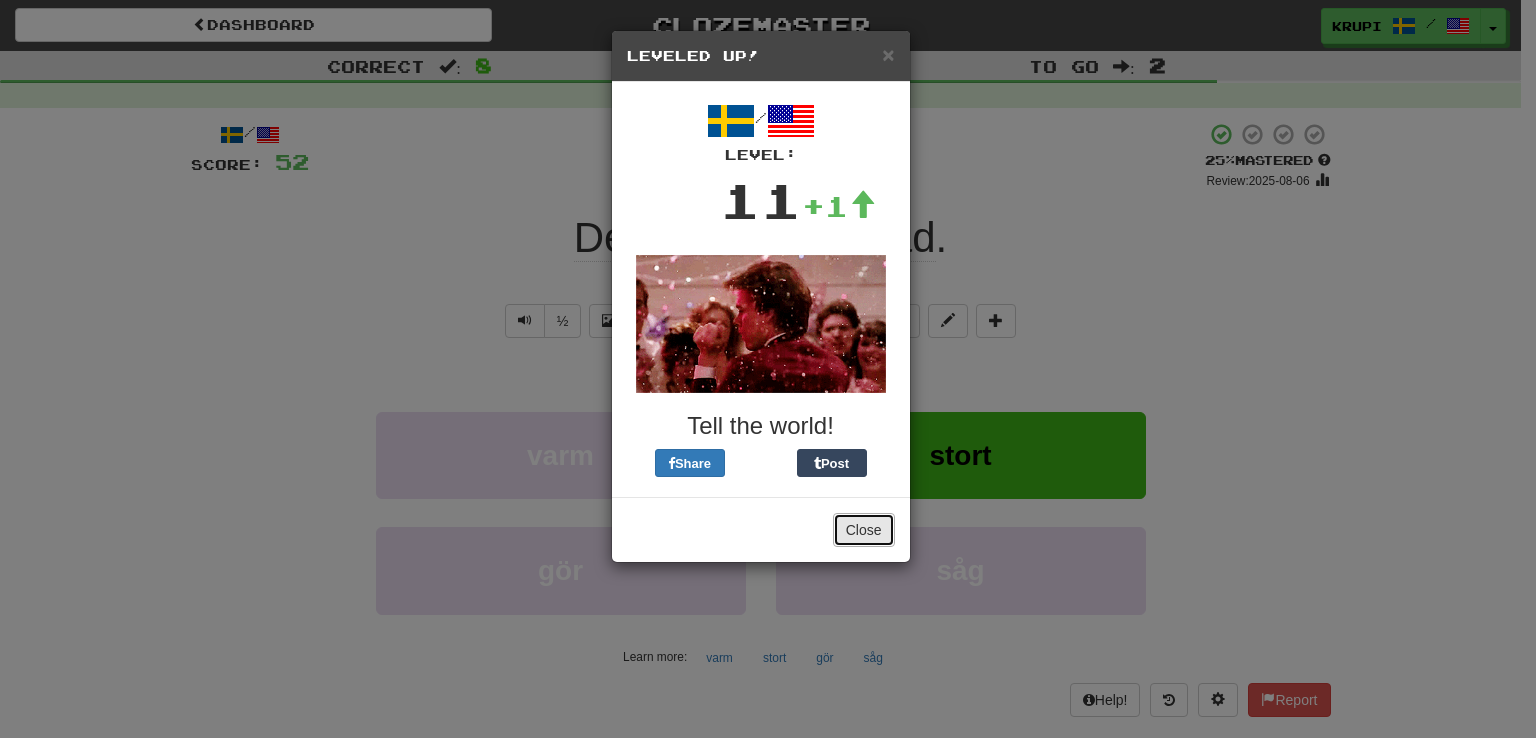 click on "Close" at bounding box center [864, 530] 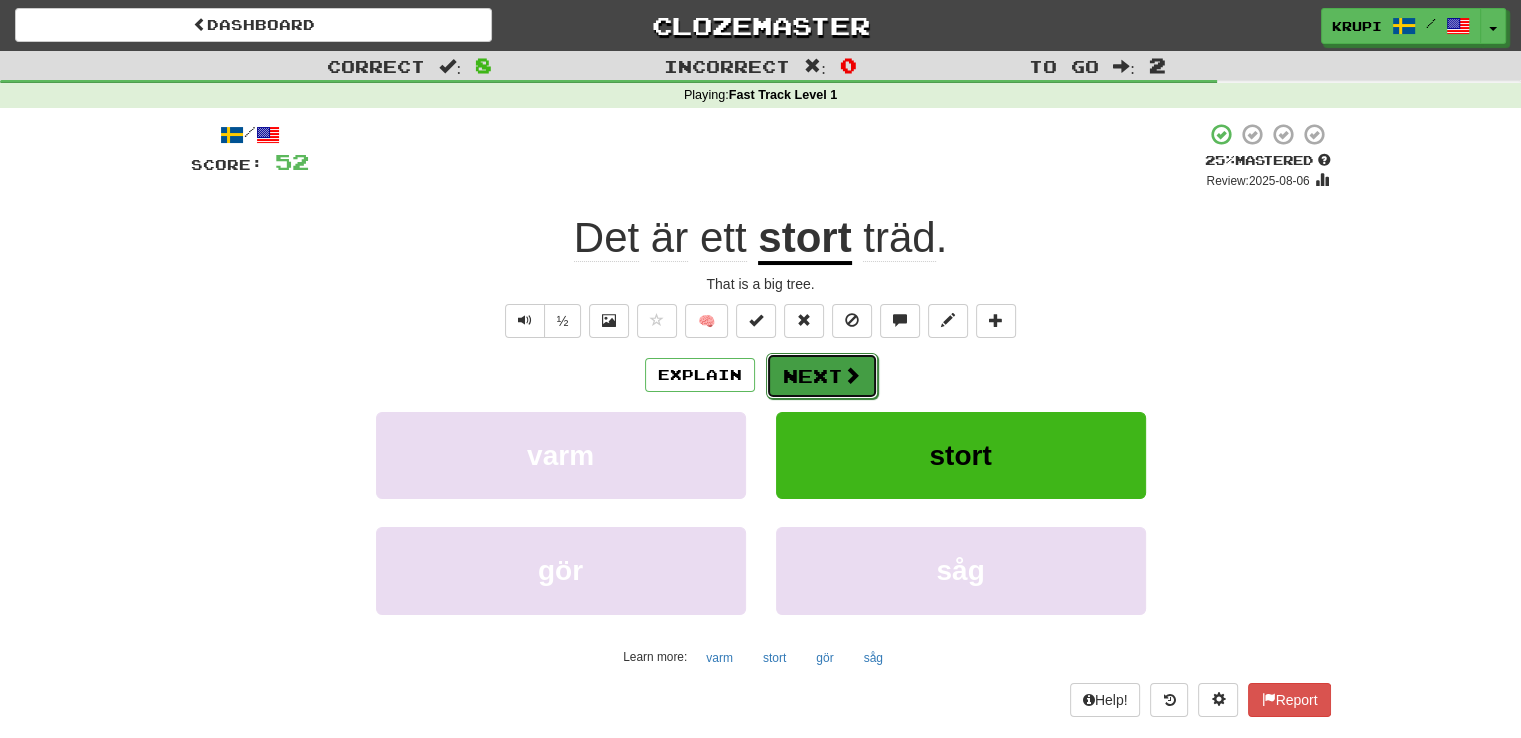 click on "Next" at bounding box center (822, 376) 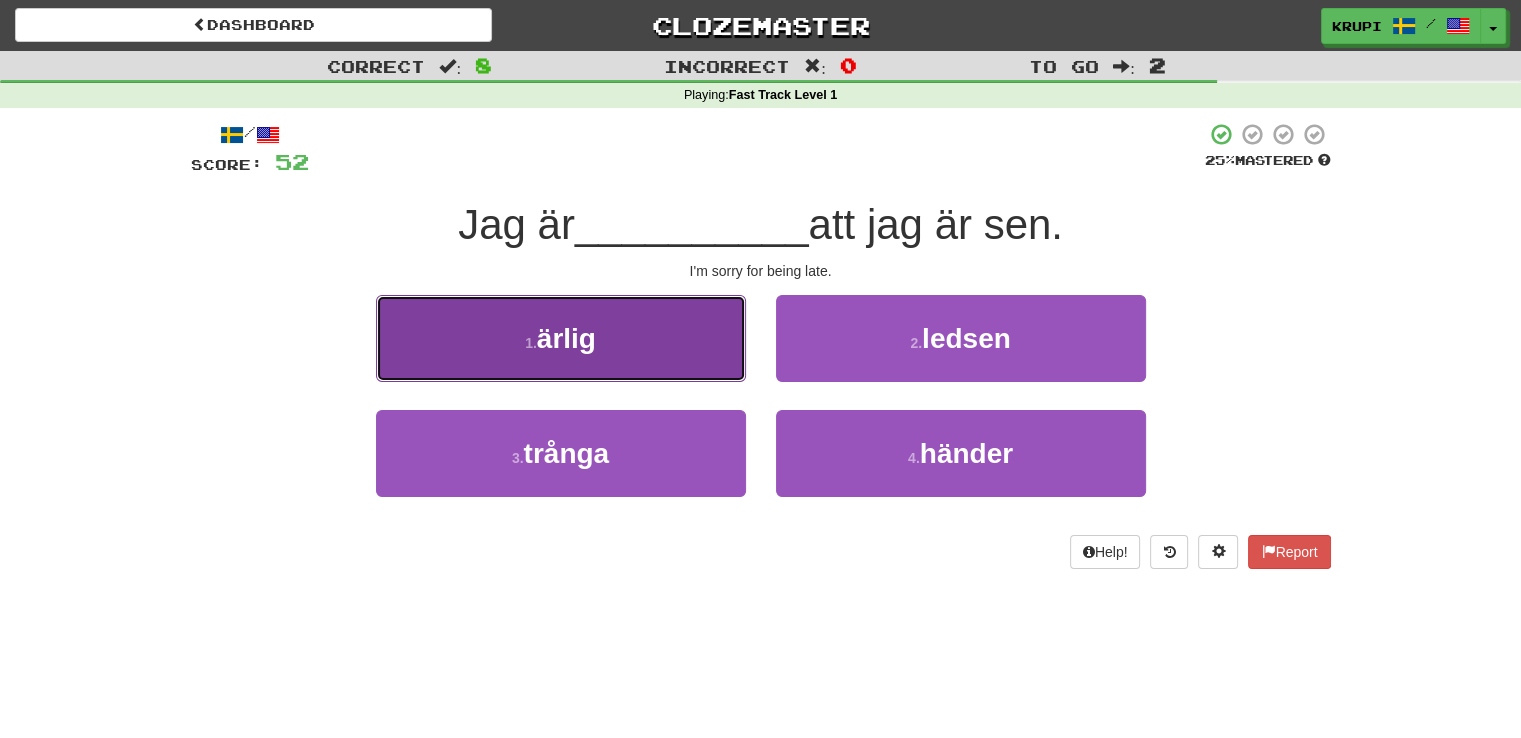 click on "1 .  ärlig" at bounding box center [561, 338] 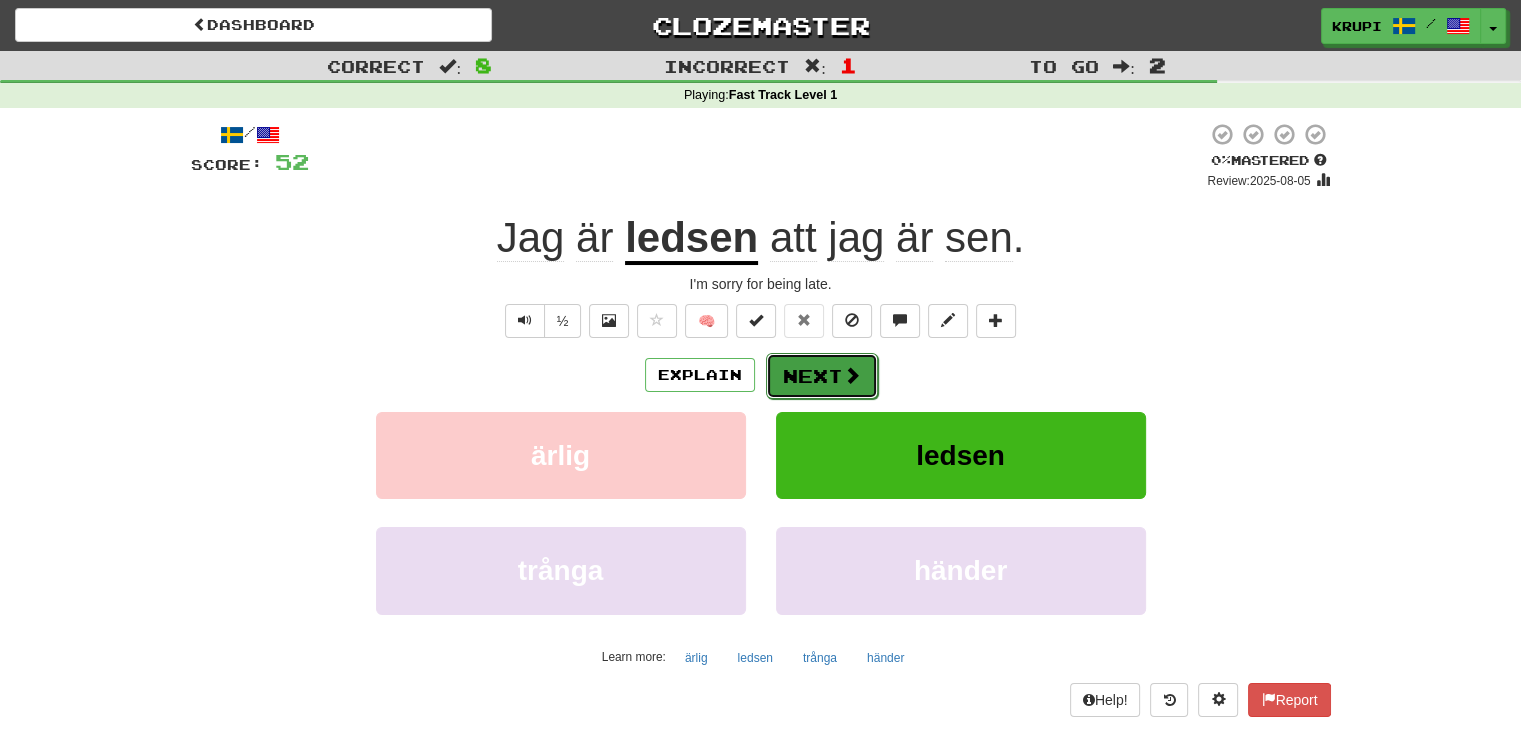 click on "Next" at bounding box center (822, 376) 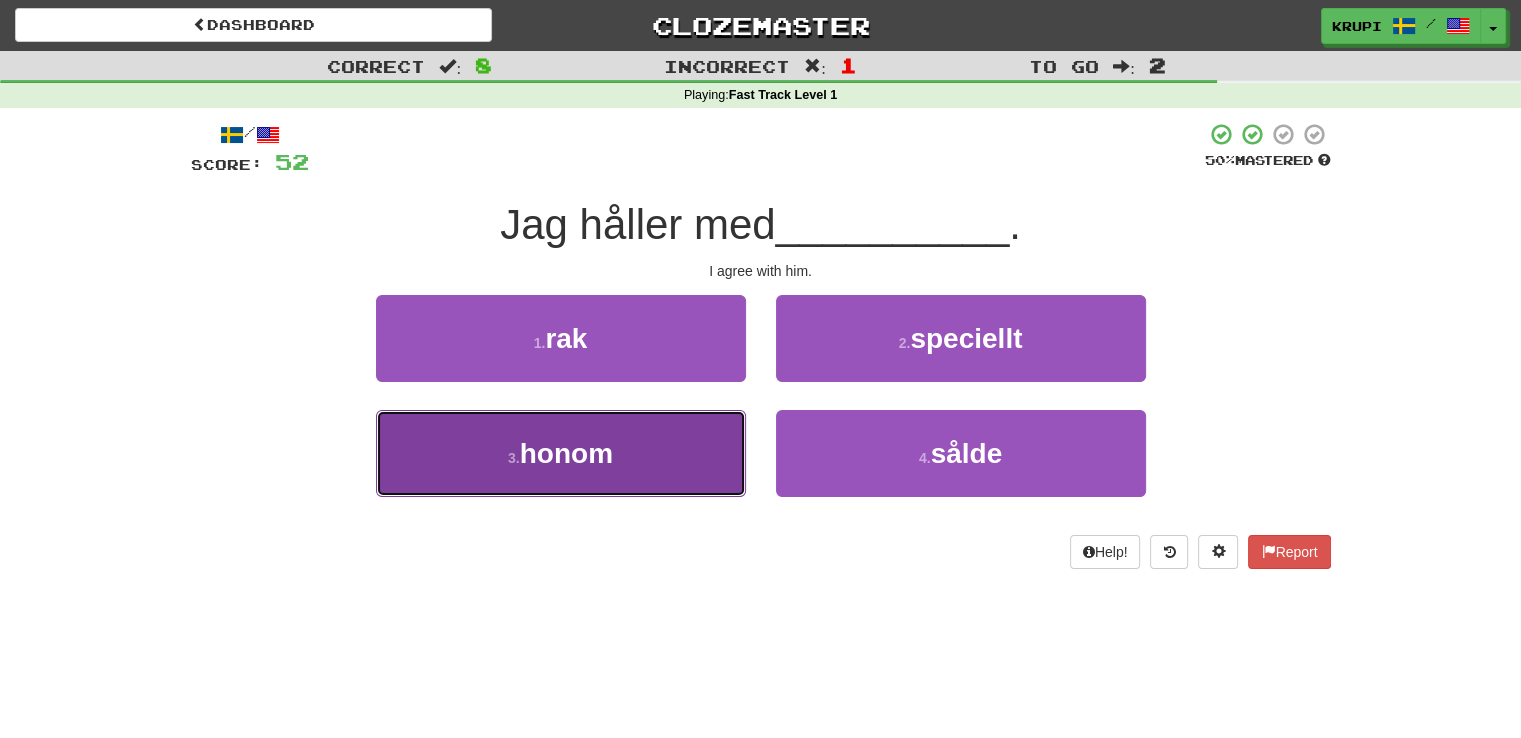 click on "3 .  honom" at bounding box center [561, 453] 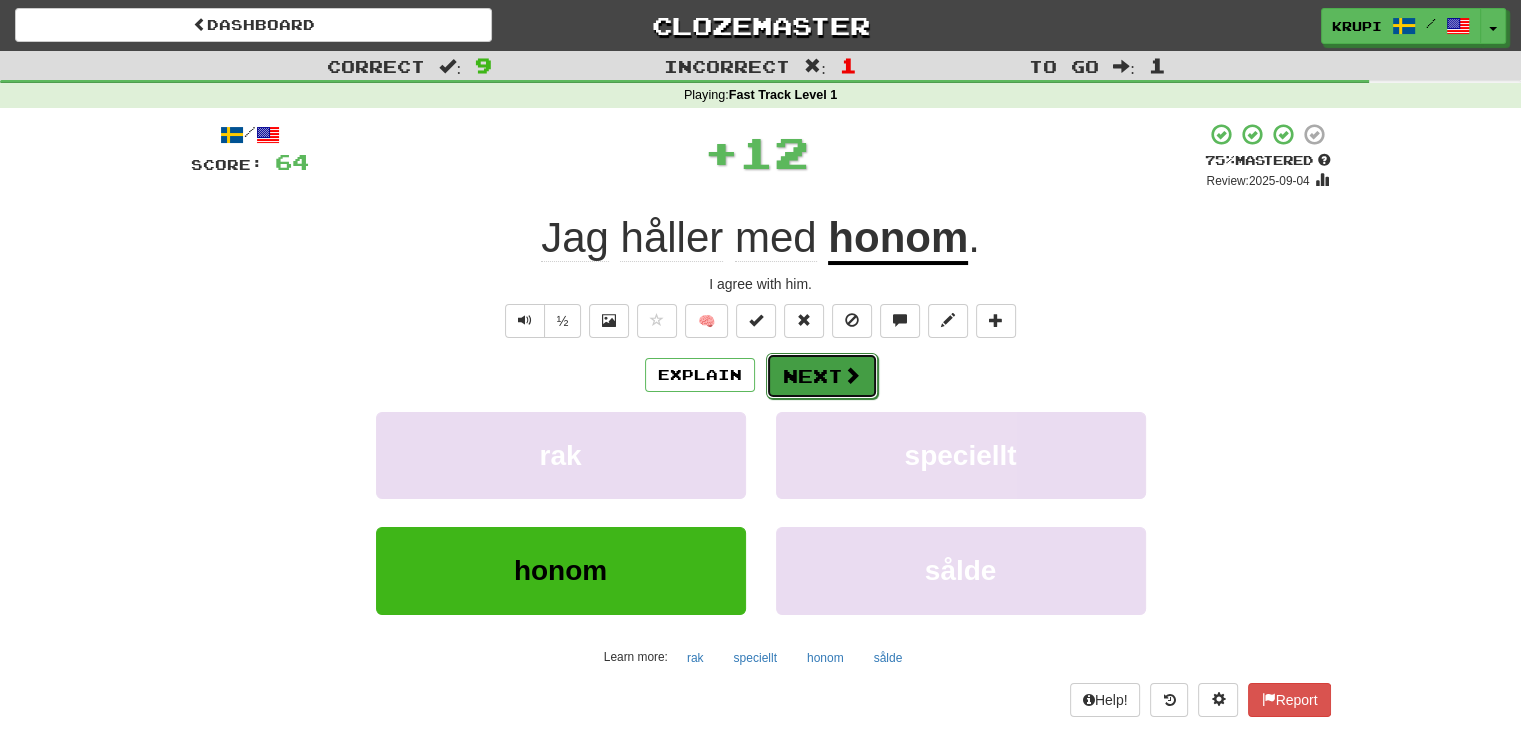 click on "Next" at bounding box center (822, 376) 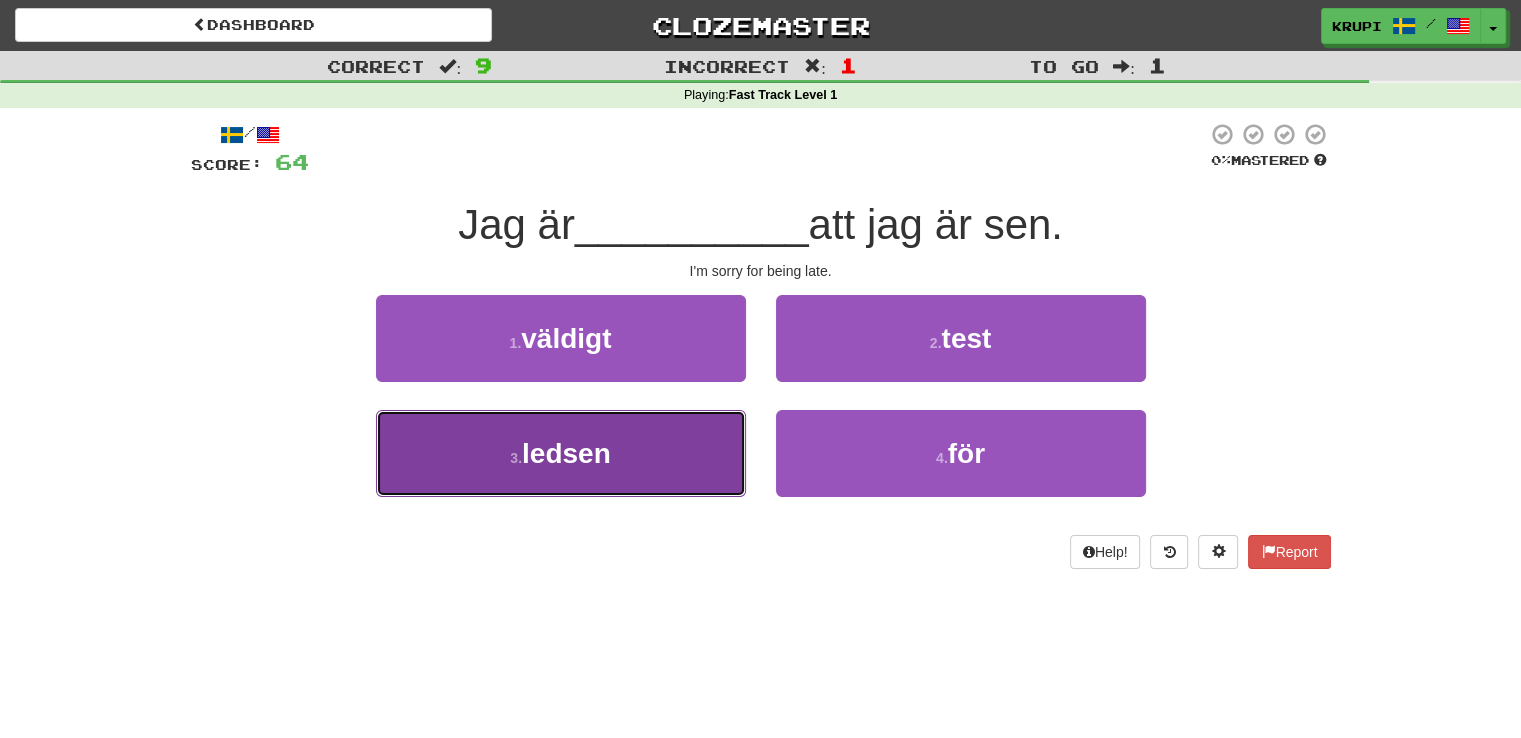 click on "3 .  ledsen" at bounding box center (561, 453) 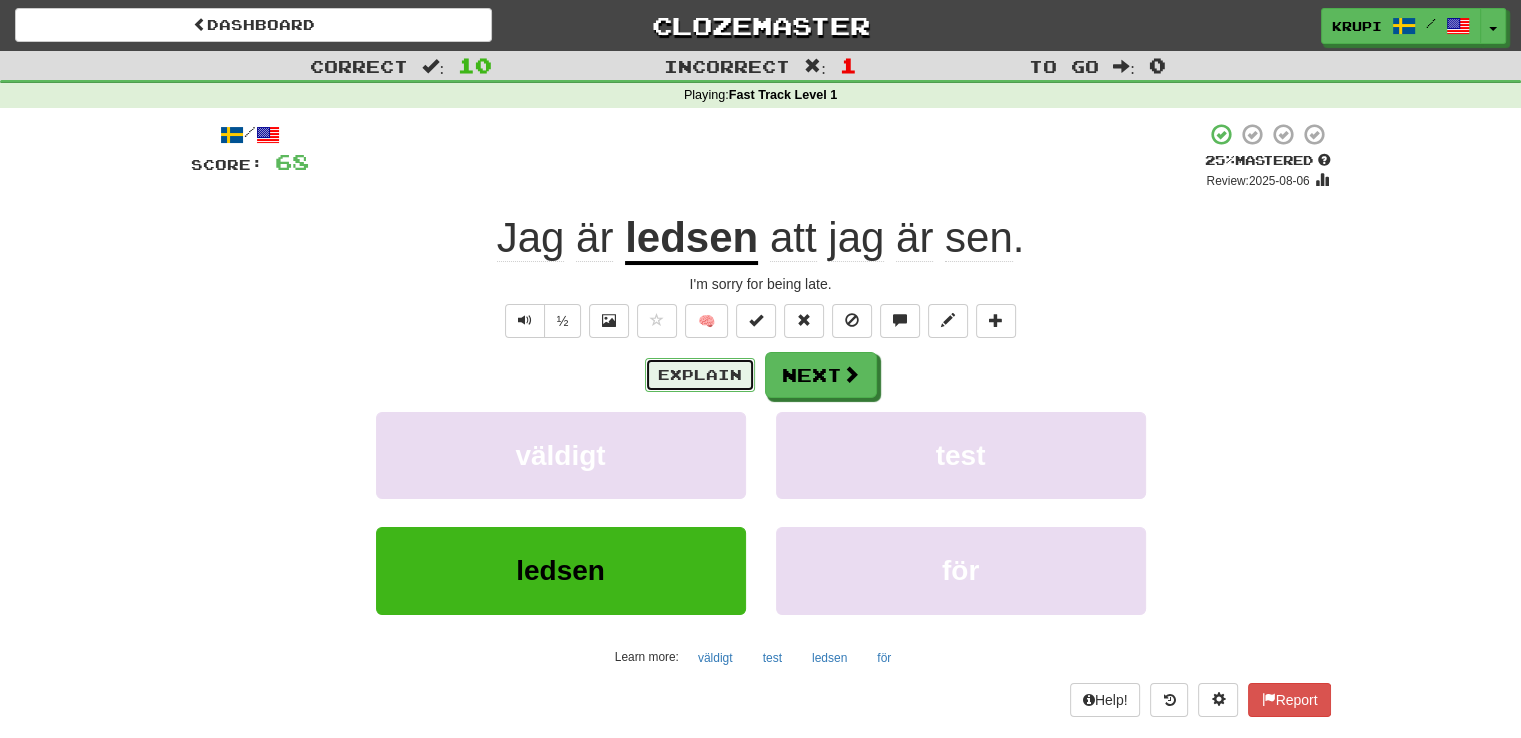 click on "Explain" at bounding box center (700, 375) 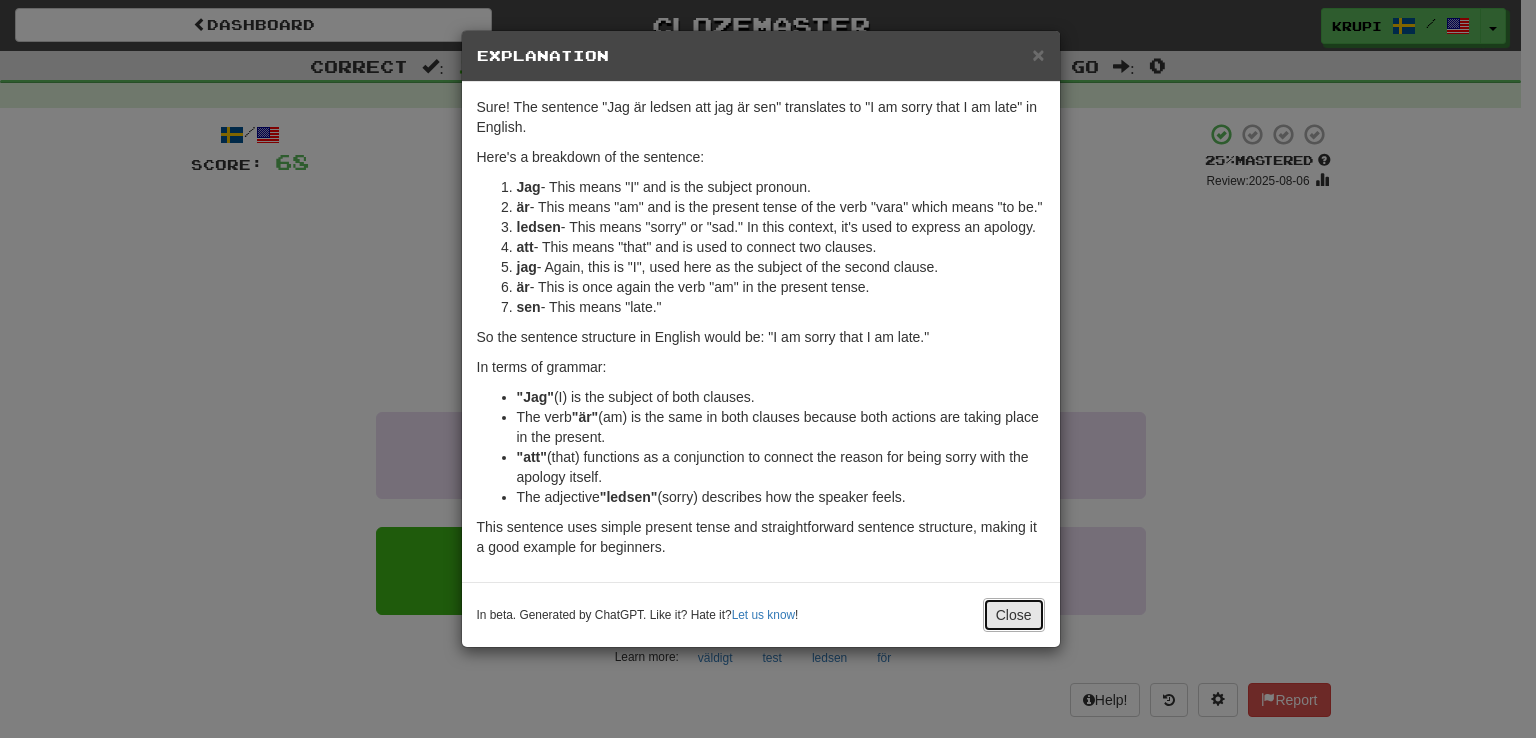 click on "Close" at bounding box center [1014, 615] 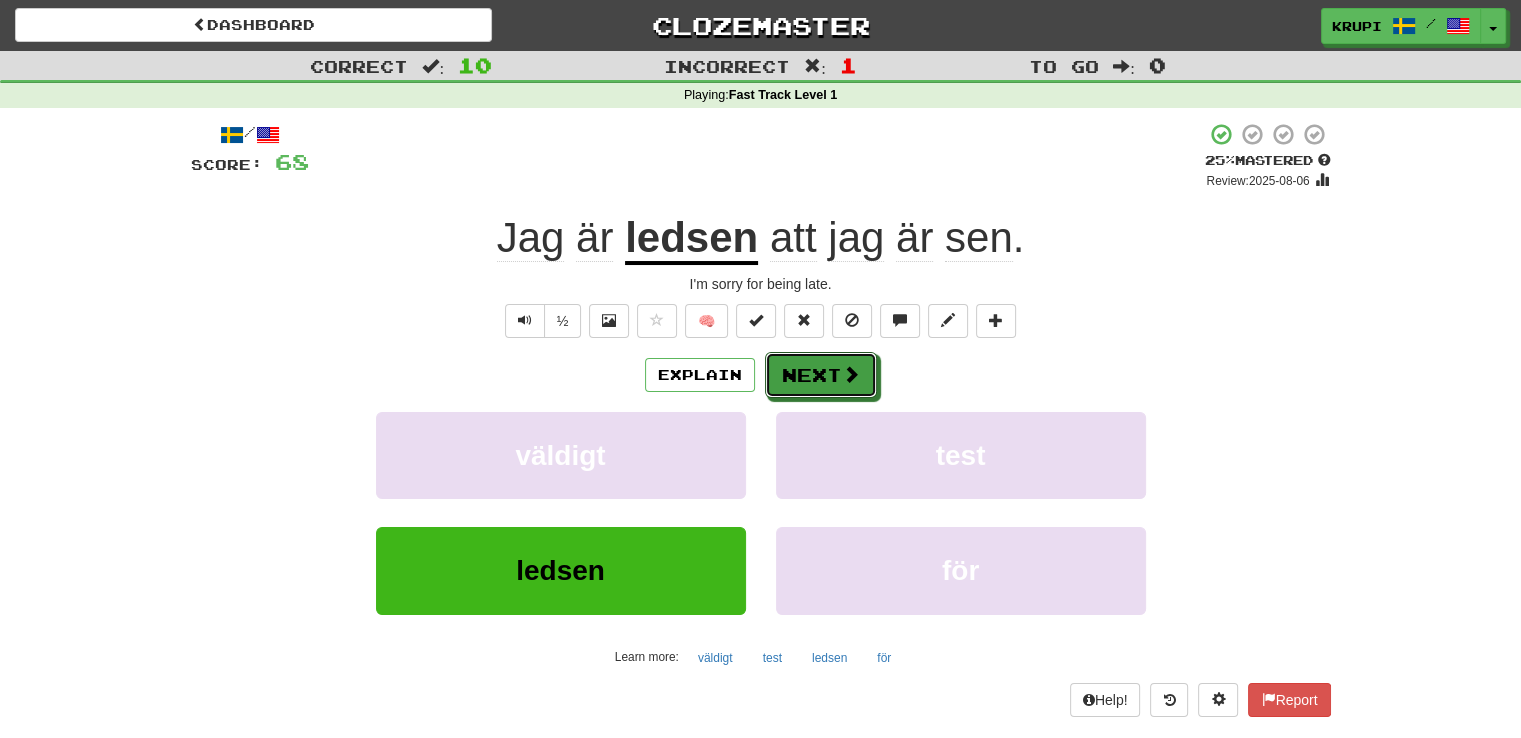 click on "Next" at bounding box center [821, 375] 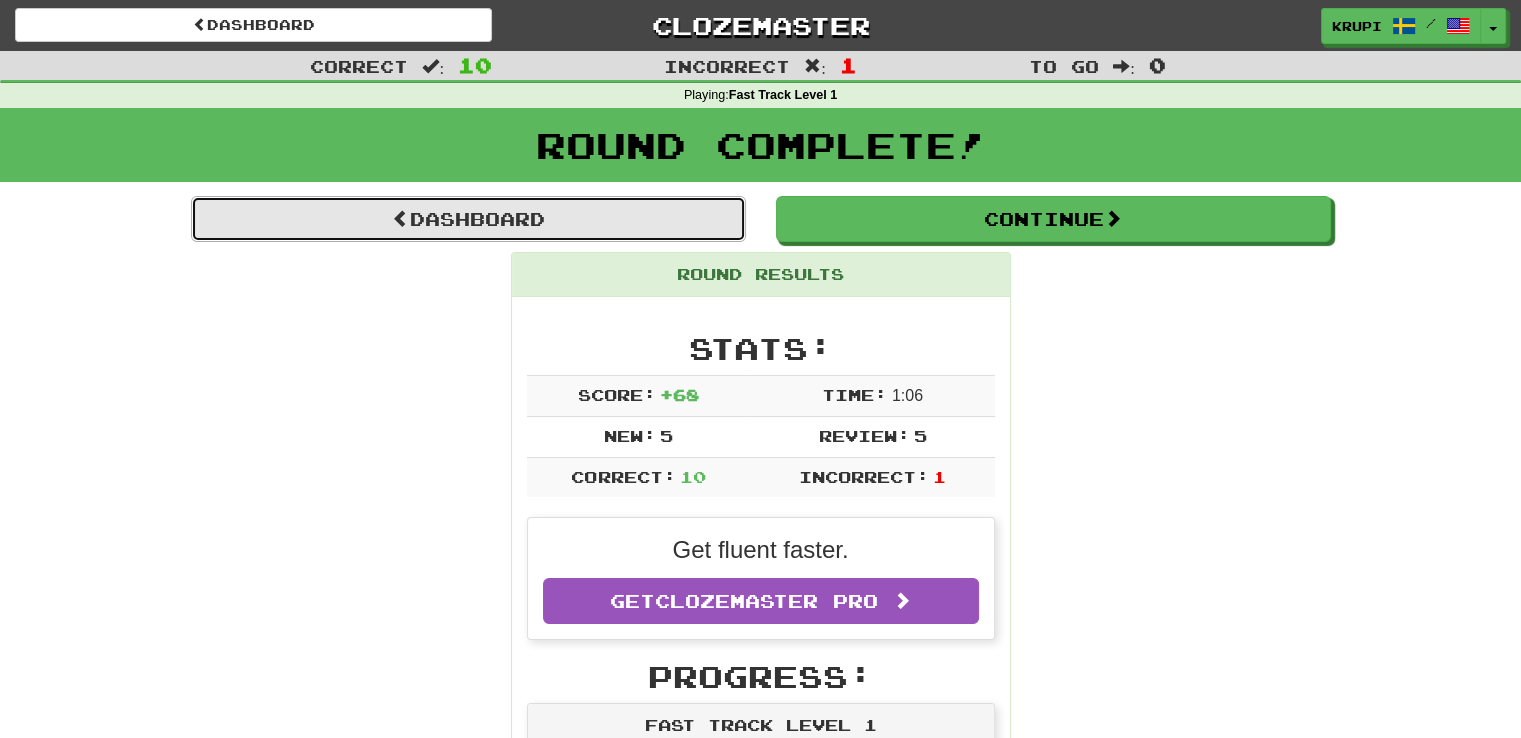 click on "Dashboard" at bounding box center (468, 219) 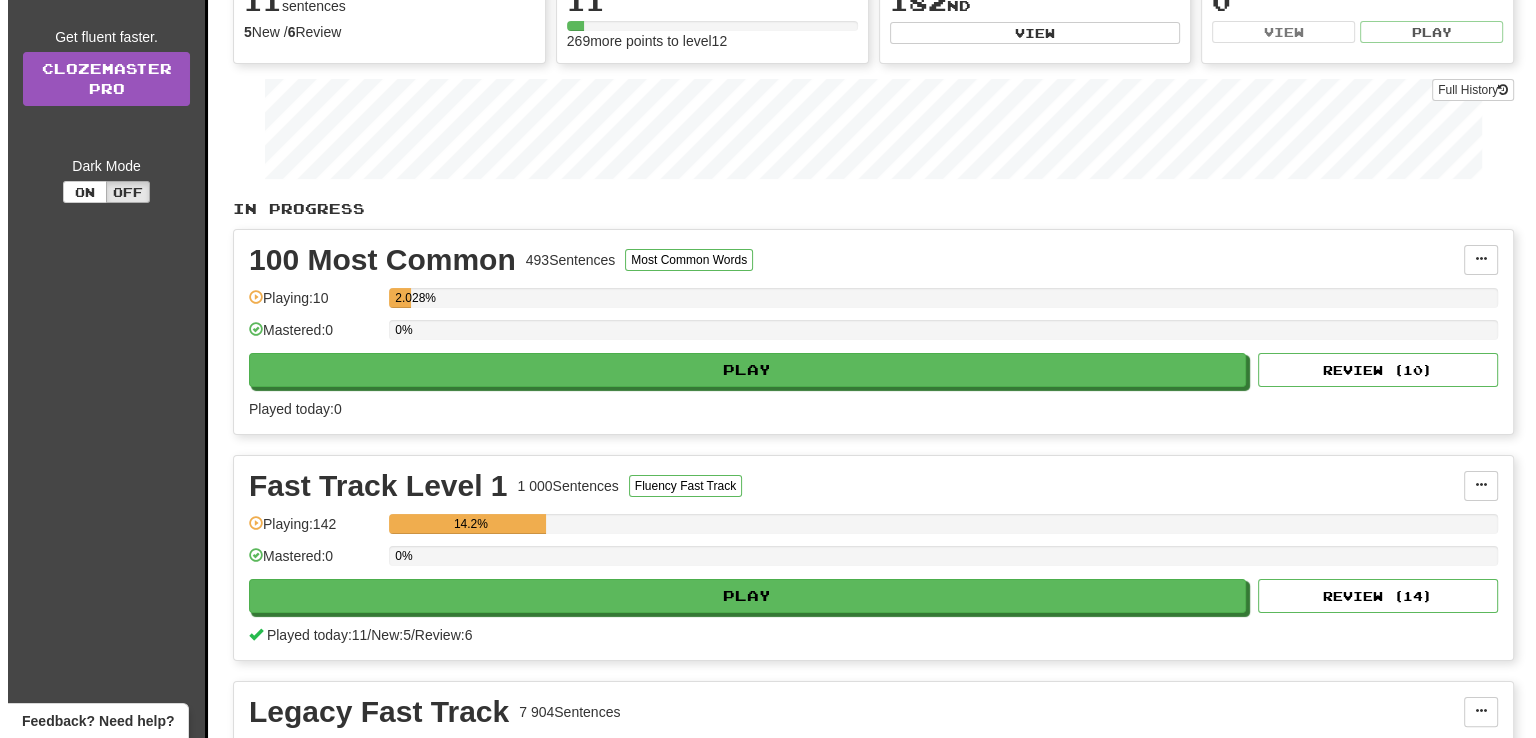 scroll, scrollTop: 266, scrollLeft: 0, axis: vertical 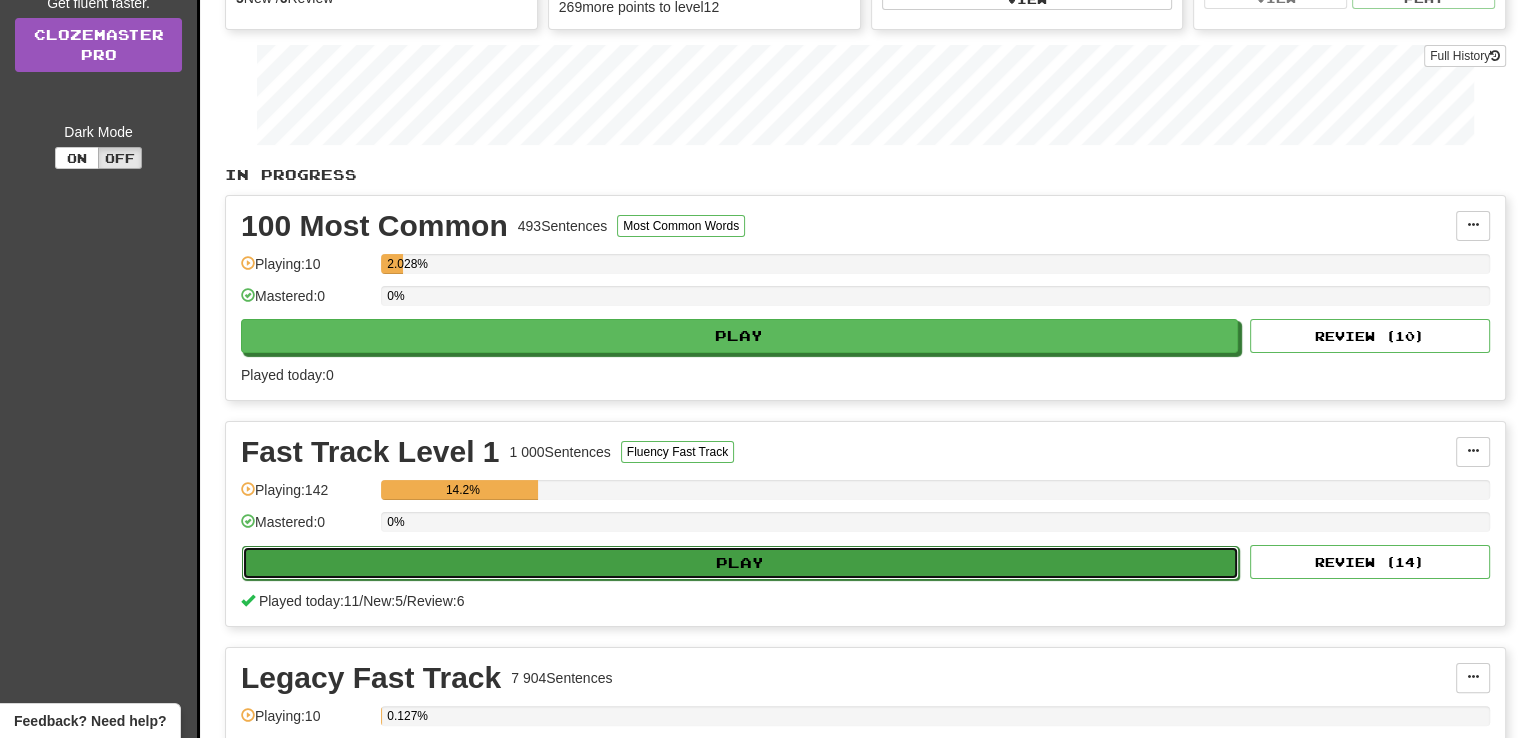 click on "Play" at bounding box center [740, 563] 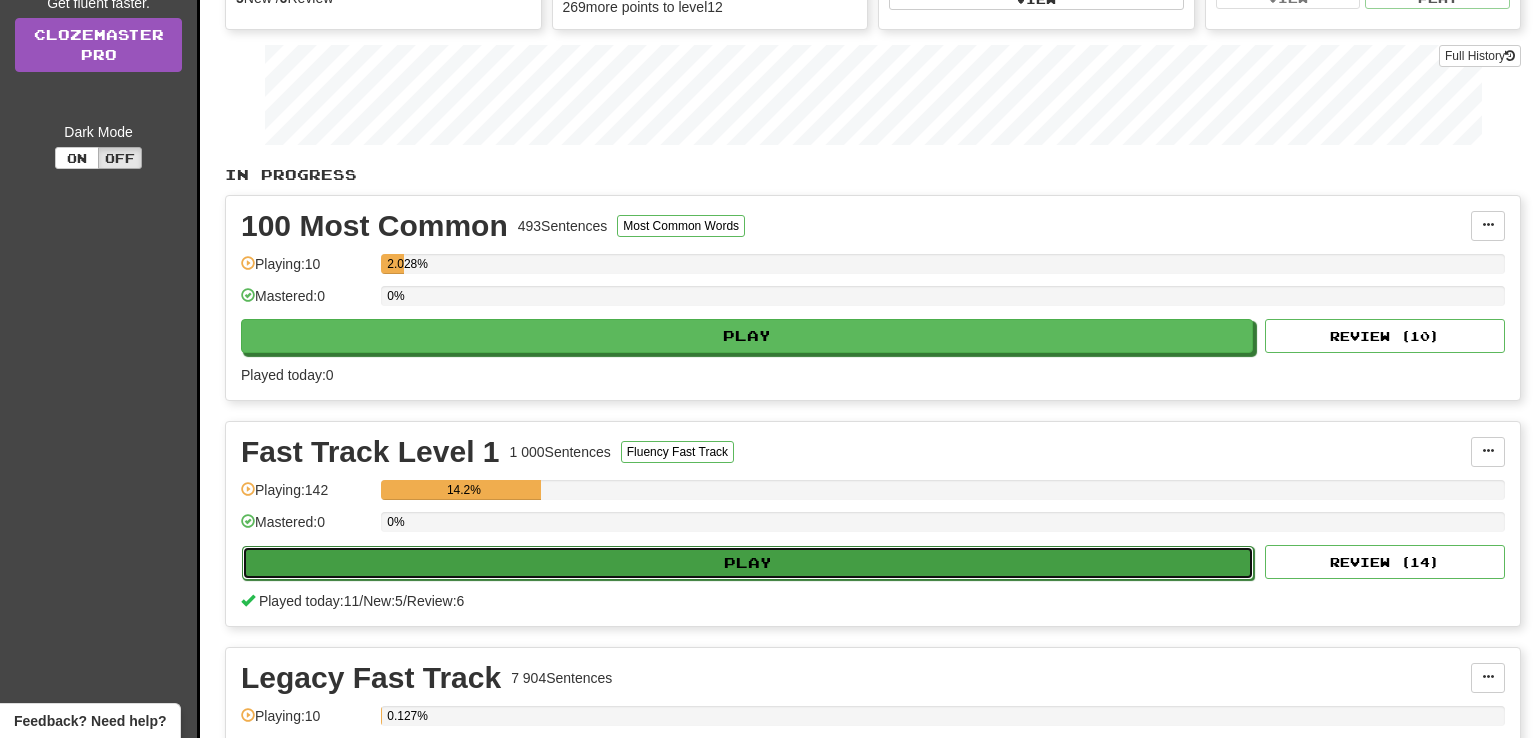 select on "**" 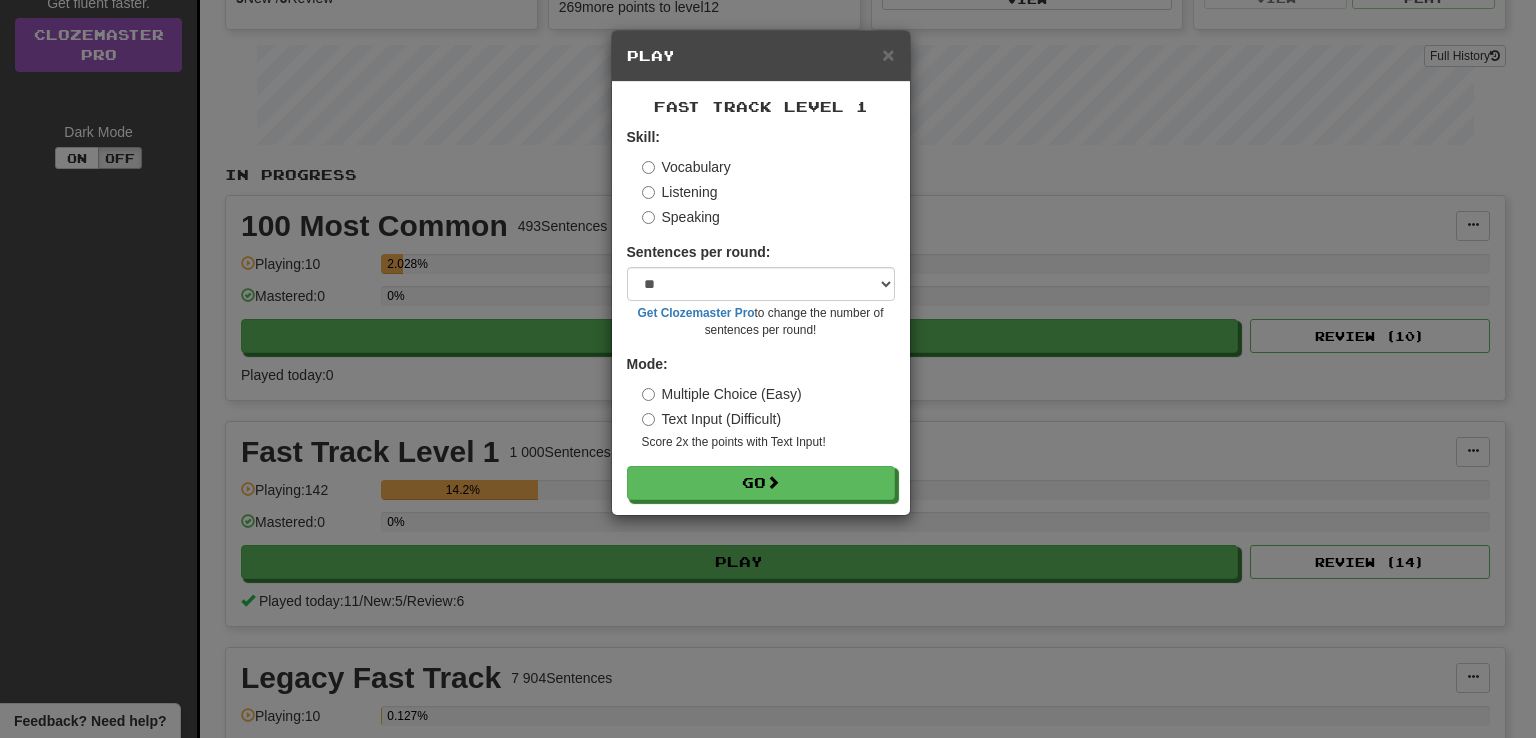 click on "Speaking" at bounding box center (681, 217) 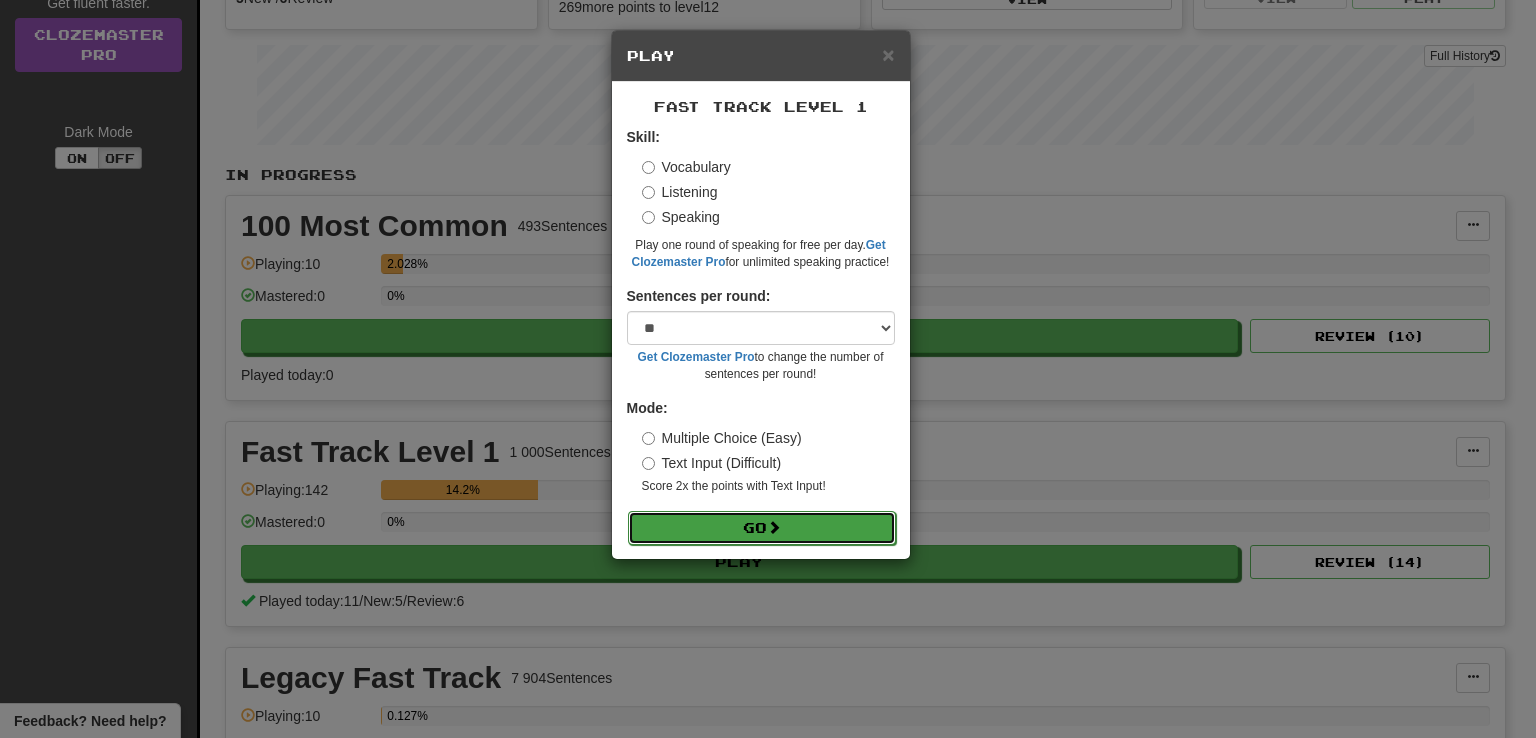 click on "Go" at bounding box center (762, 528) 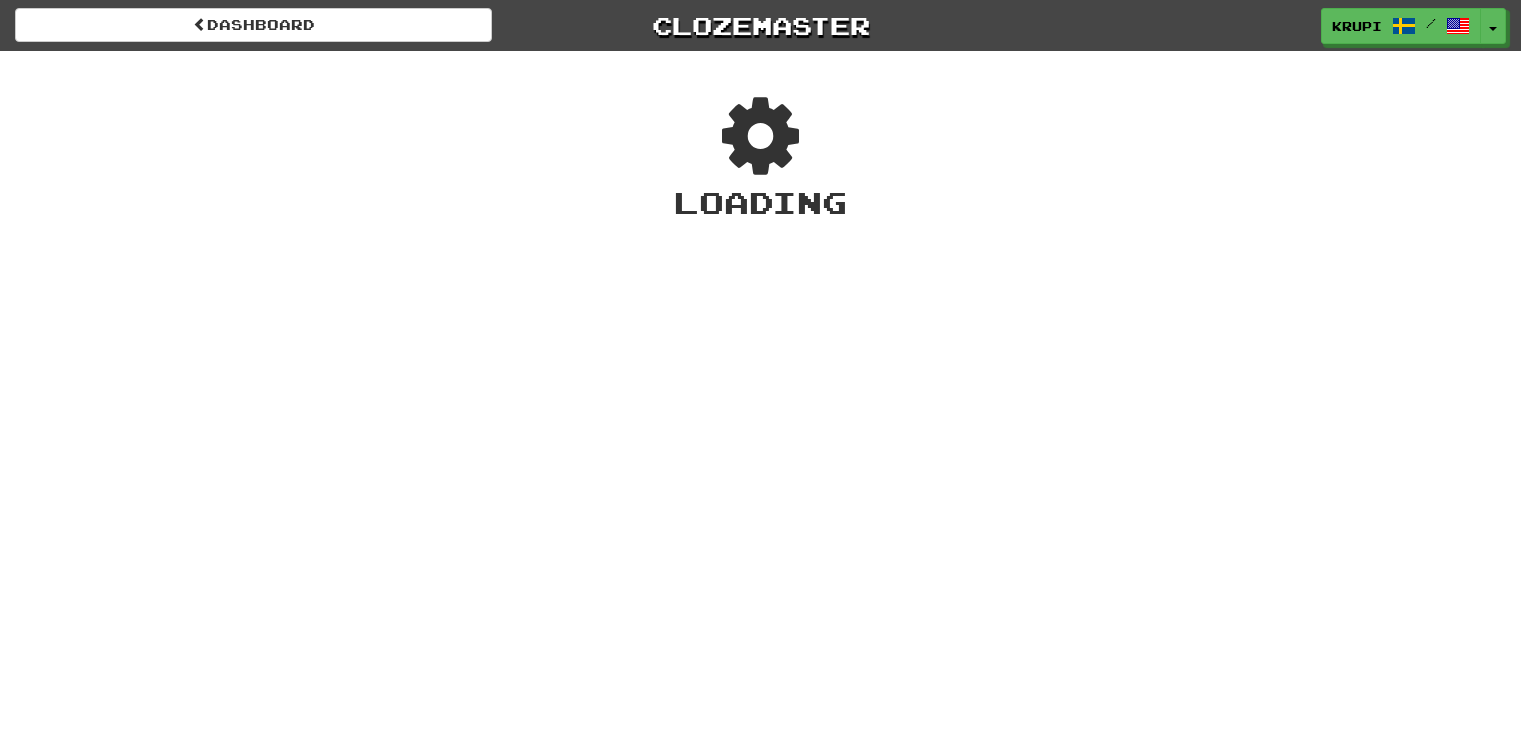 scroll, scrollTop: 0, scrollLeft: 0, axis: both 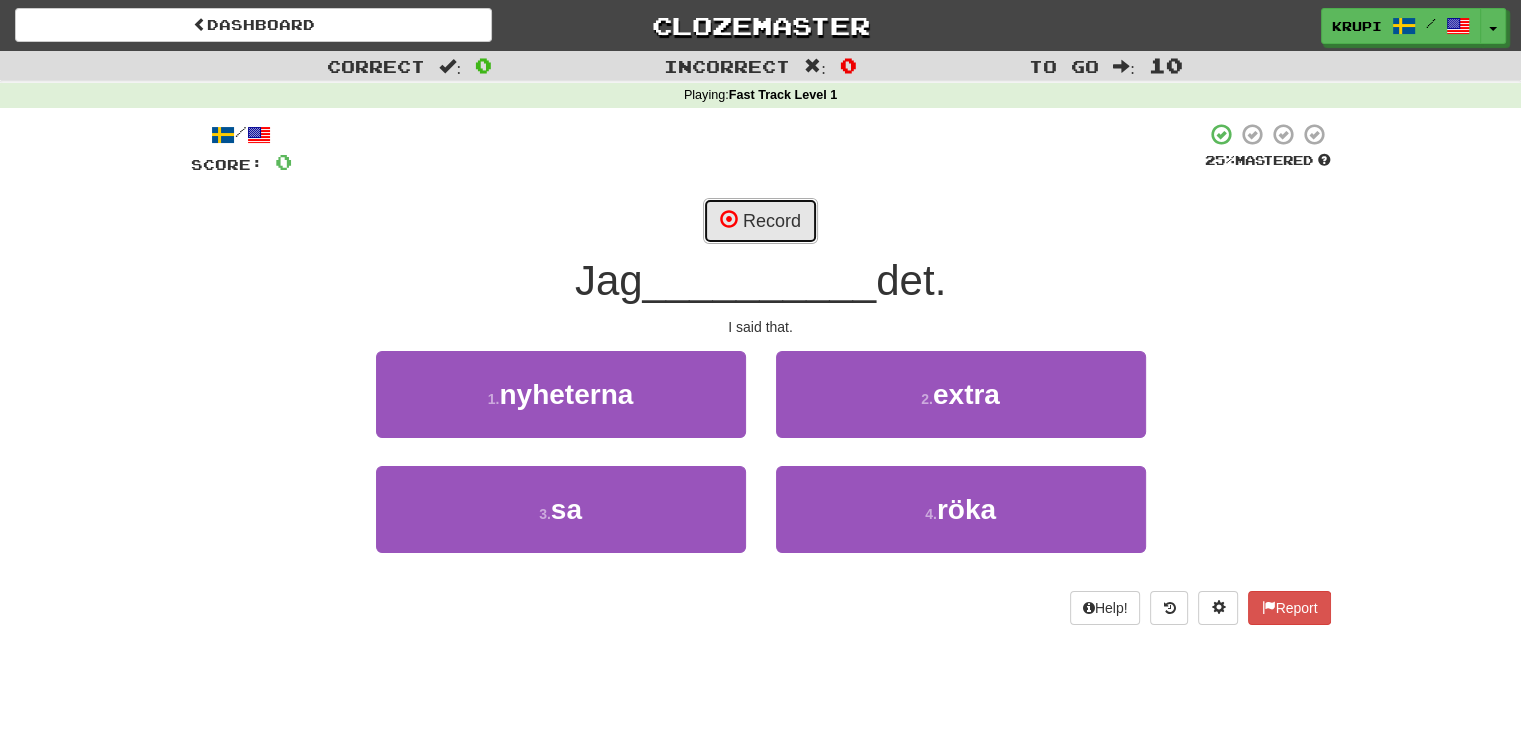 click on "Record" at bounding box center (760, 221) 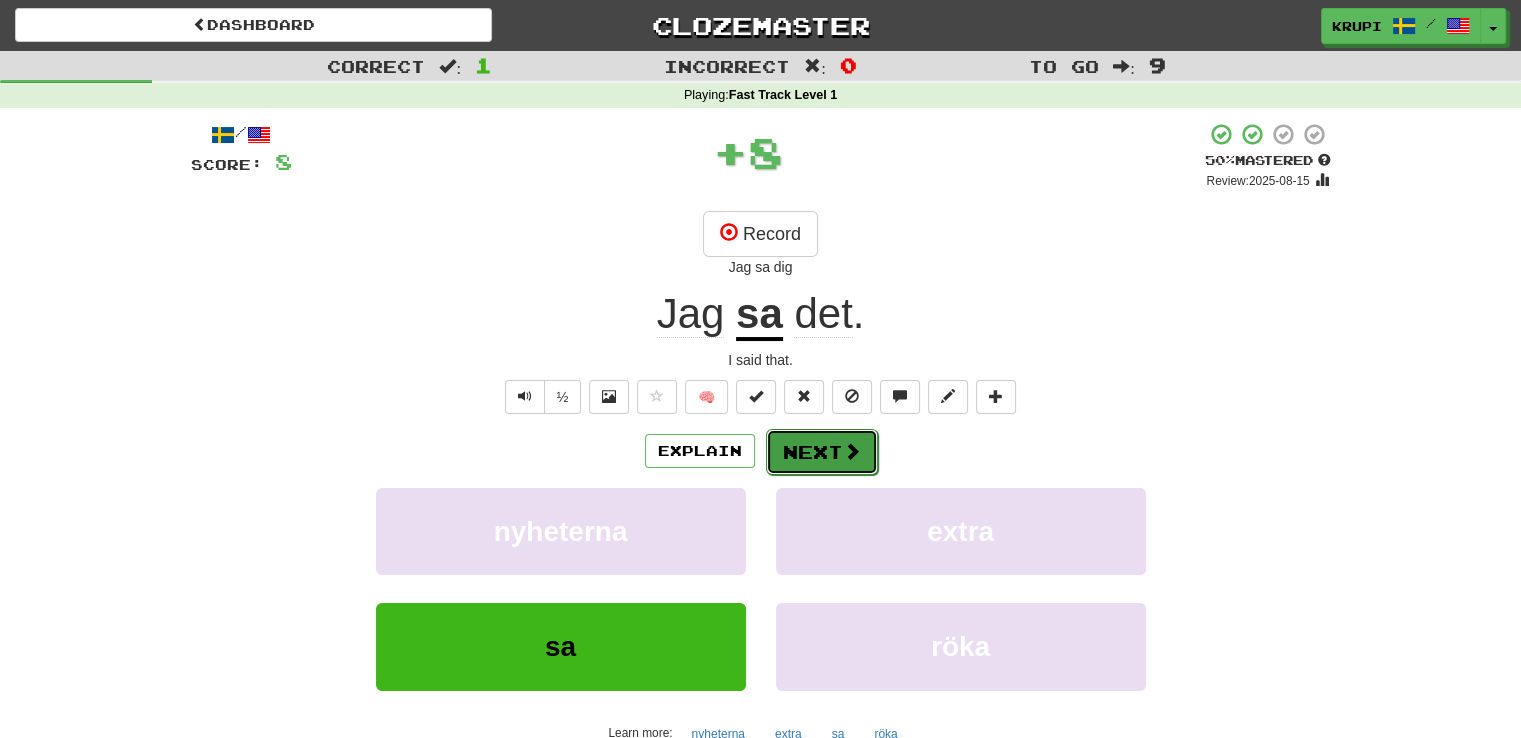 click on "Next" at bounding box center [822, 452] 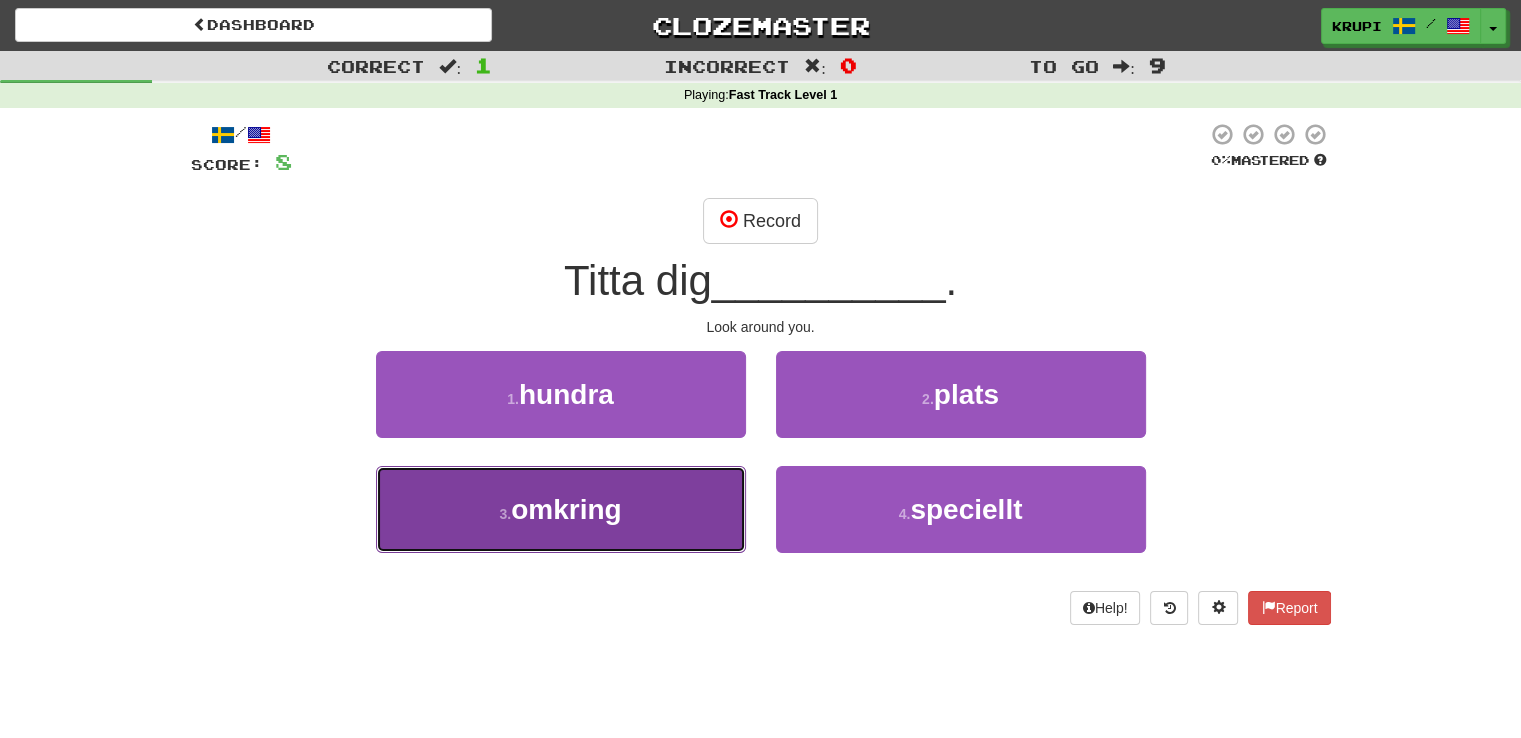 click on "3 .  omkring" at bounding box center [561, 509] 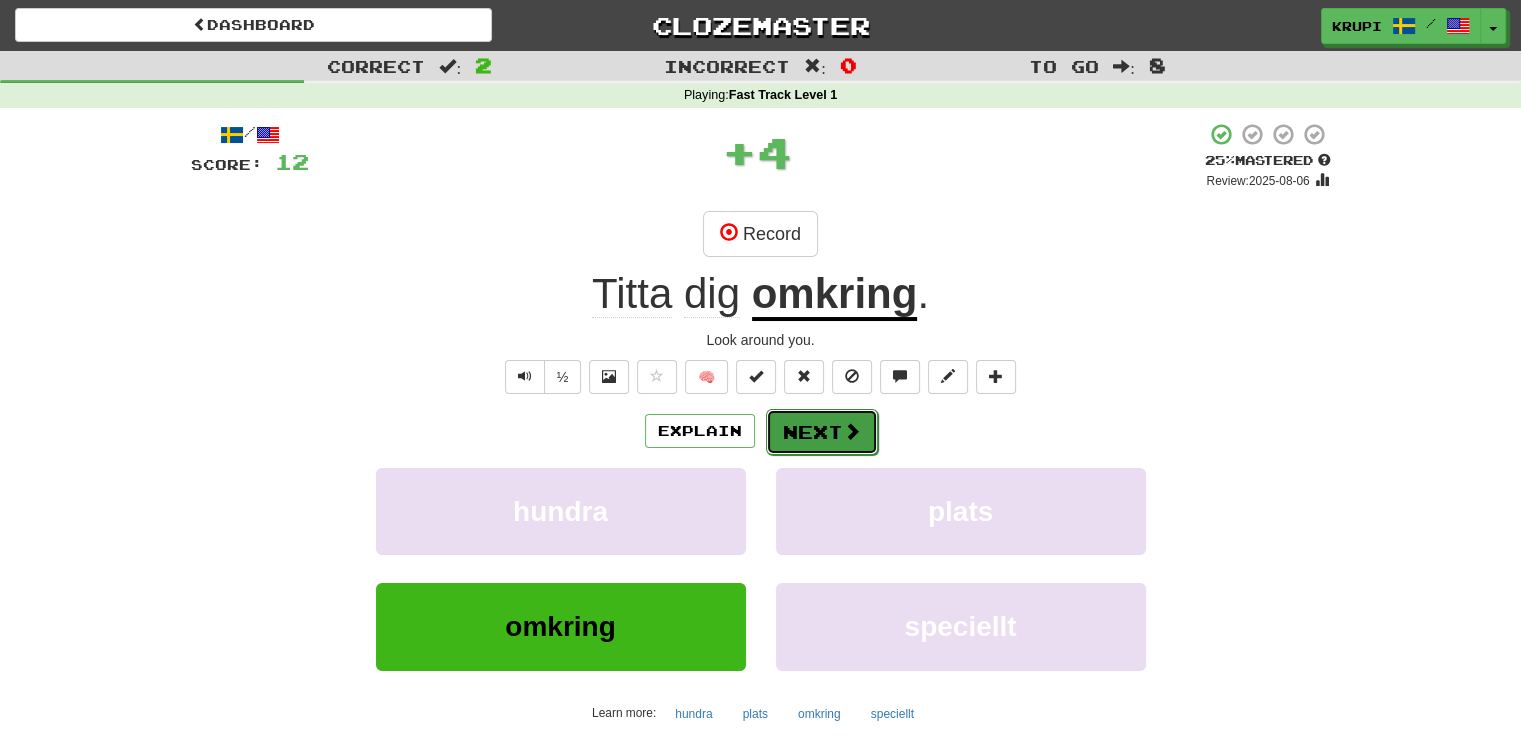 click on "Next" at bounding box center [822, 432] 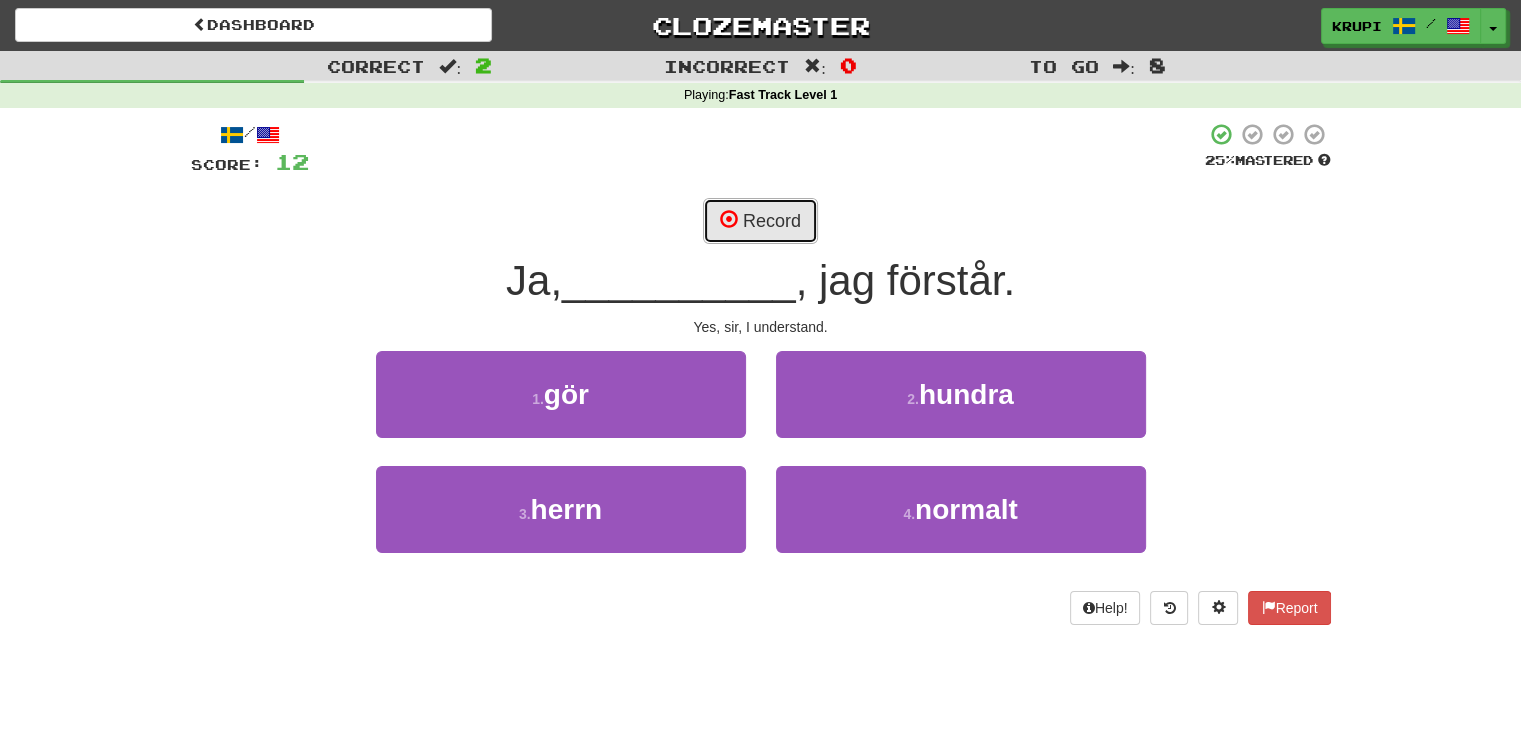 click on "Record" at bounding box center [760, 221] 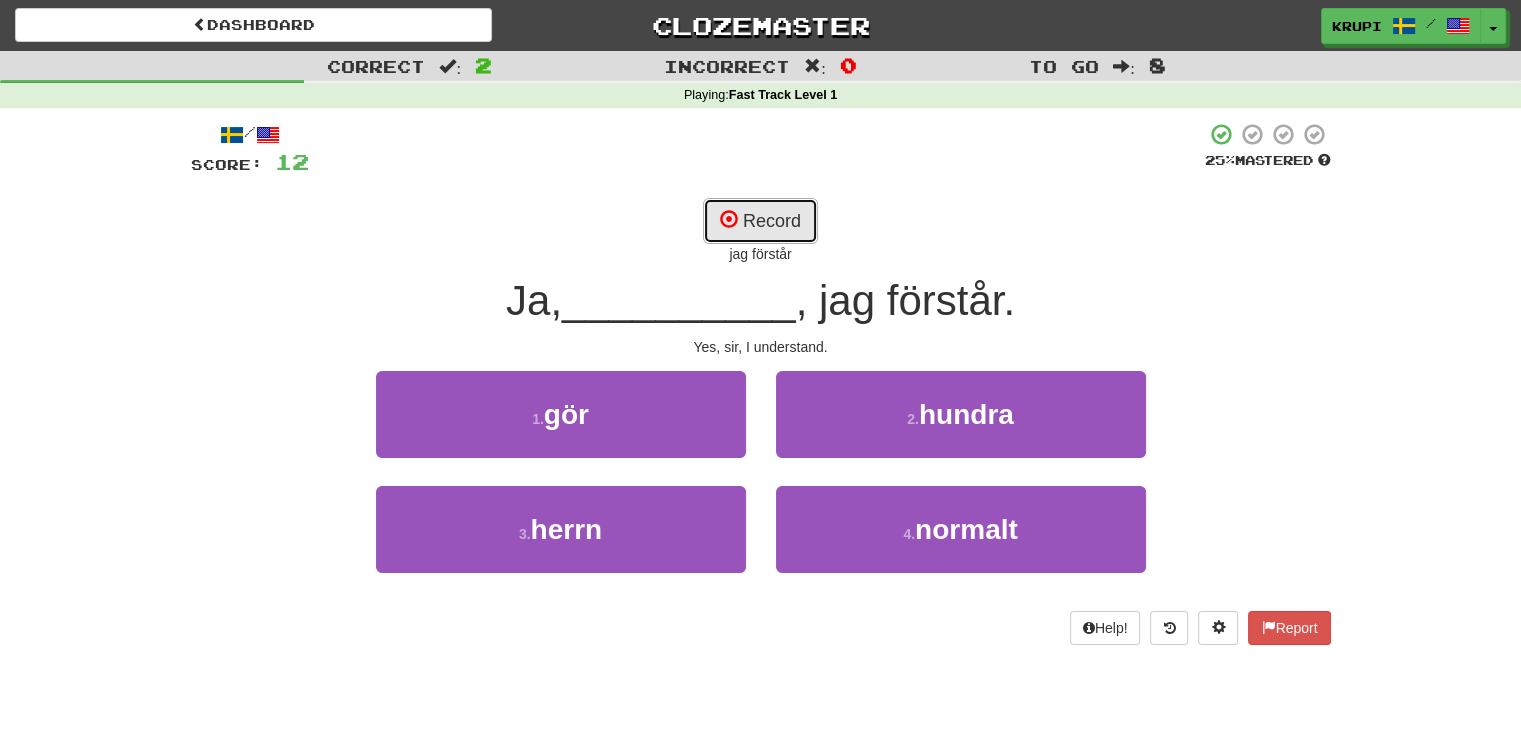 click on "Record" at bounding box center [760, 221] 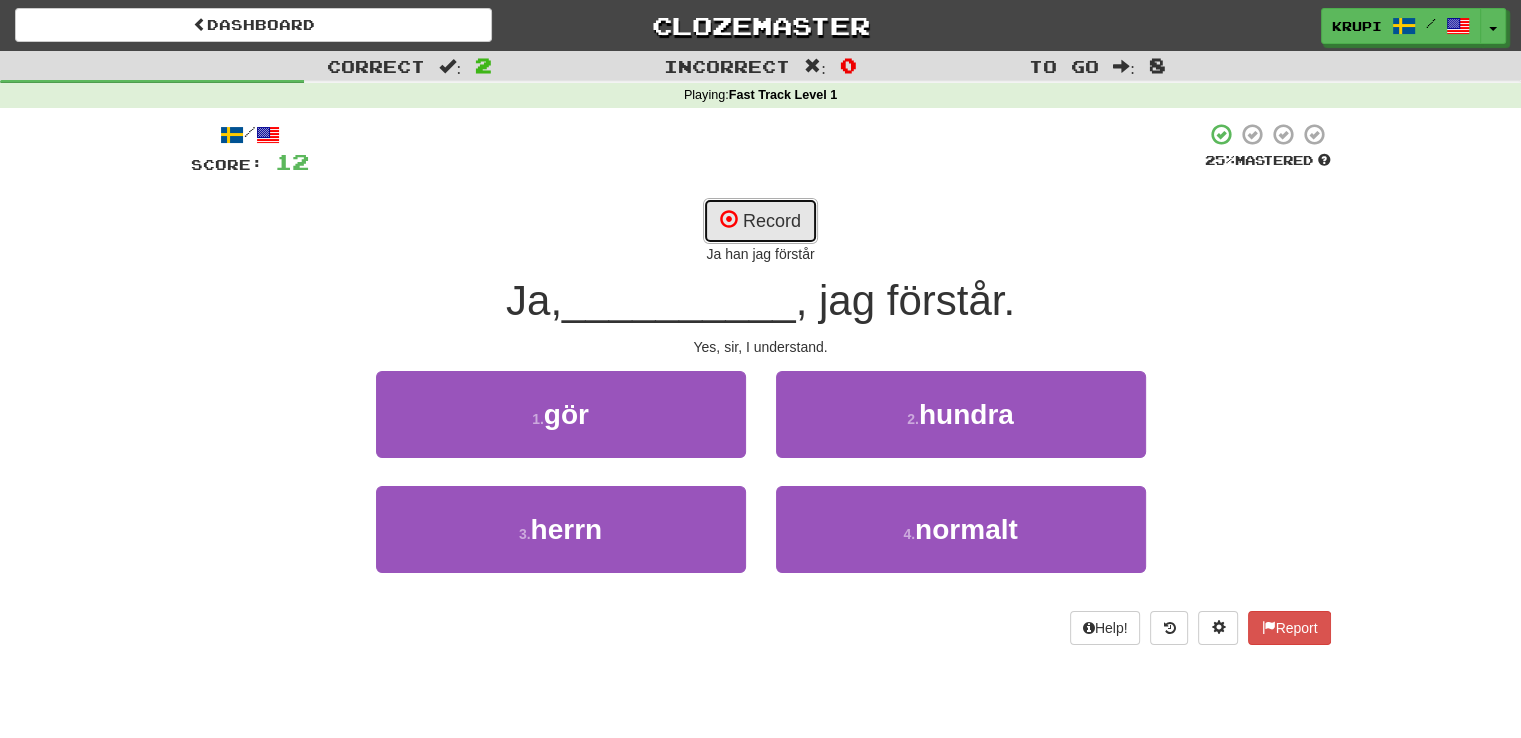 click on "Record" at bounding box center (760, 221) 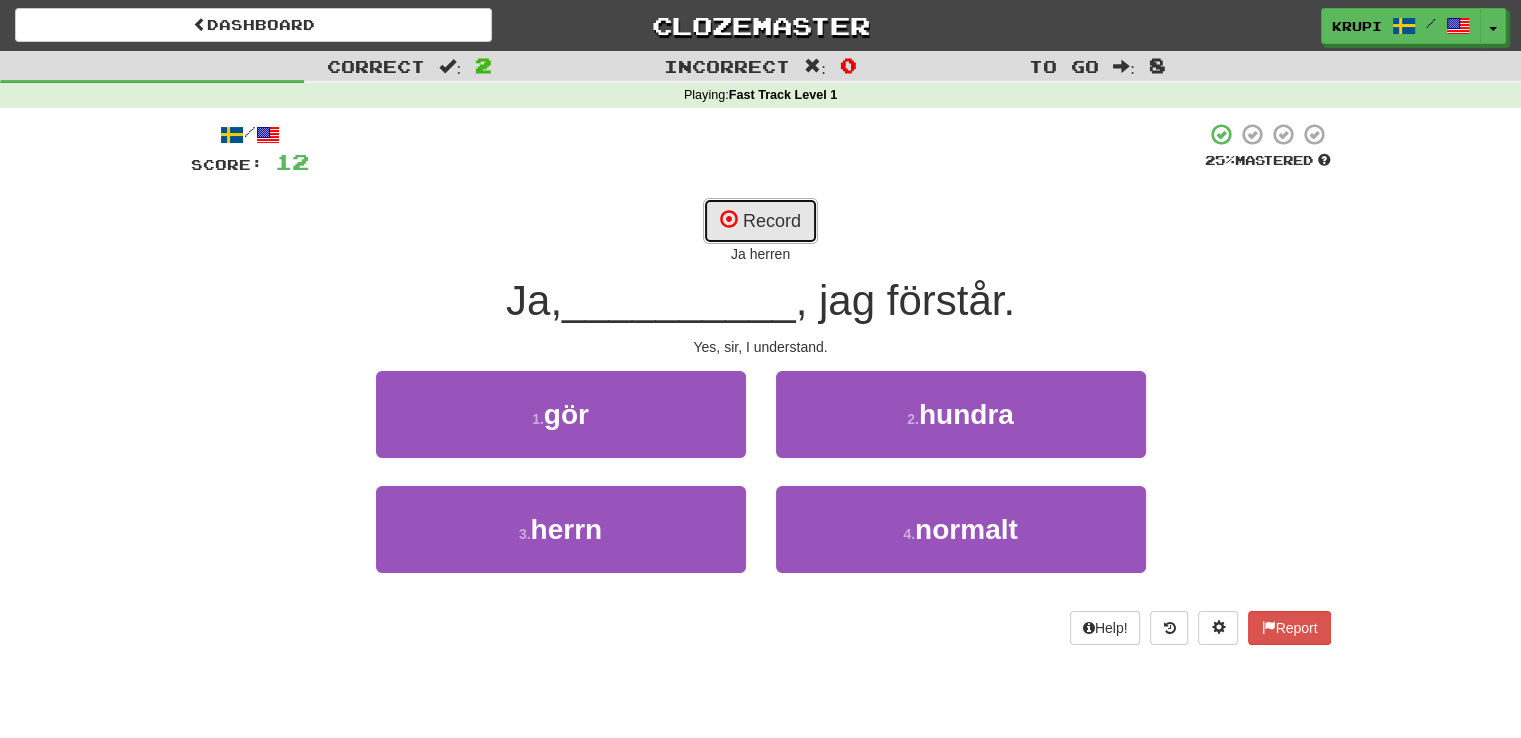 click on "Record" at bounding box center [760, 221] 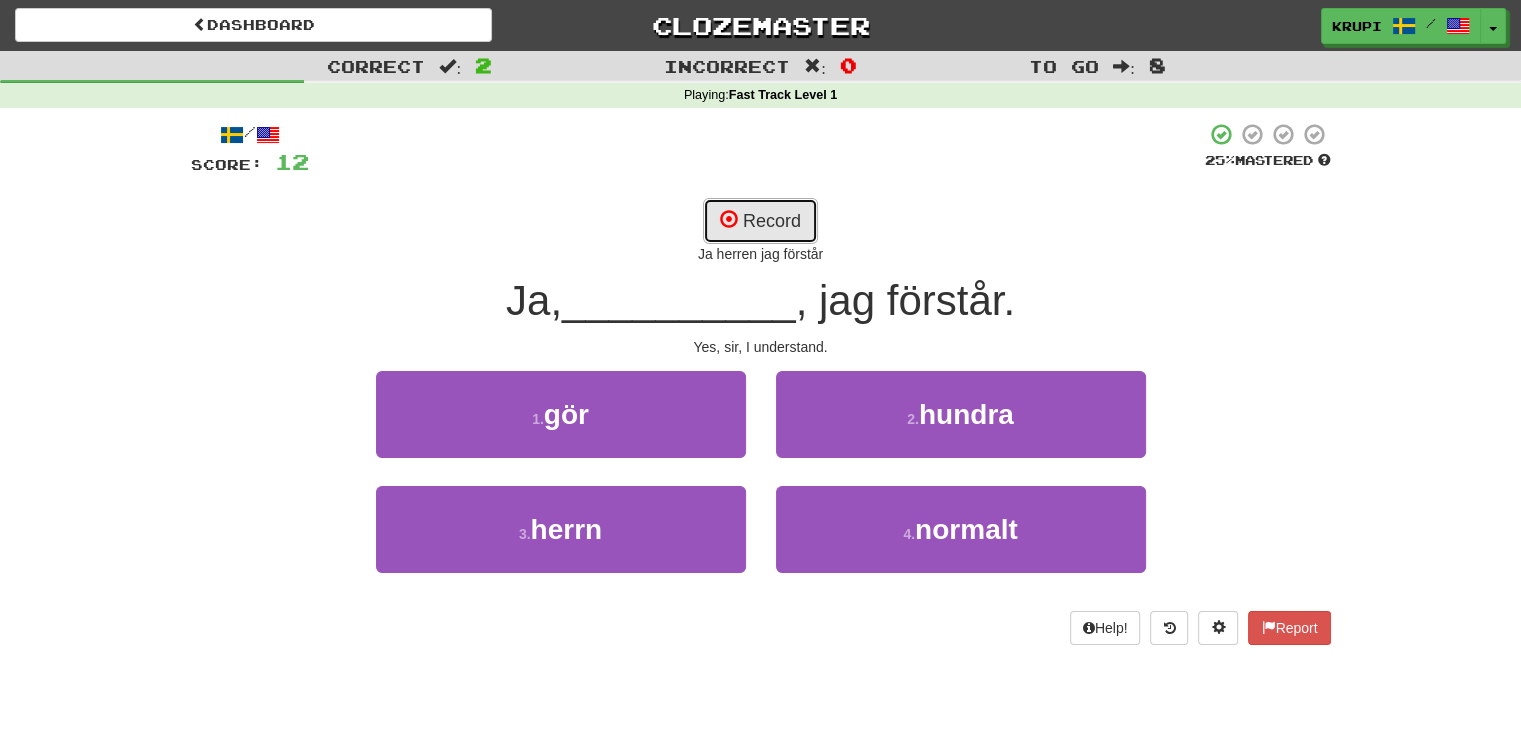 click on "Record" at bounding box center [760, 221] 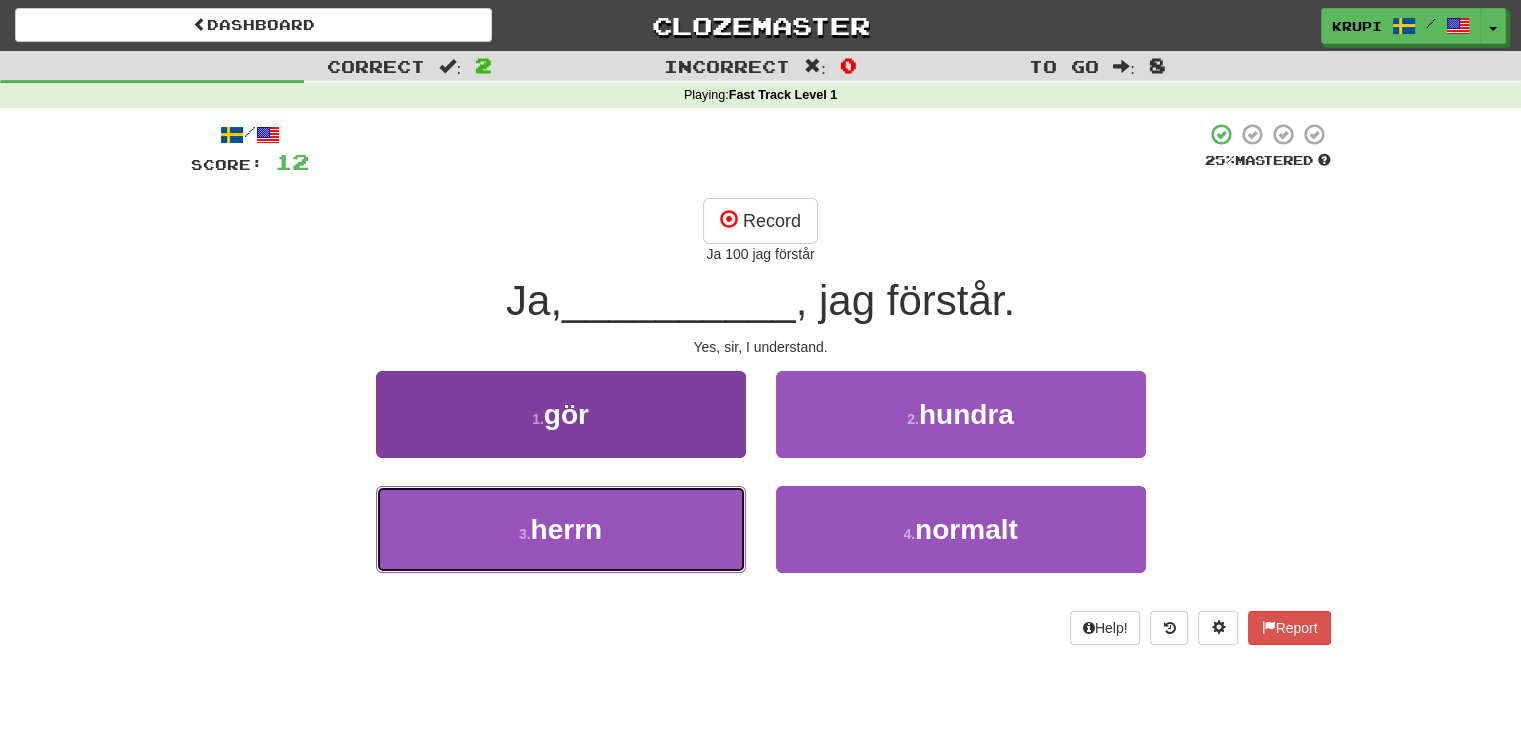 click on "3 .  herrn" at bounding box center [561, 529] 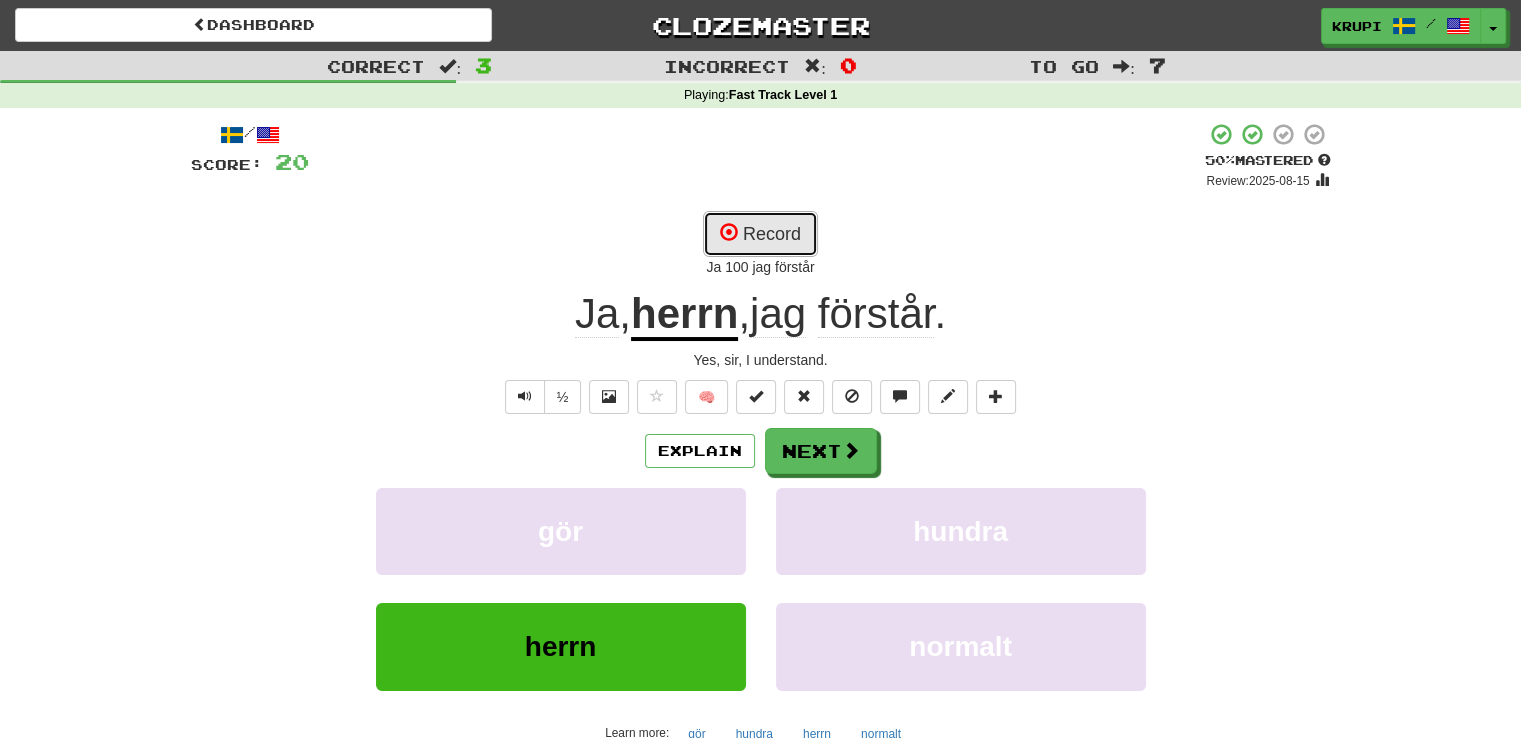 click on "Record" at bounding box center (760, 234) 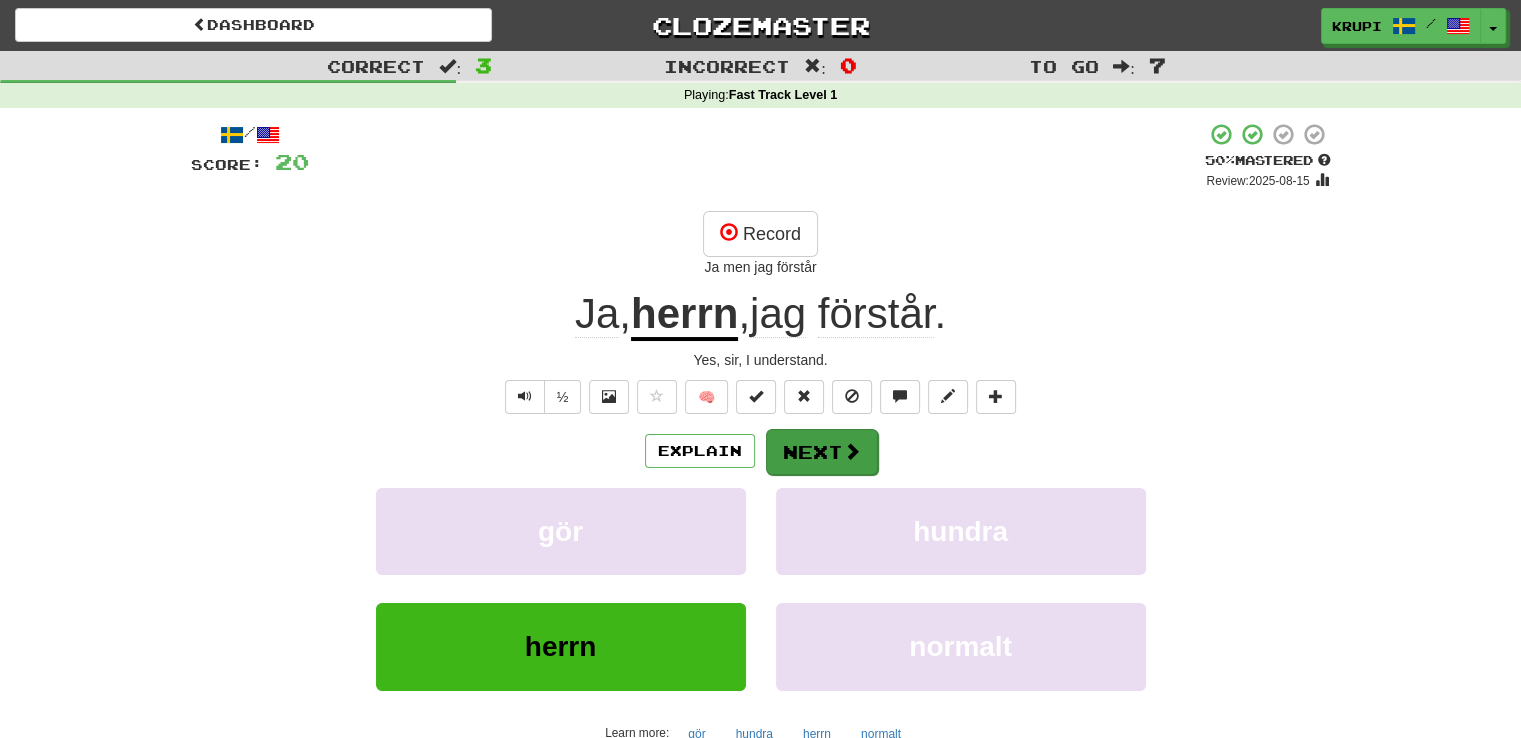 click on "Explain Next" at bounding box center [761, 451] 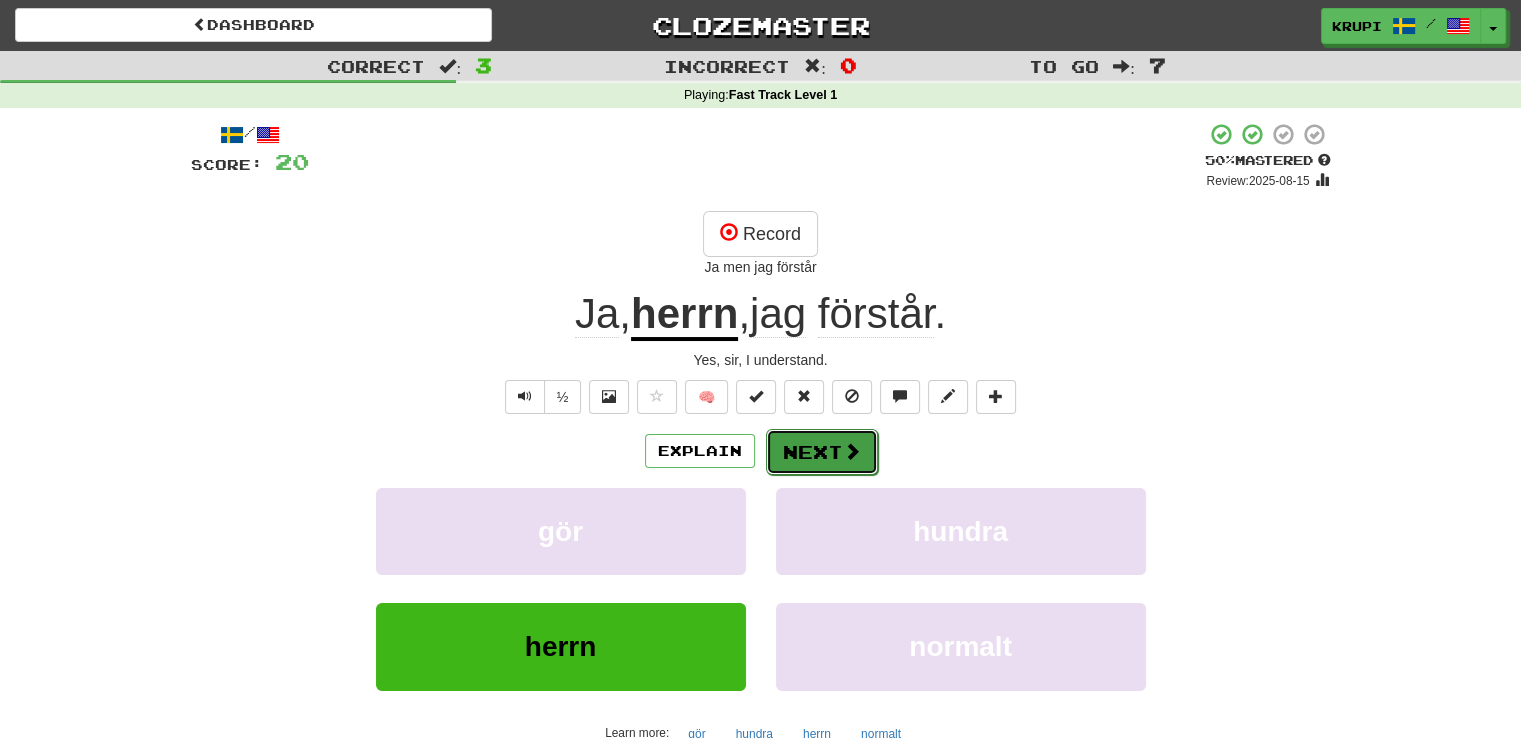 click on "Next" at bounding box center (822, 452) 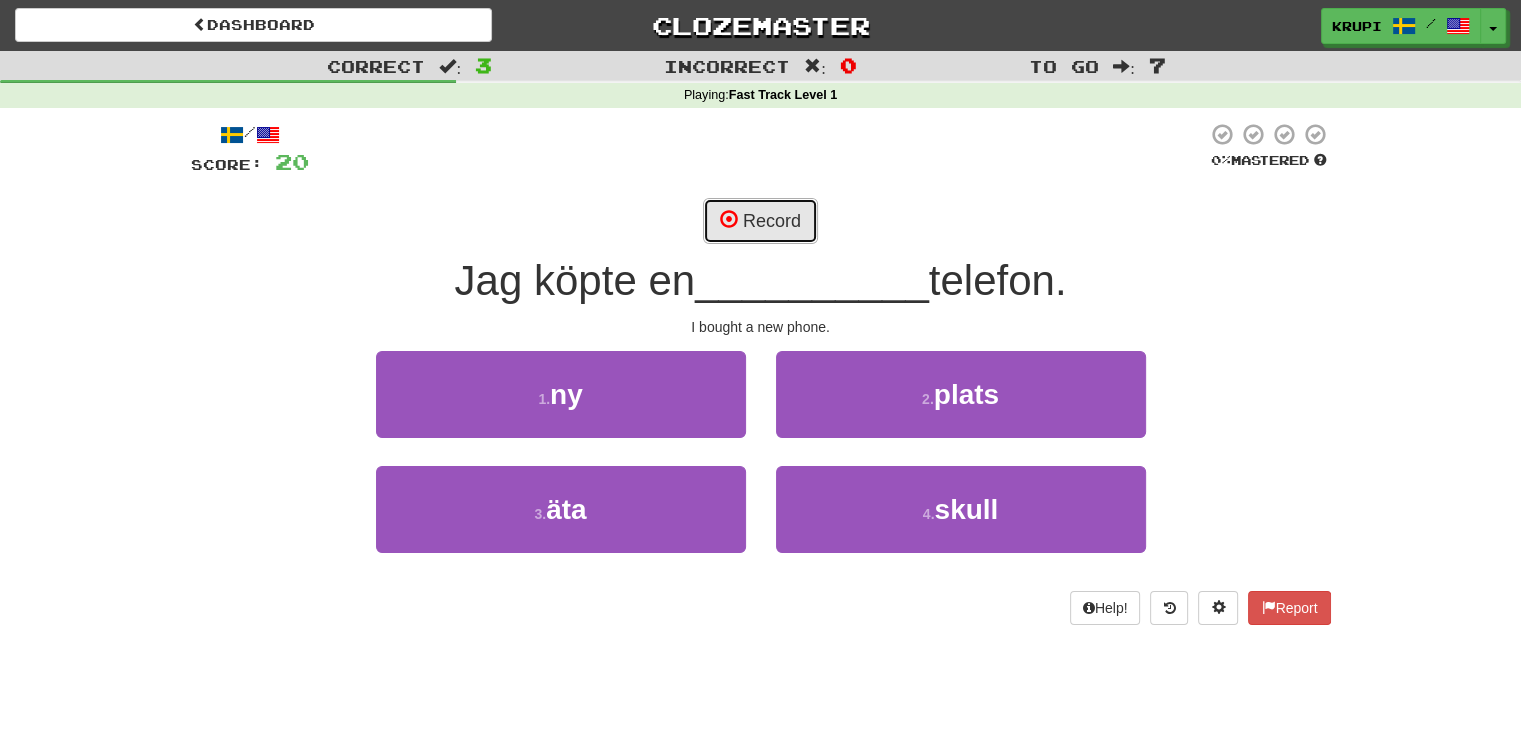 click on "Record" at bounding box center (760, 221) 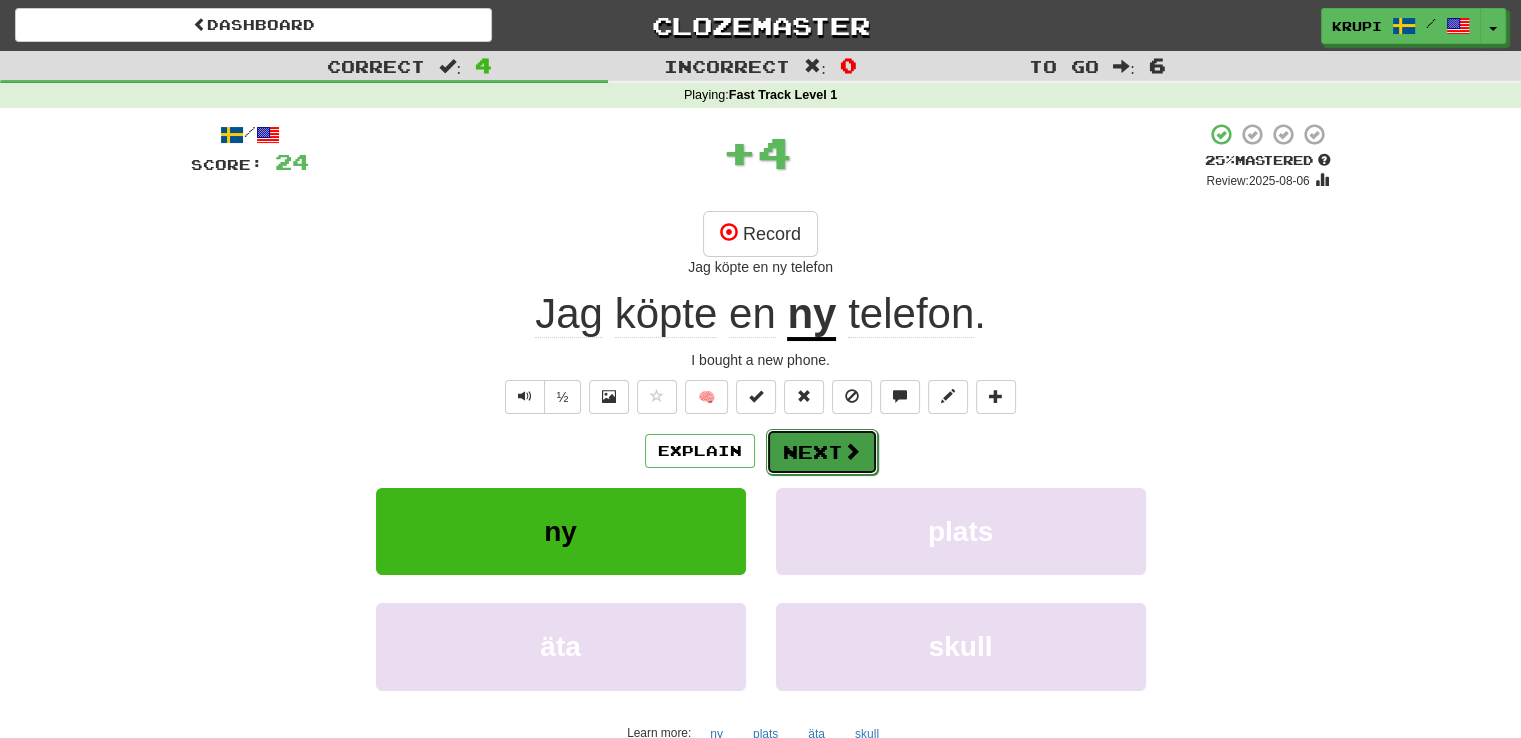 click on "Next" at bounding box center [822, 452] 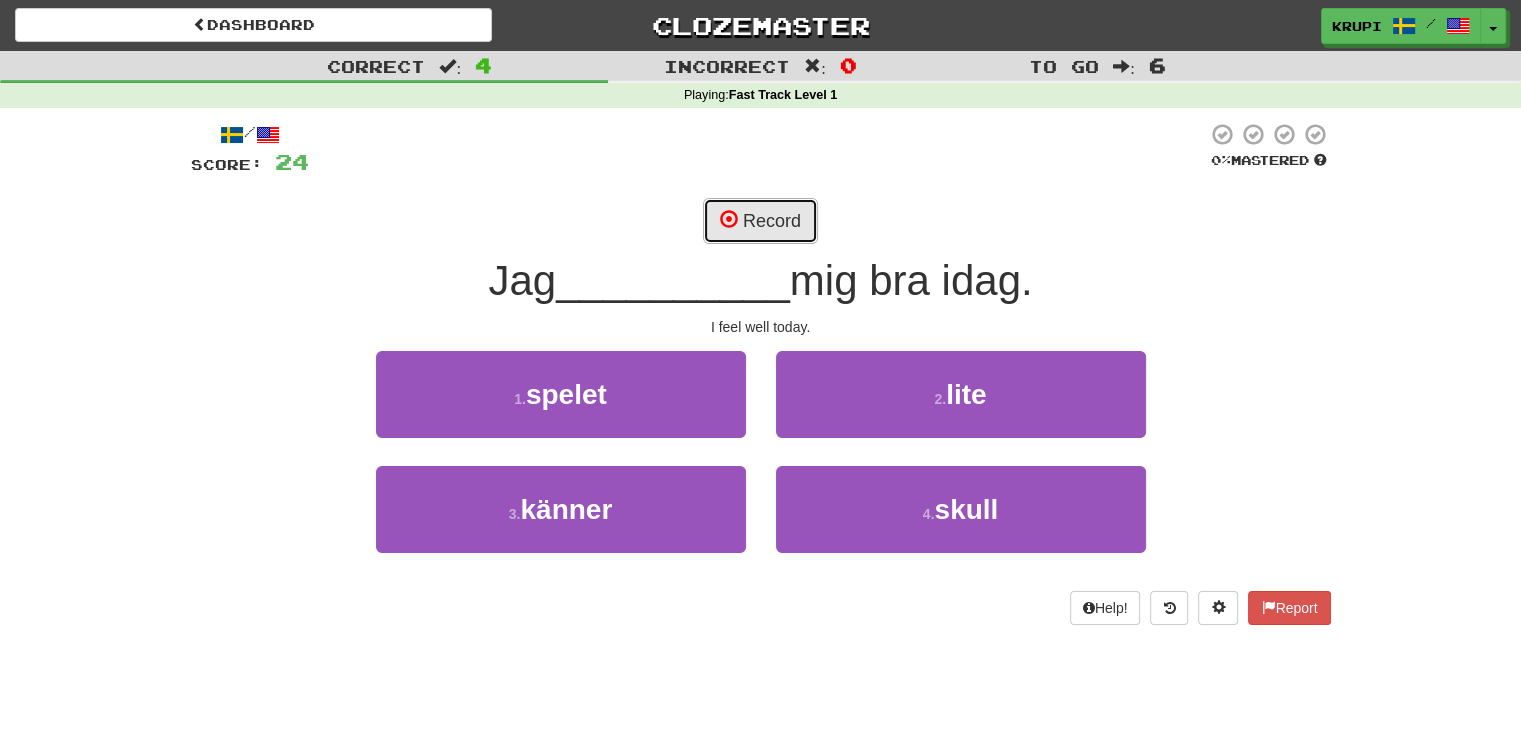 click on "Record" at bounding box center [760, 221] 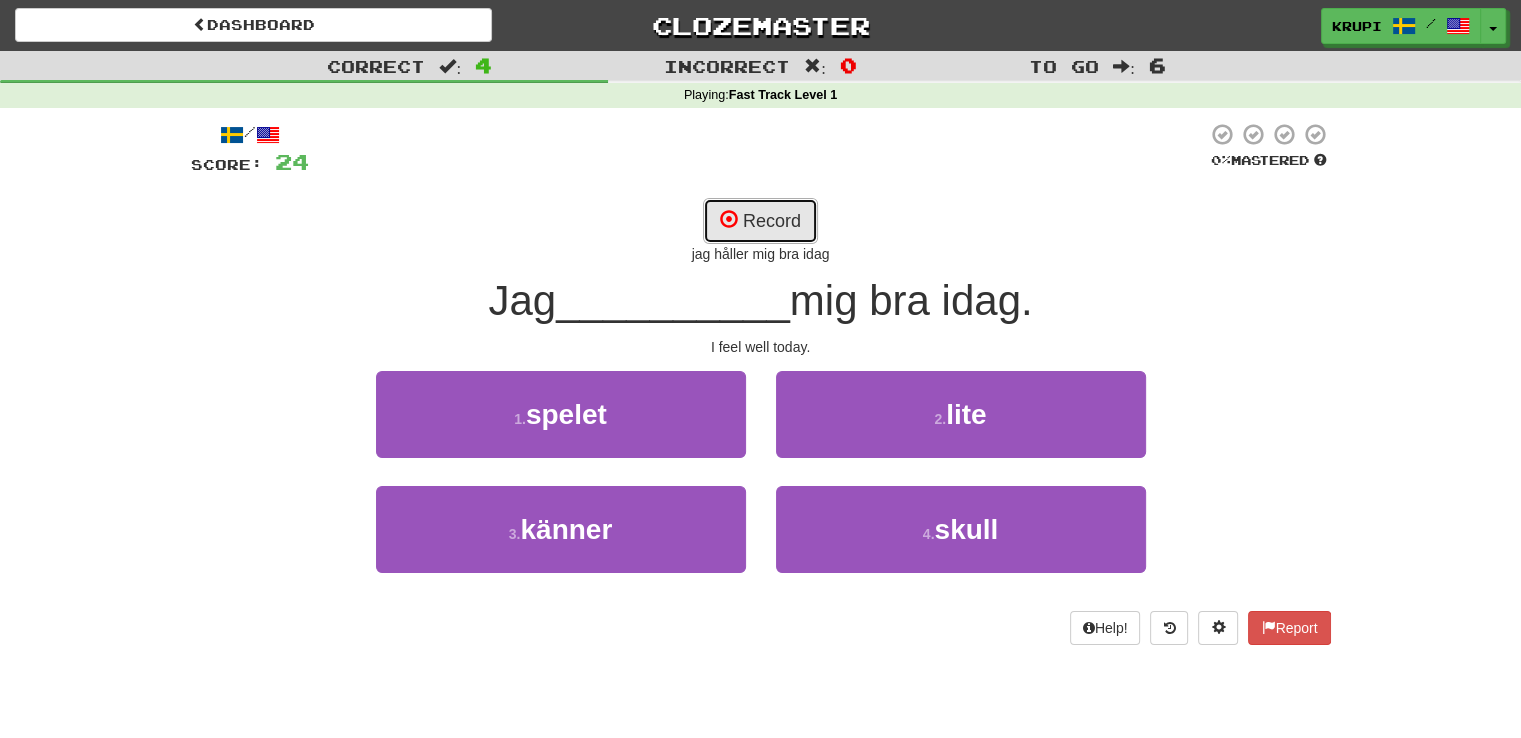click on "Record" at bounding box center (760, 221) 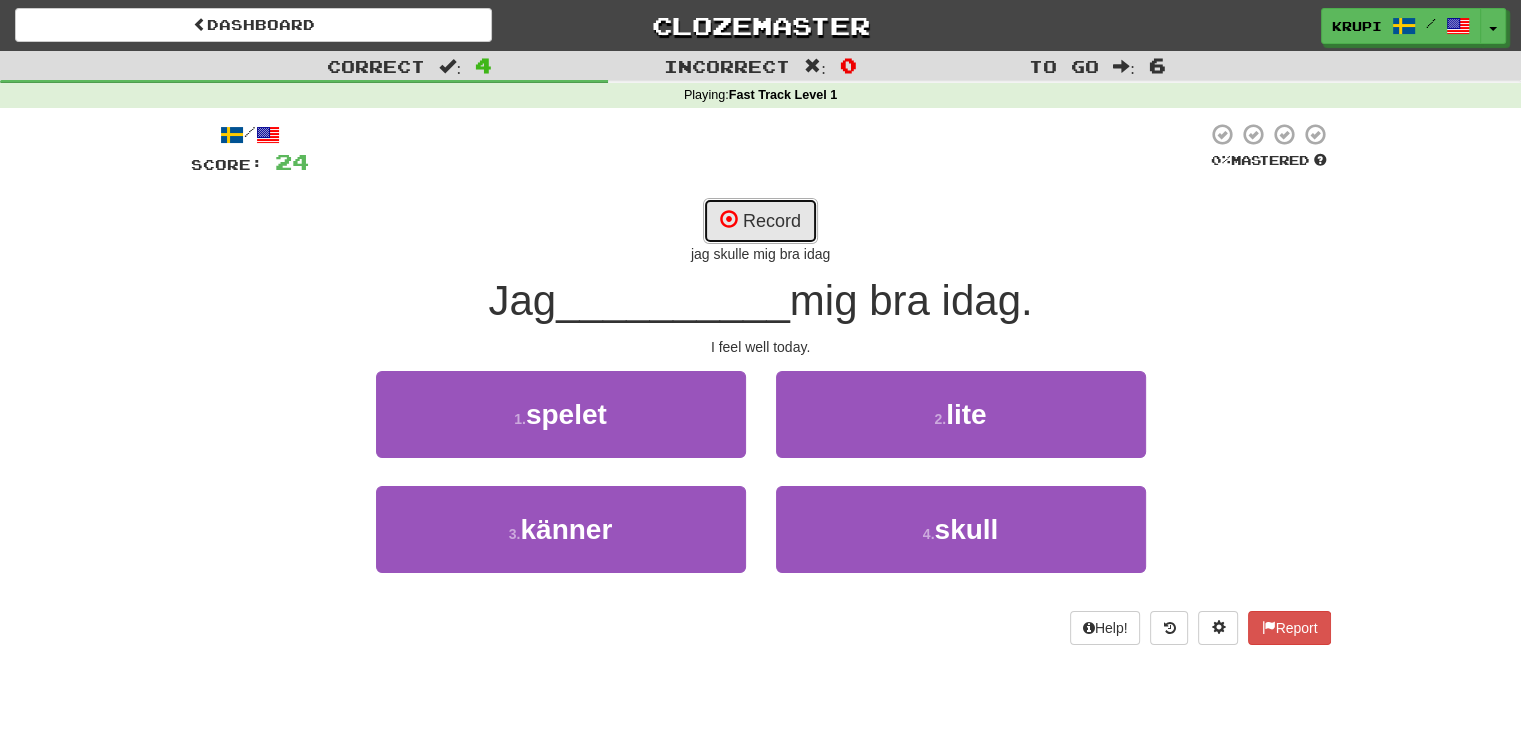 click on "Record" at bounding box center (760, 221) 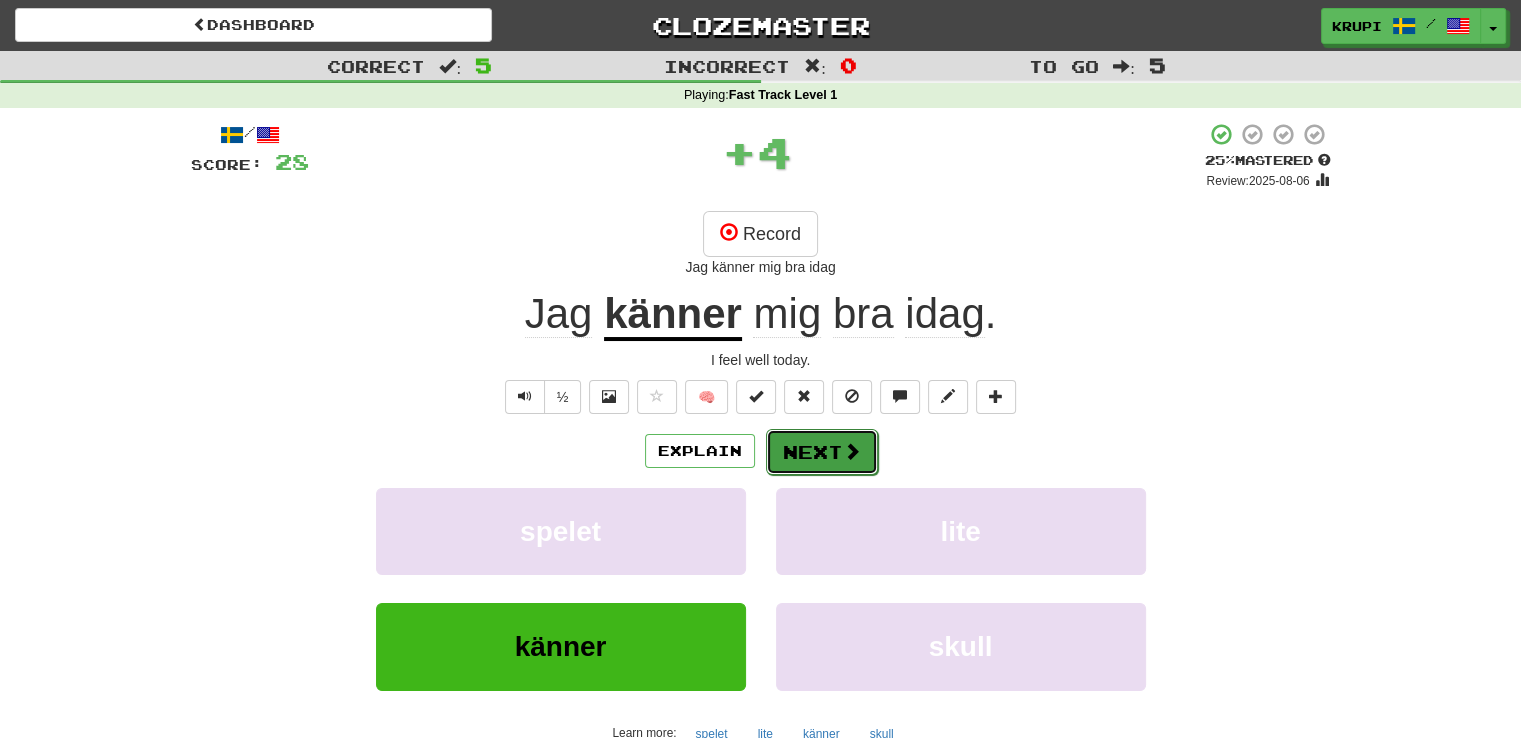 click on "Next" at bounding box center (822, 452) 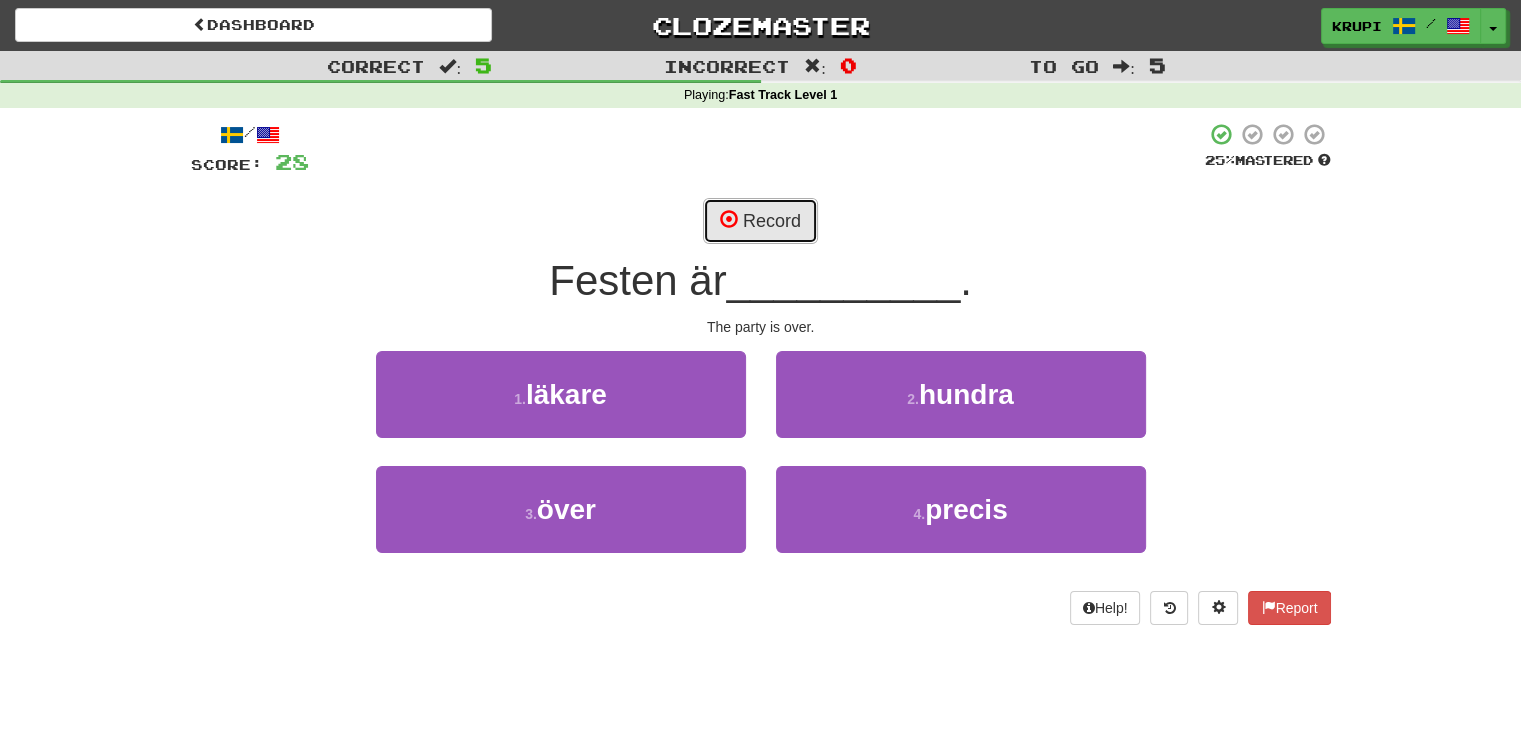 click on "Record" at bounding box center [760, 221] 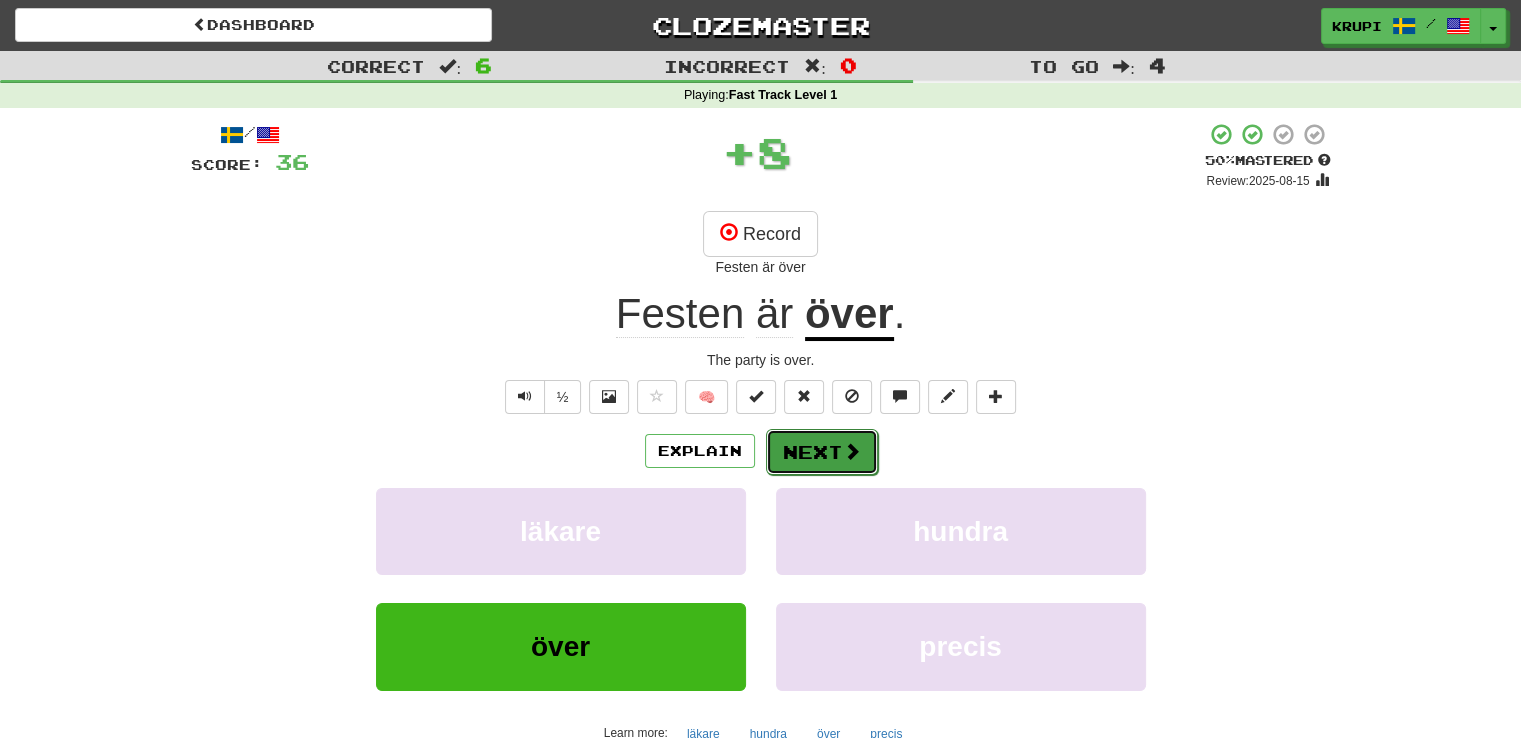 click on "Next" at bounding box center (822, 452) 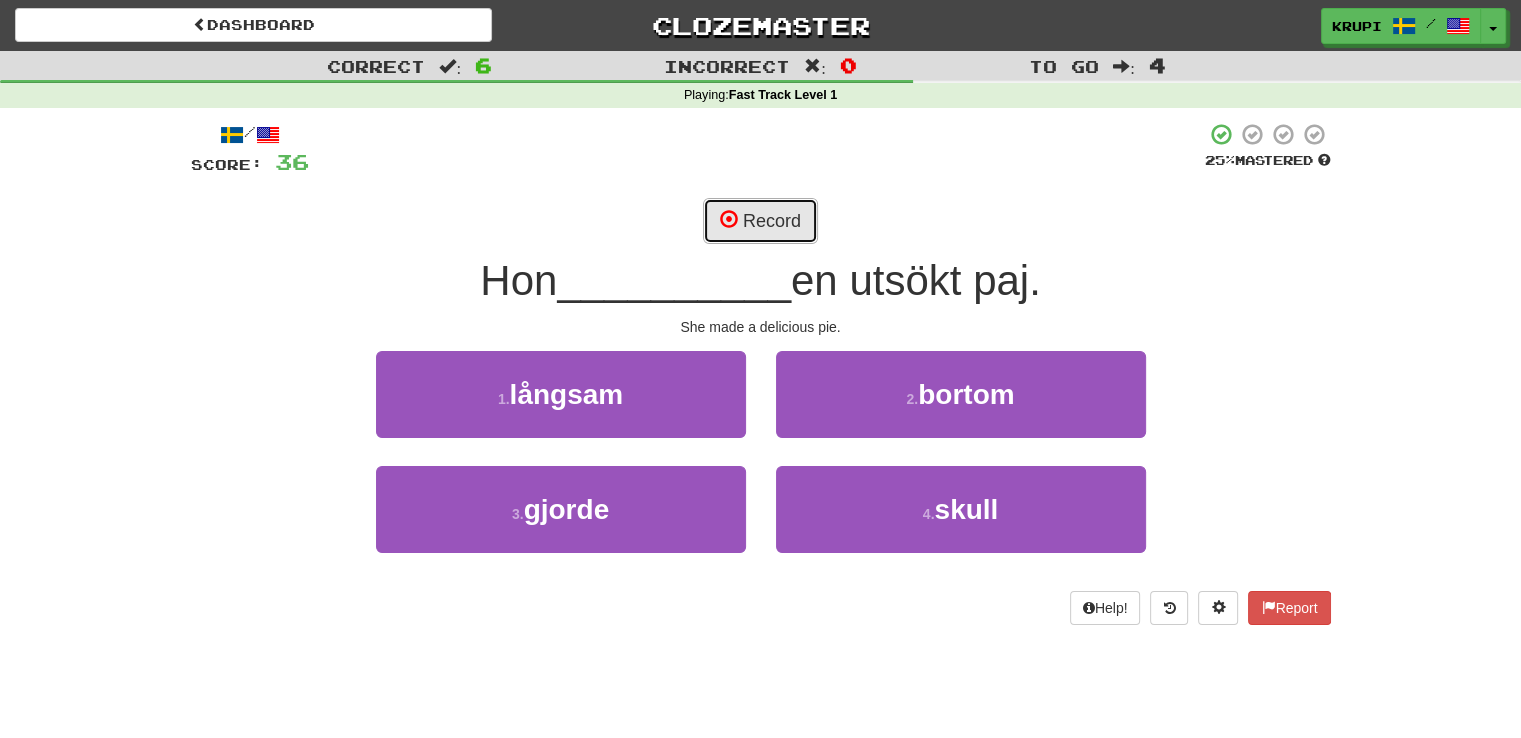 click on "Record" at bounding box center [760, 221] 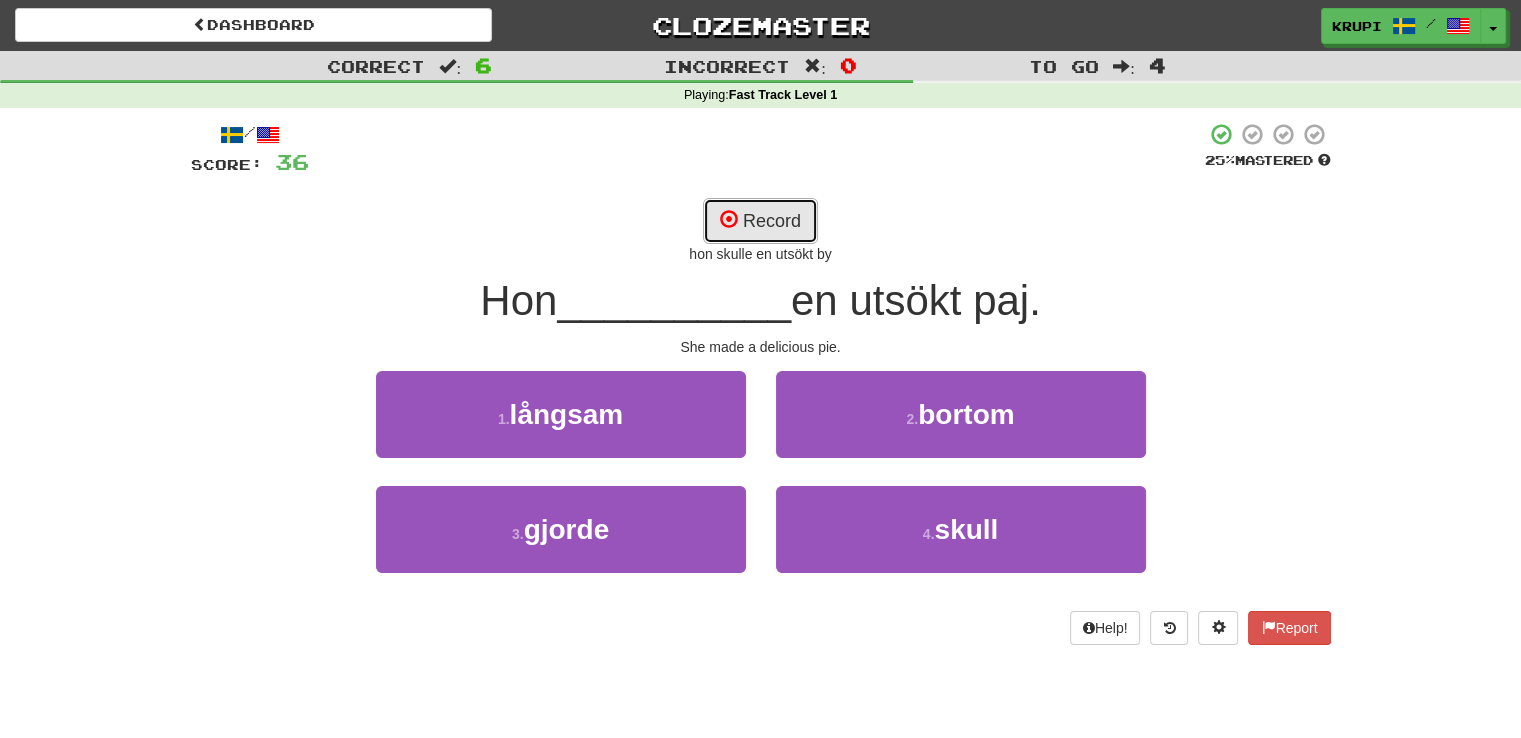 click on "Record" at bounding box center (760, 221) 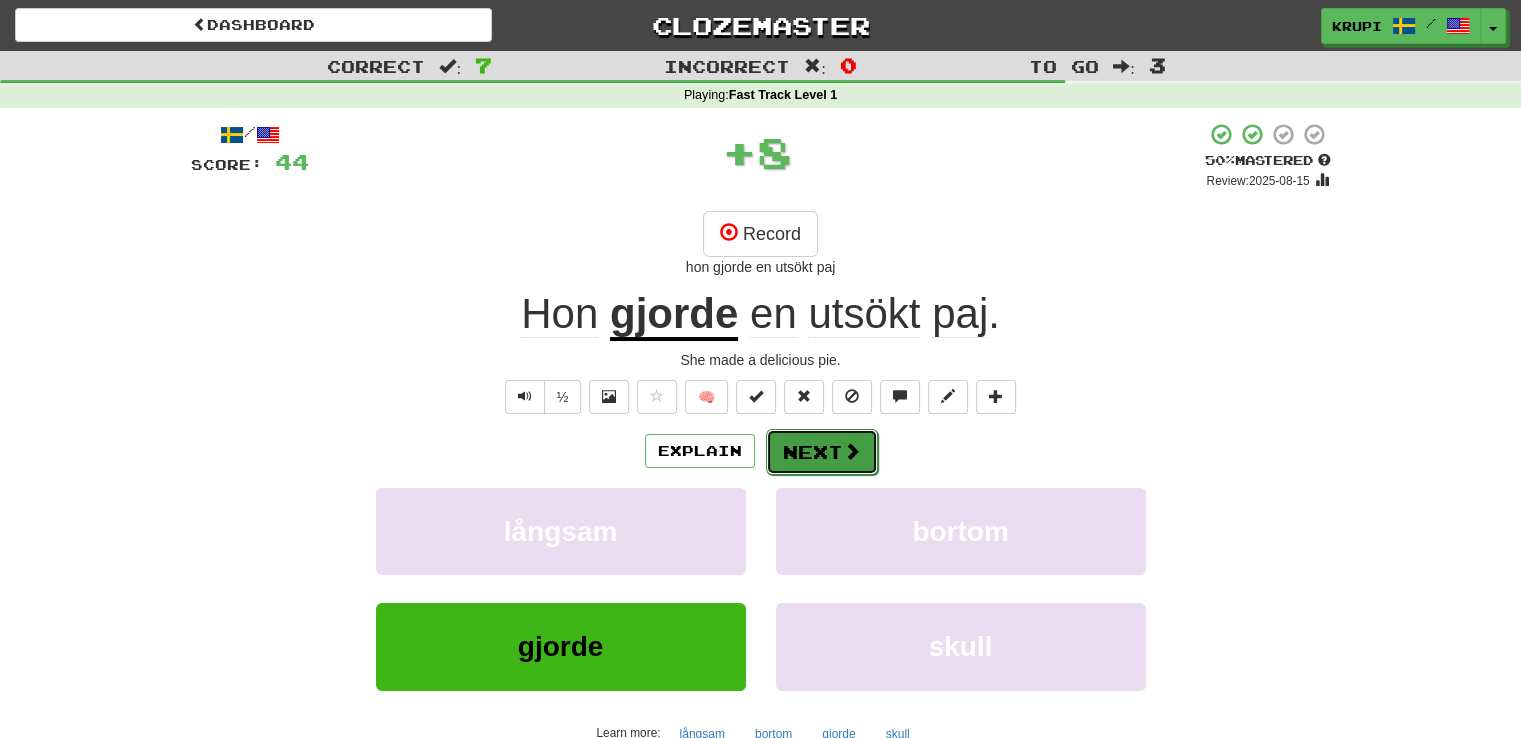 click on "Next" at bounding box center [822, 452] 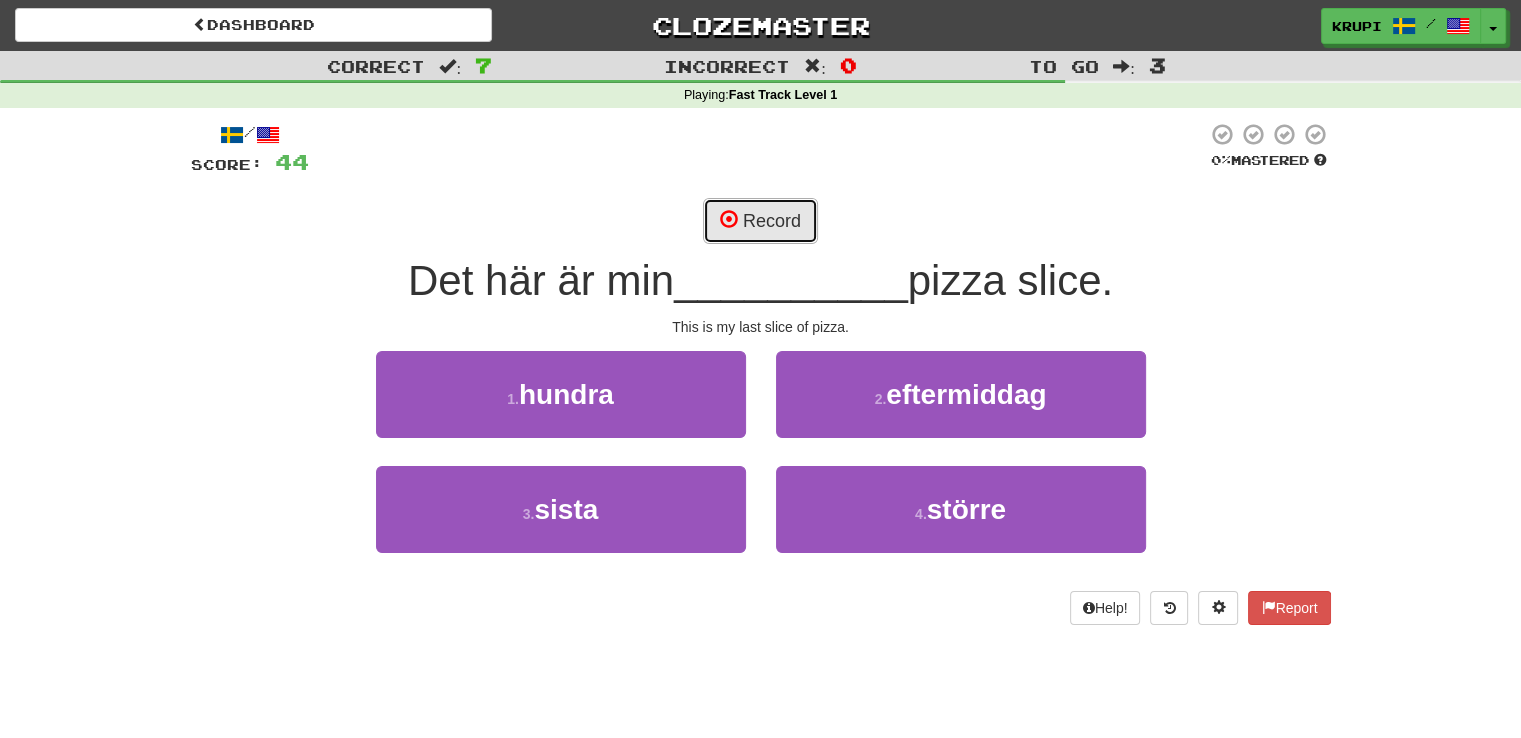 click on "Record" at bounding box center (760, 221) 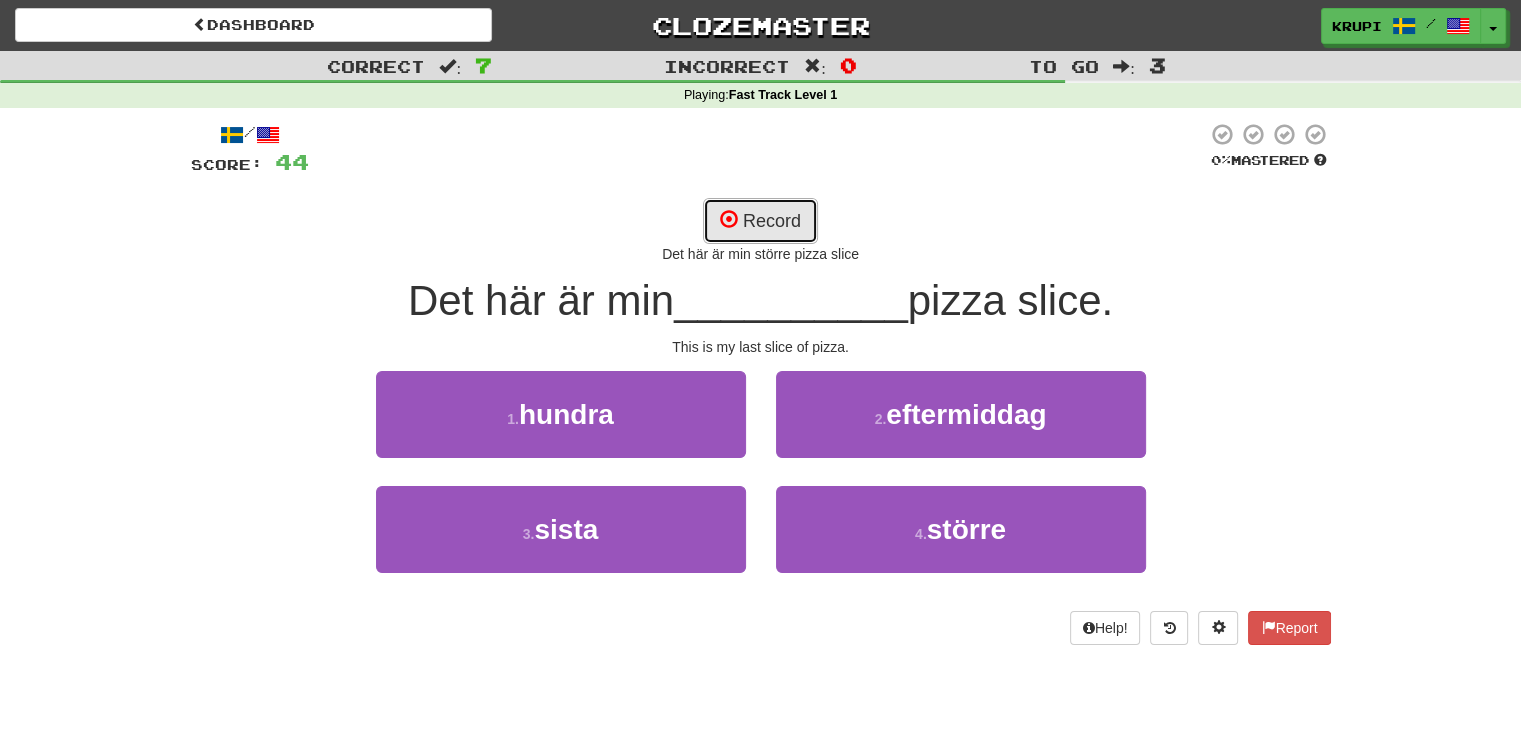 click on "Record" at bounding box center [760, 221] 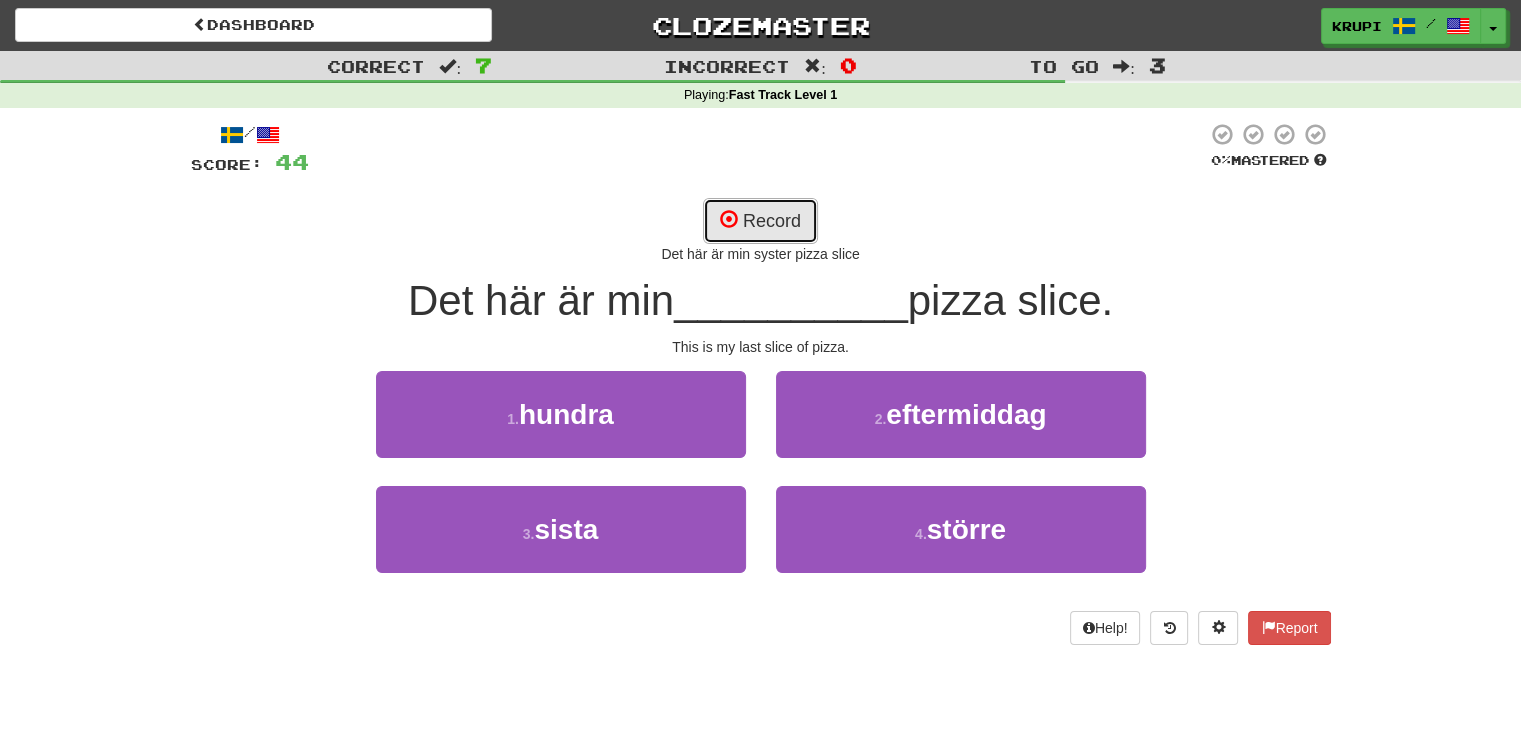click on "Record" at bounding box center (760, 221) 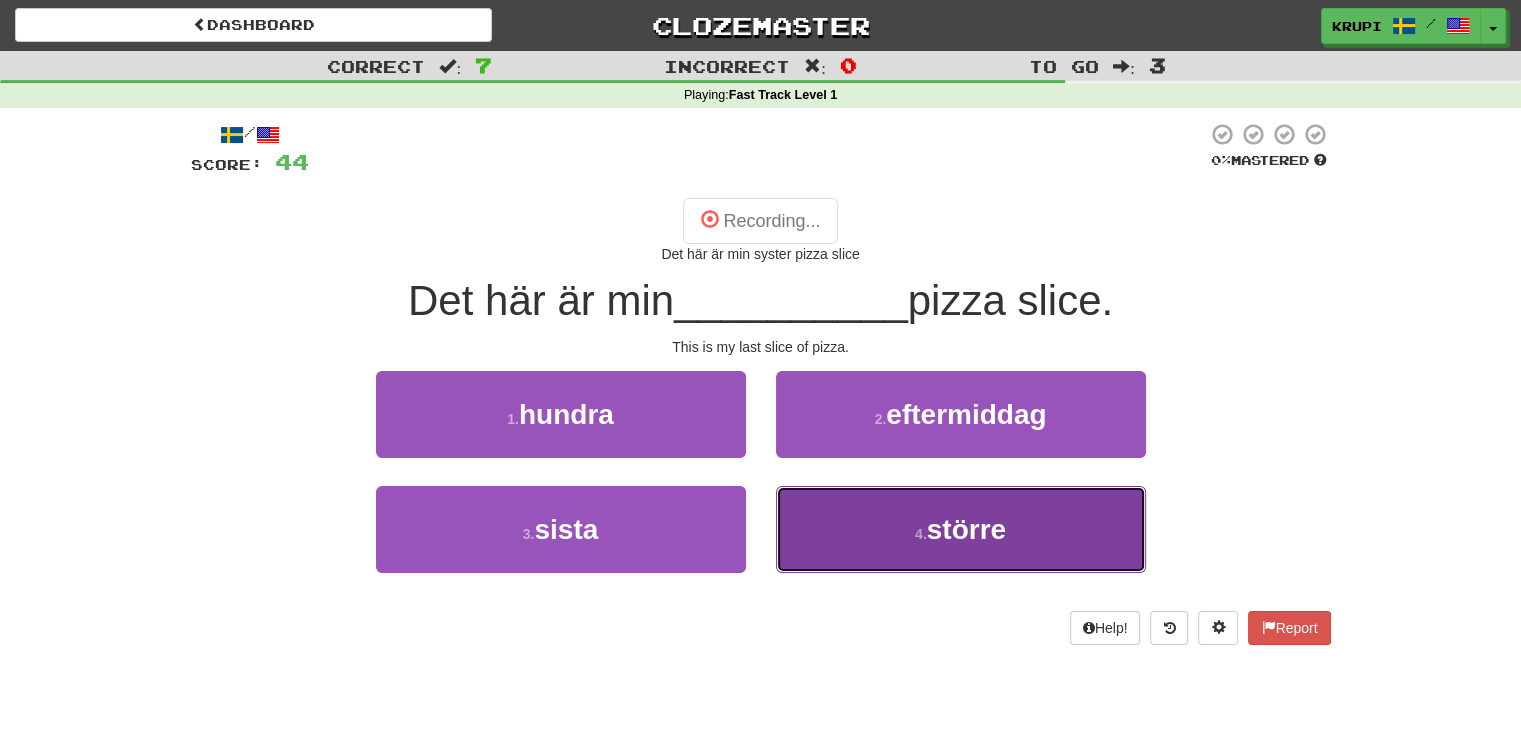 click on "4 .  större" at bounding box center (961, 529) 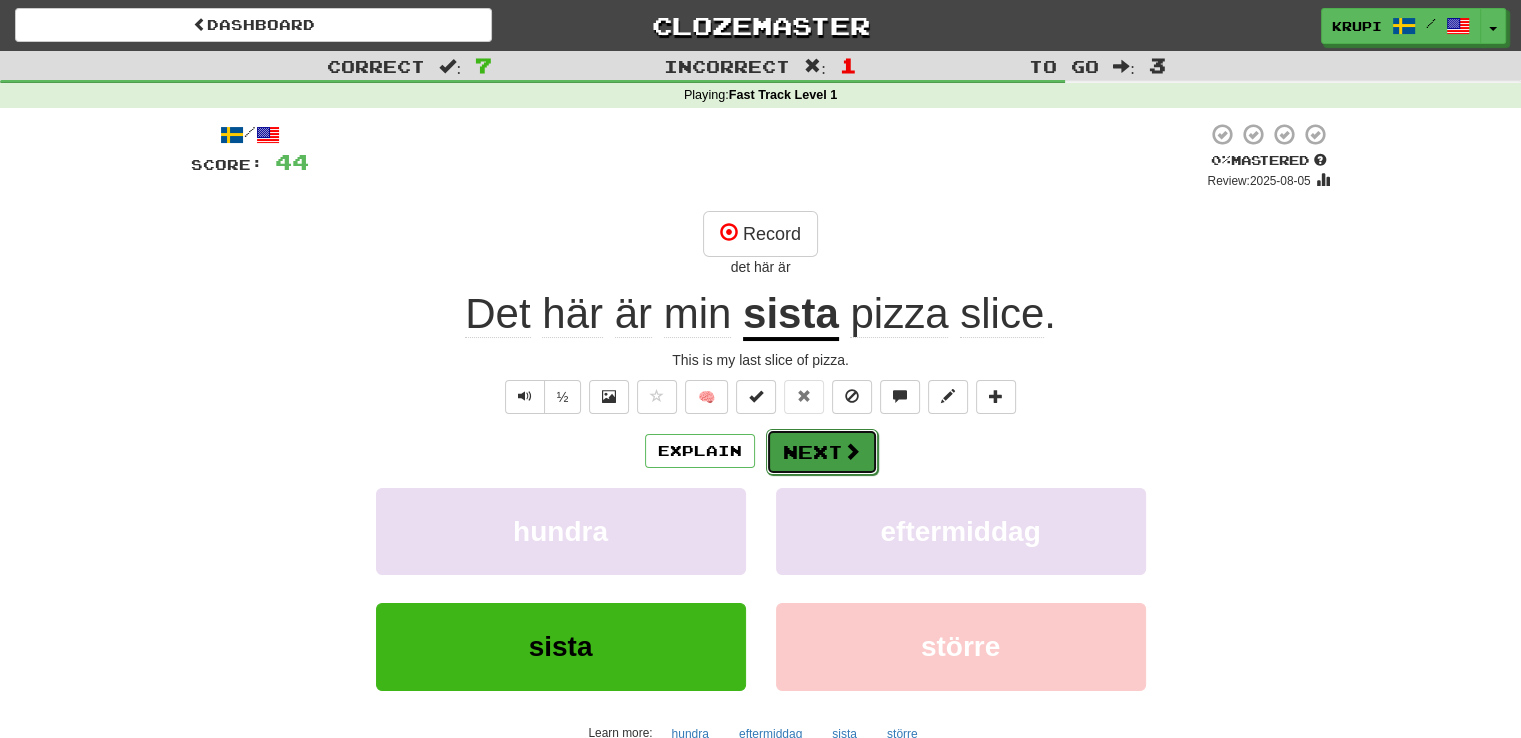 click on "Next" at bounding box center (822, 452) 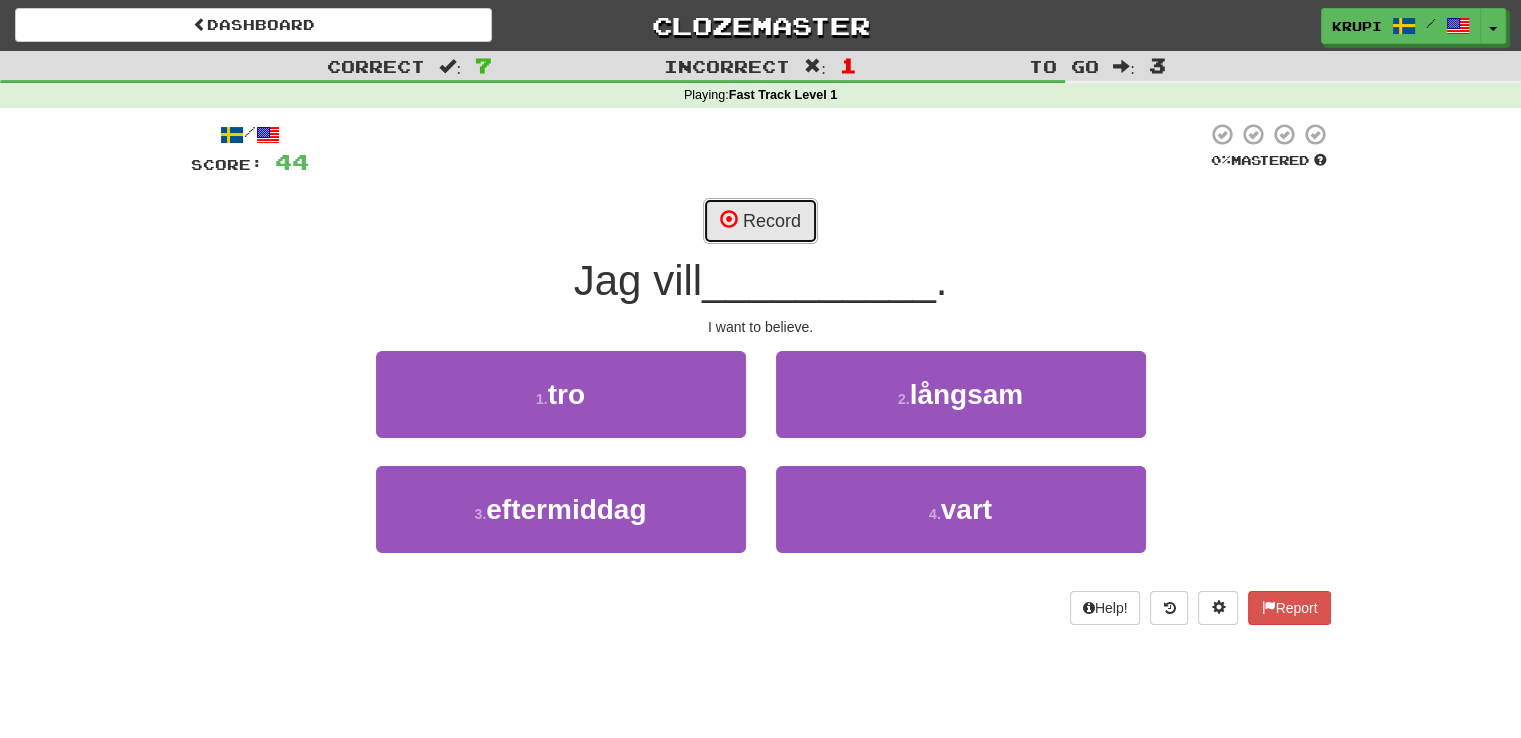 click on "Record" at bounding box center [760, 221] 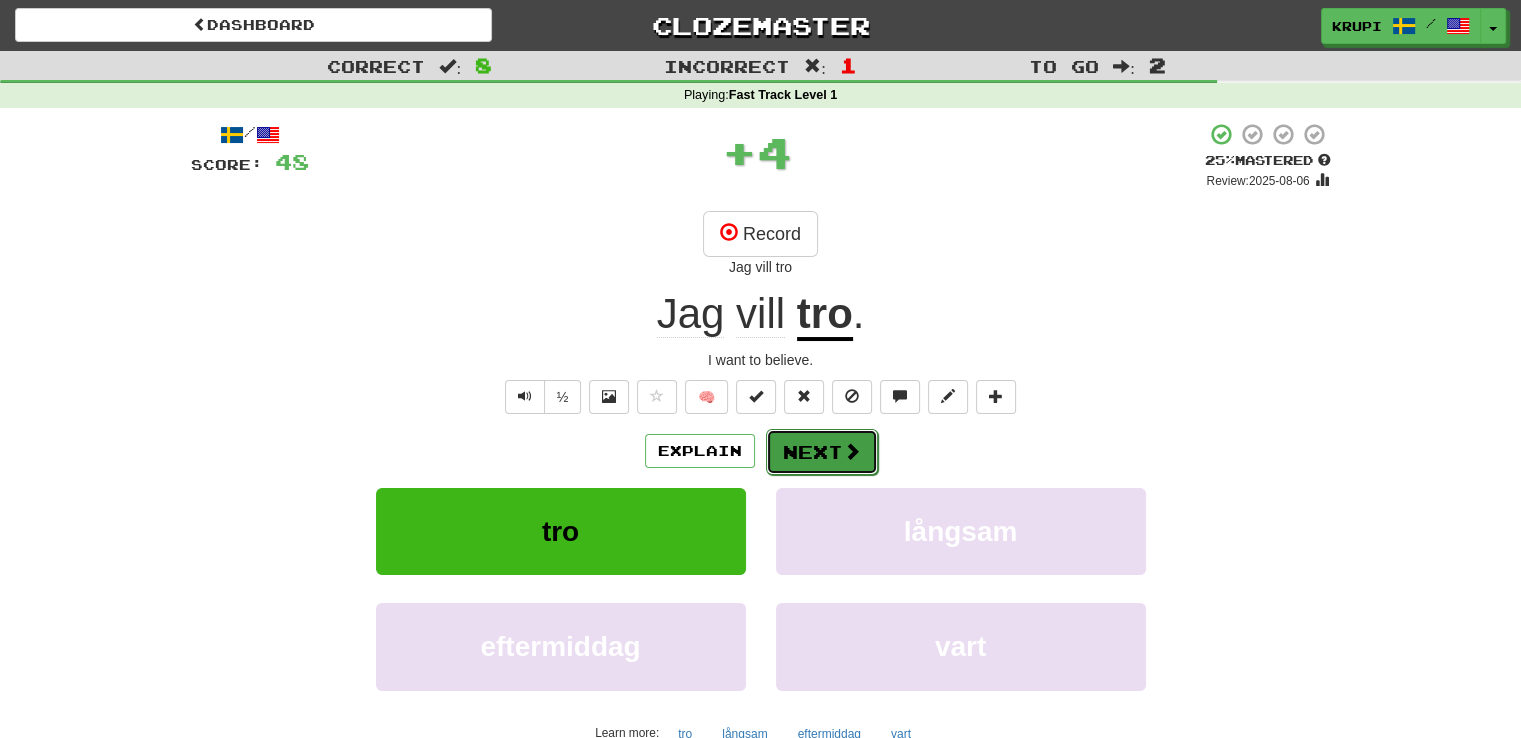 click on "Next" at bounding box center (822, 452) 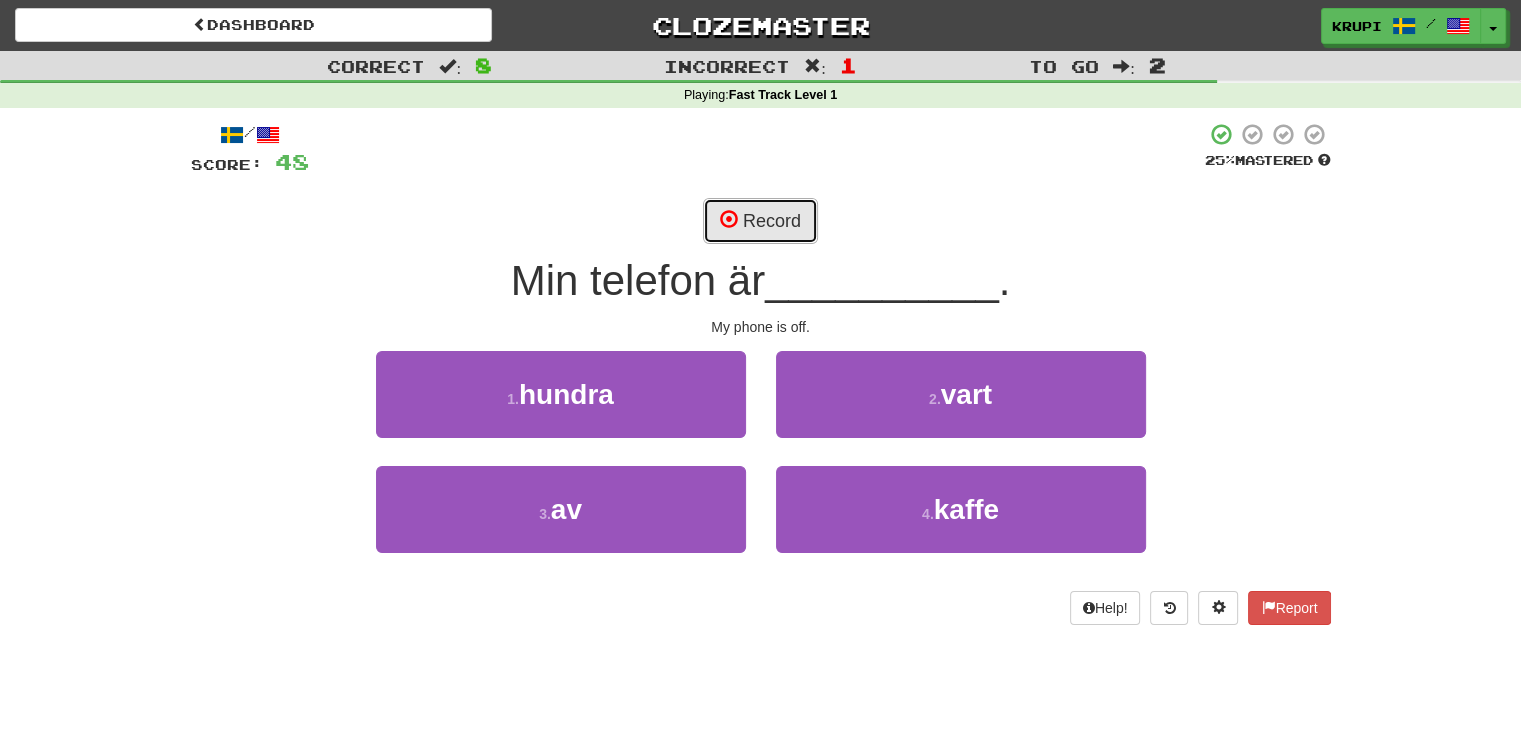 click on "Record" at bounding box center [760, 221] 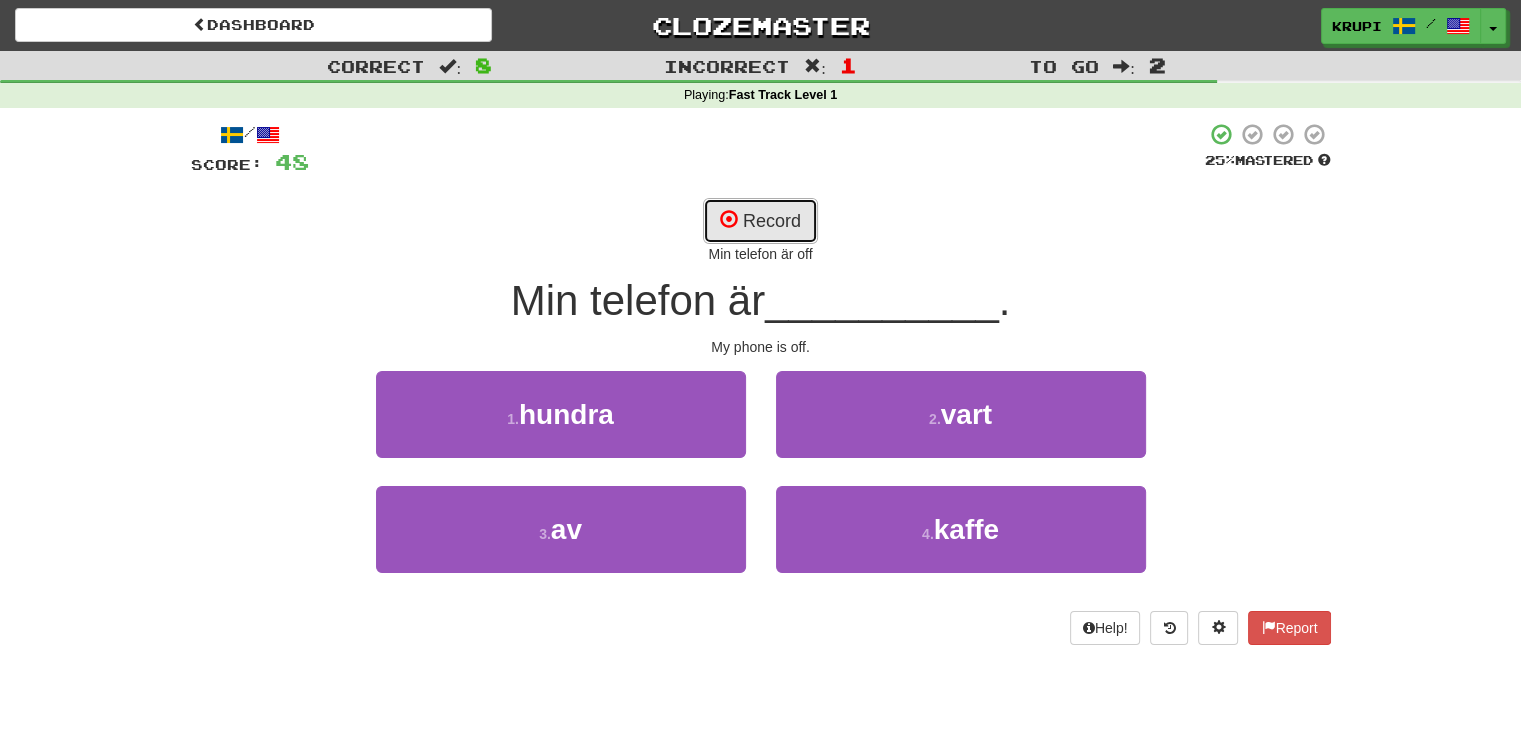 click on "Record" at bounding box center [760, 221] 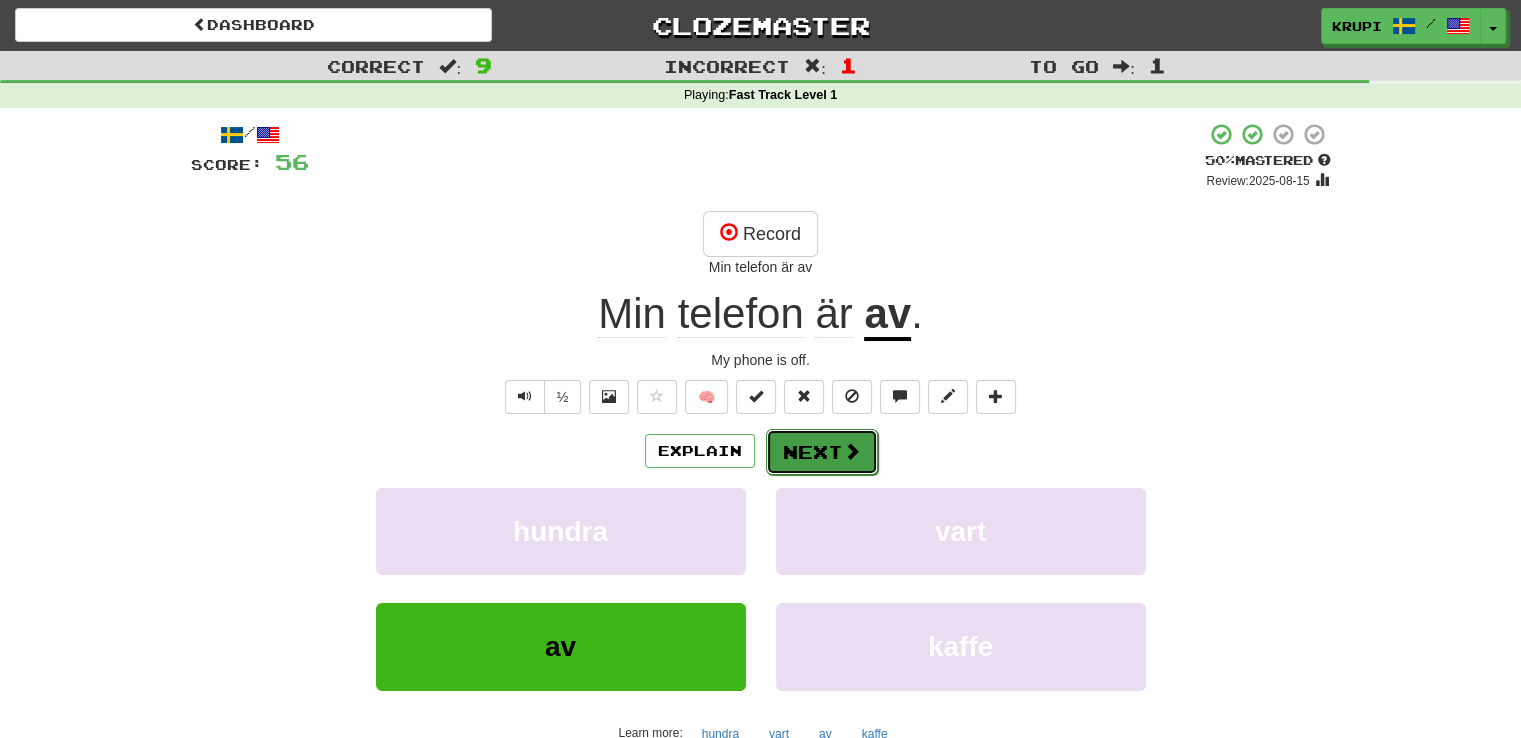 click on "Next" at bounding box center [822, 452] 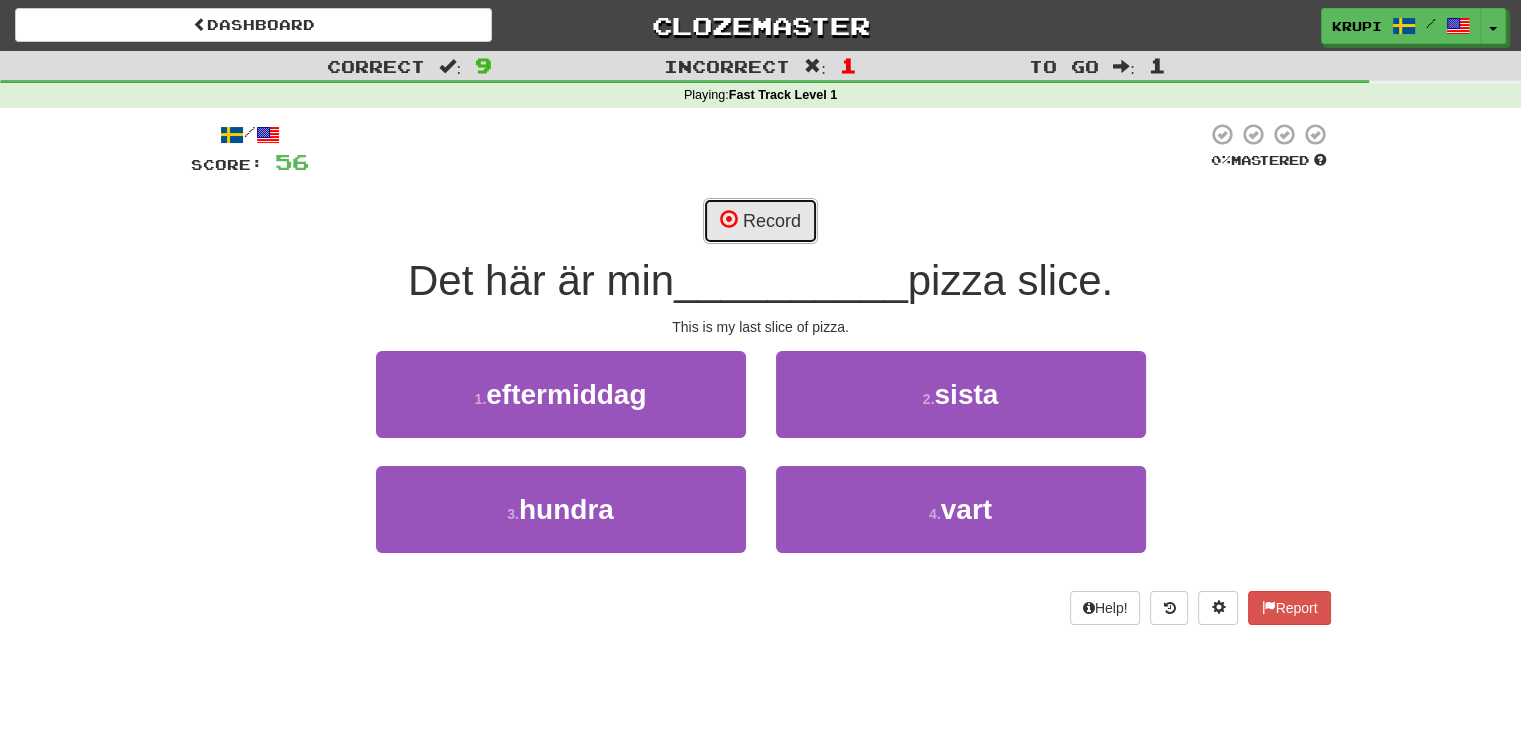 click on "Record" at bounding box center [760, 221] 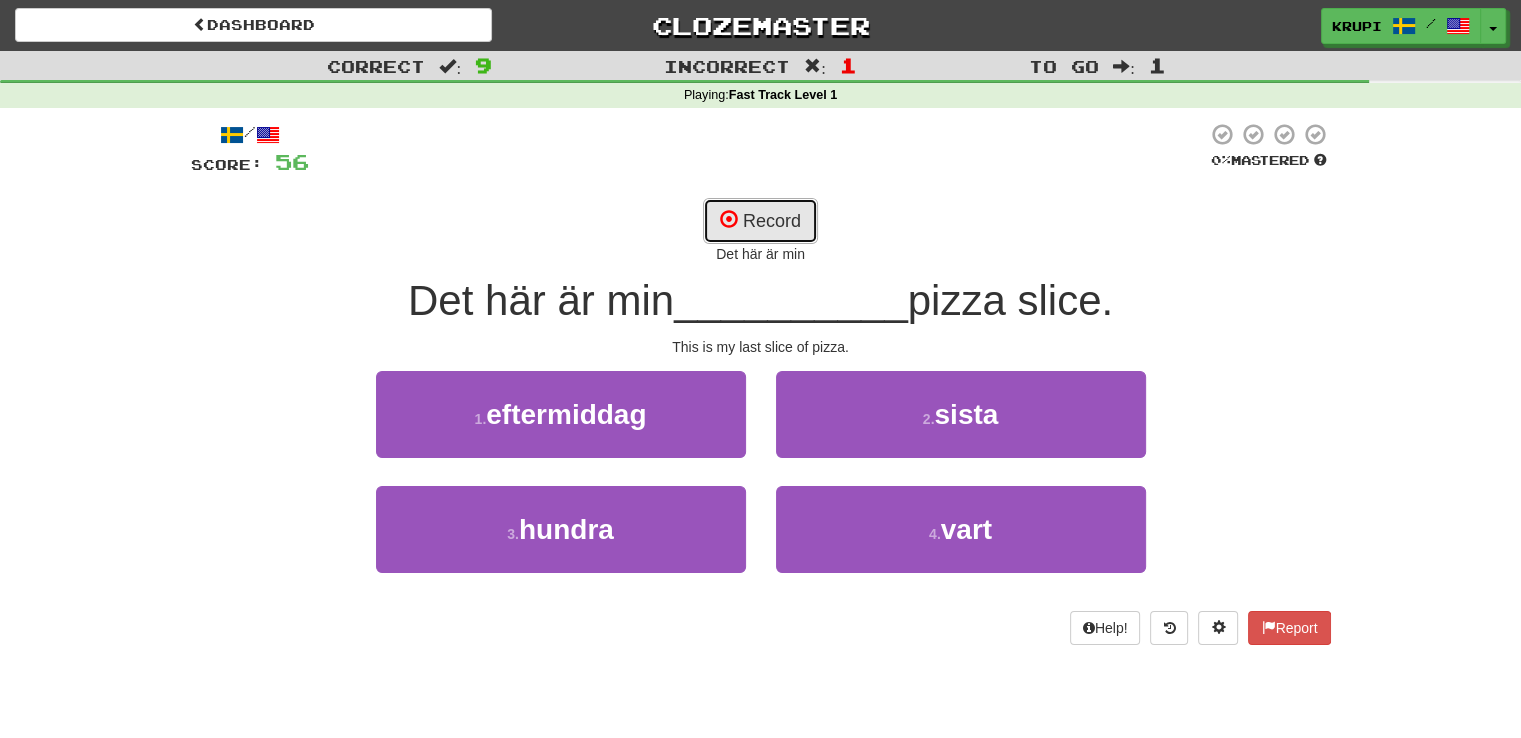 click on "Record" at bounding box center [760, 221] 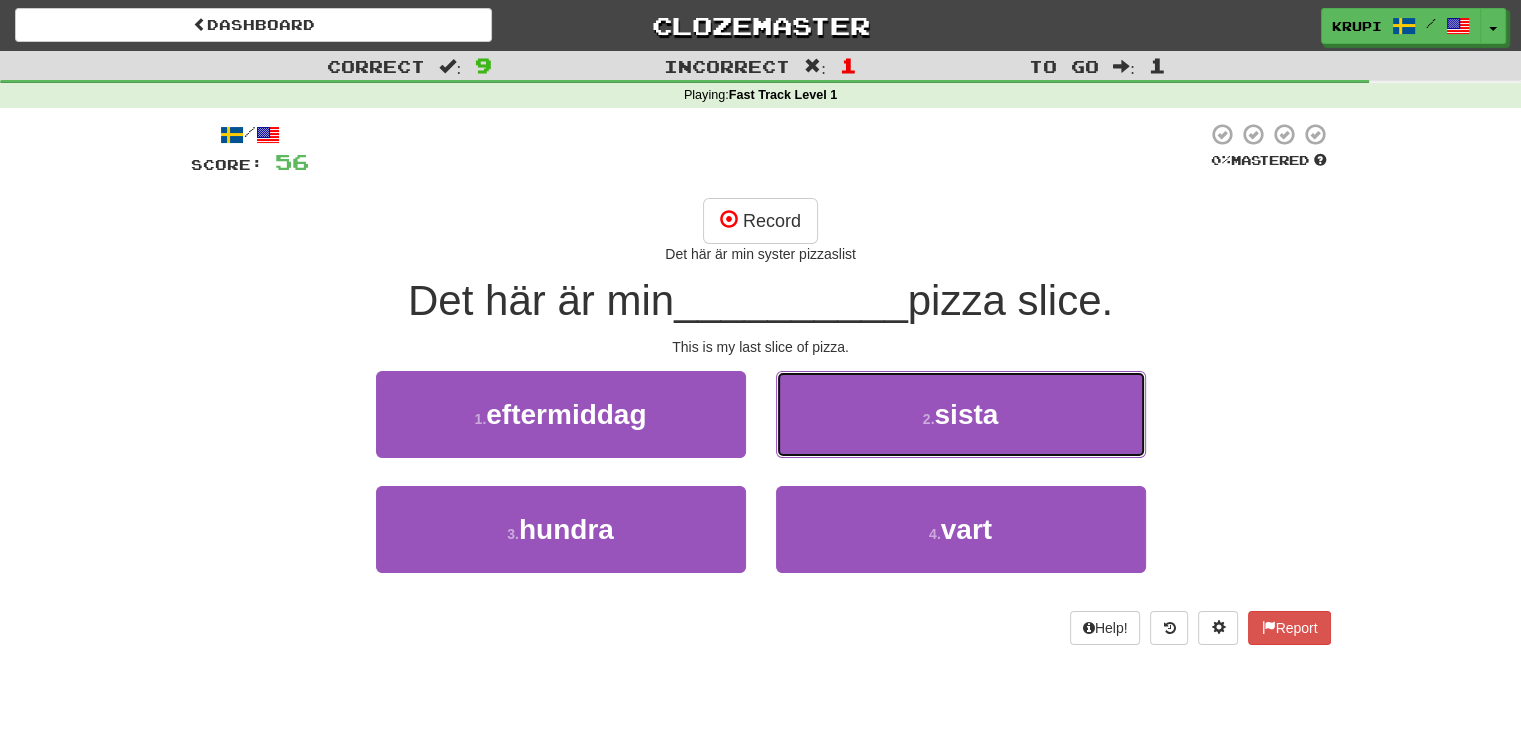 drag, startPoint x: 966, startPoint y: 392, endPoint x: 953, endPoint y: 369, distance: 26.41969 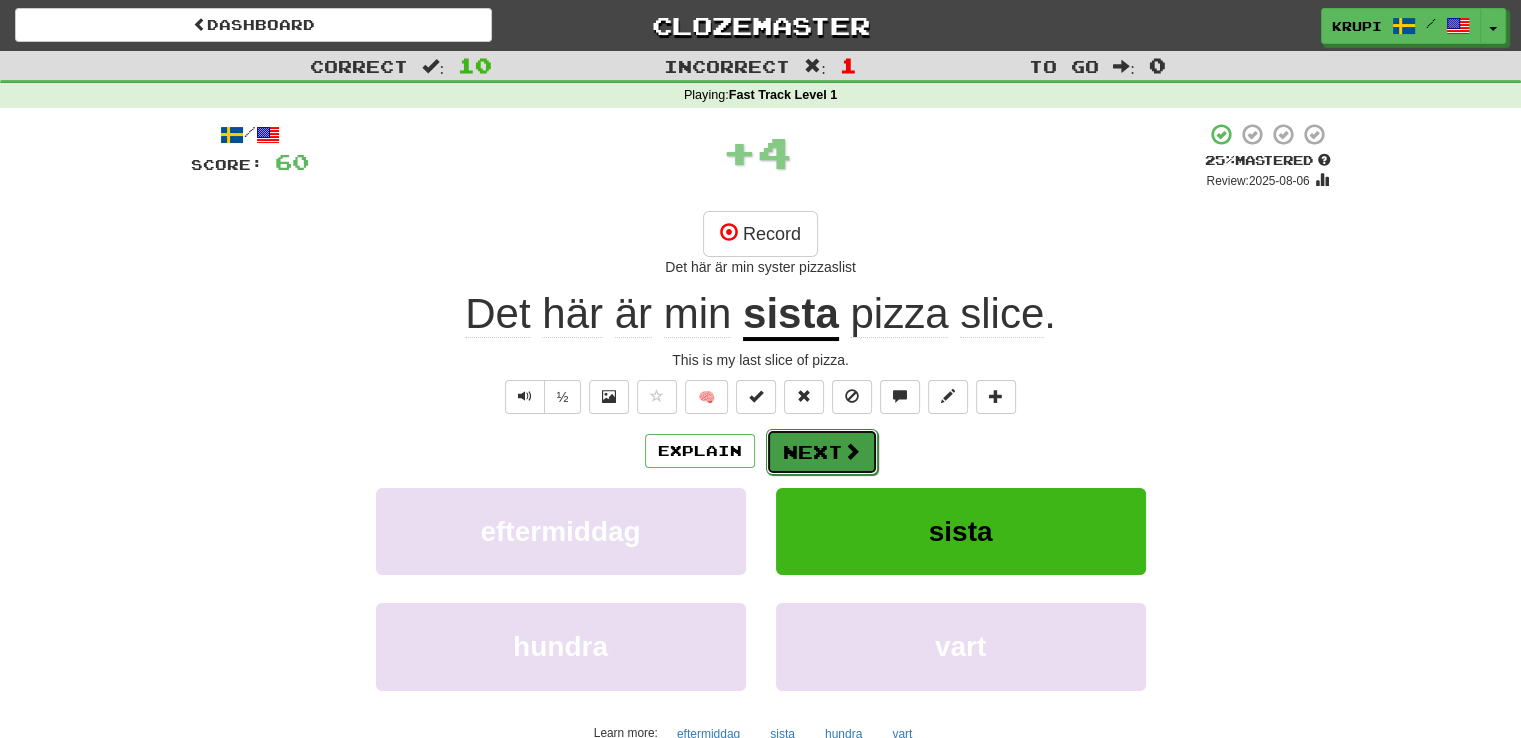 click on "Next" at bounding box center (822, 452) 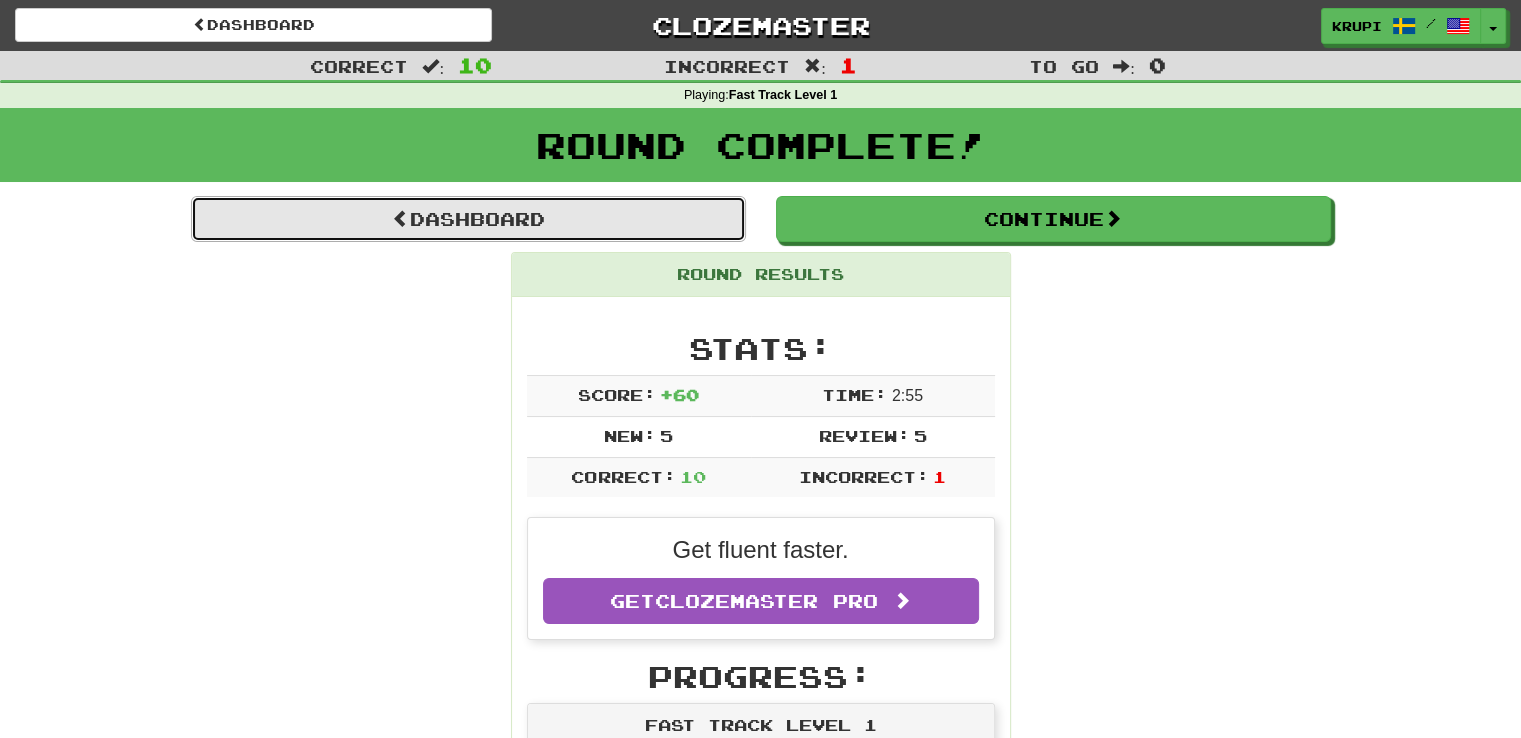 click on "Dashboard" at bounding box center [468, 219] 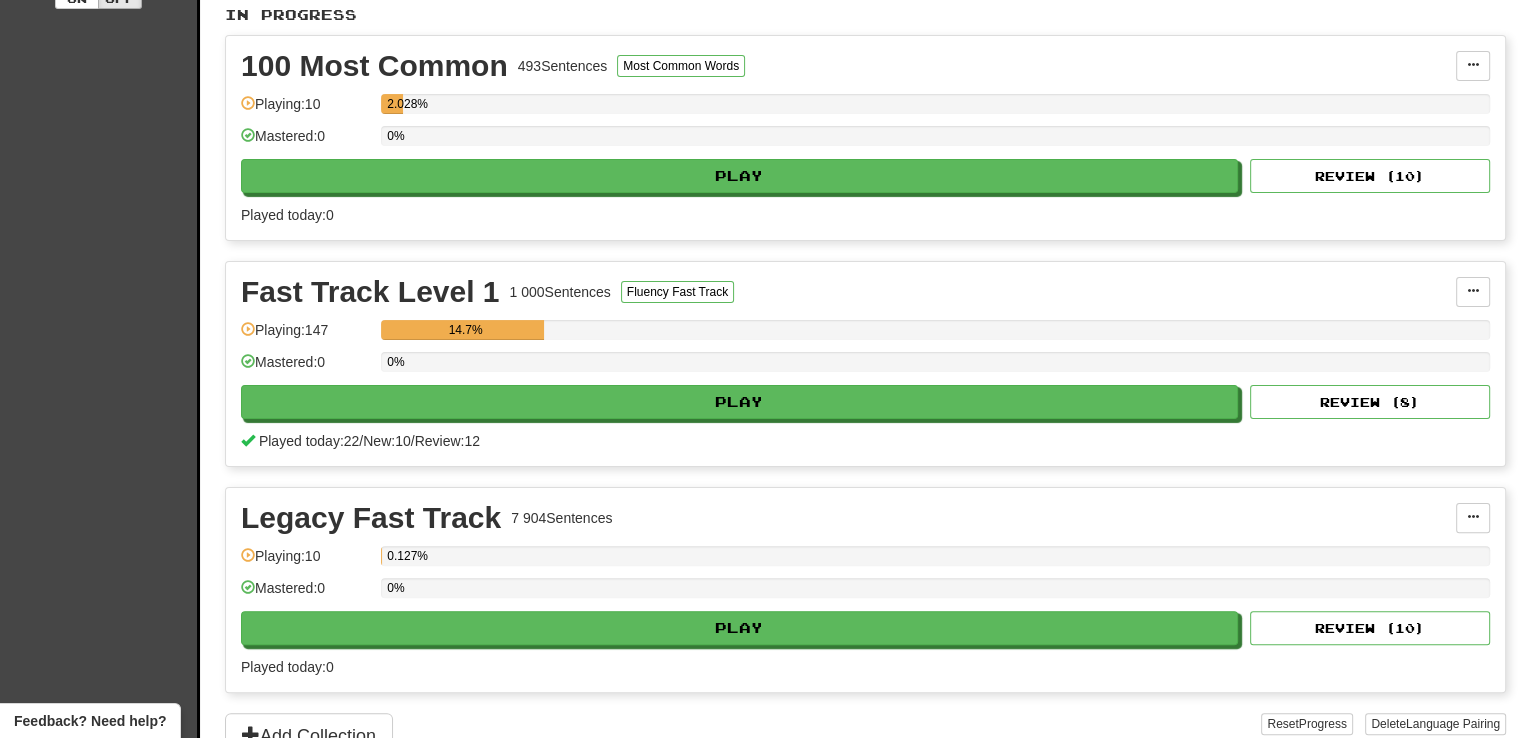 scroll, scrollTop: 0, scrollLeft: 0, axis: both 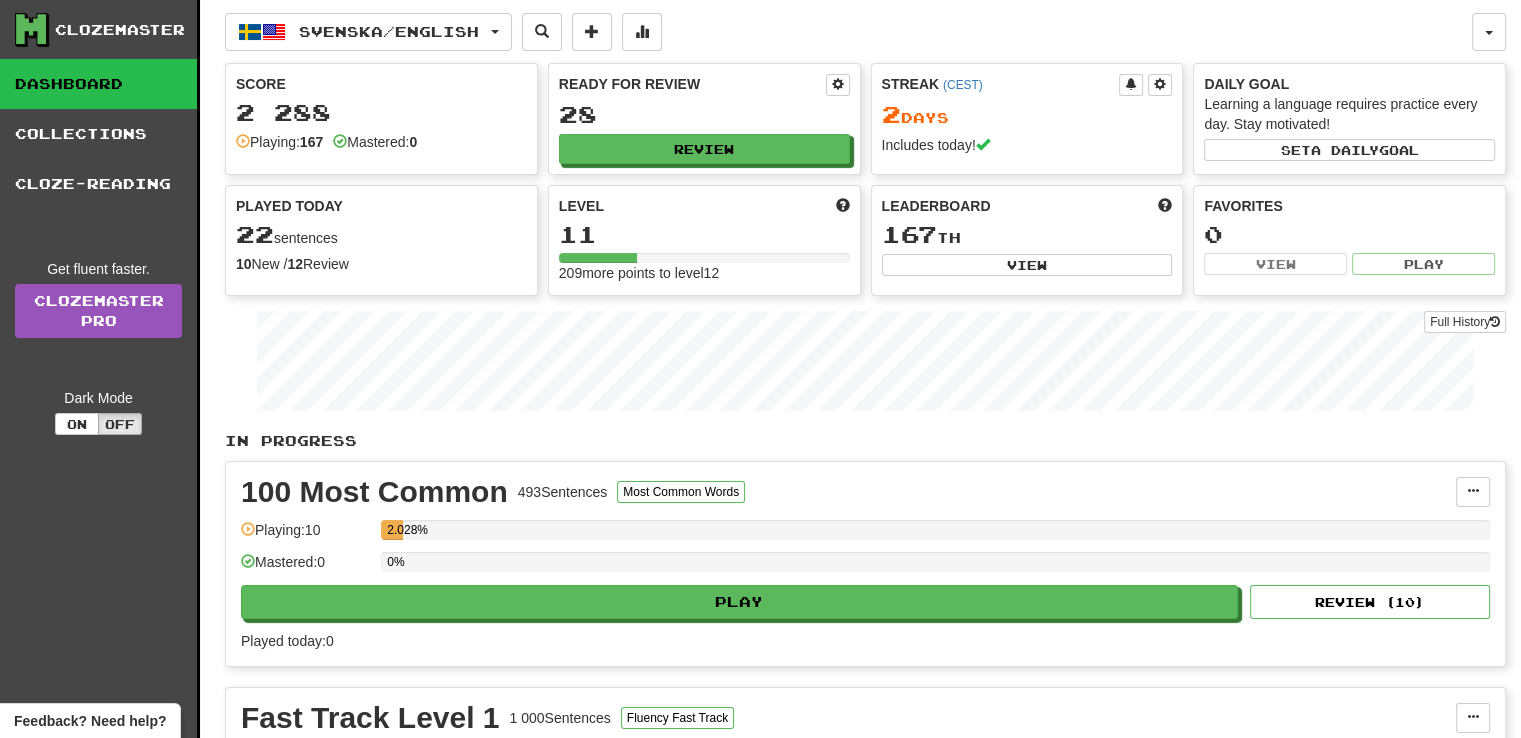click on "Ready for Review" at bounding box center [692, 84] 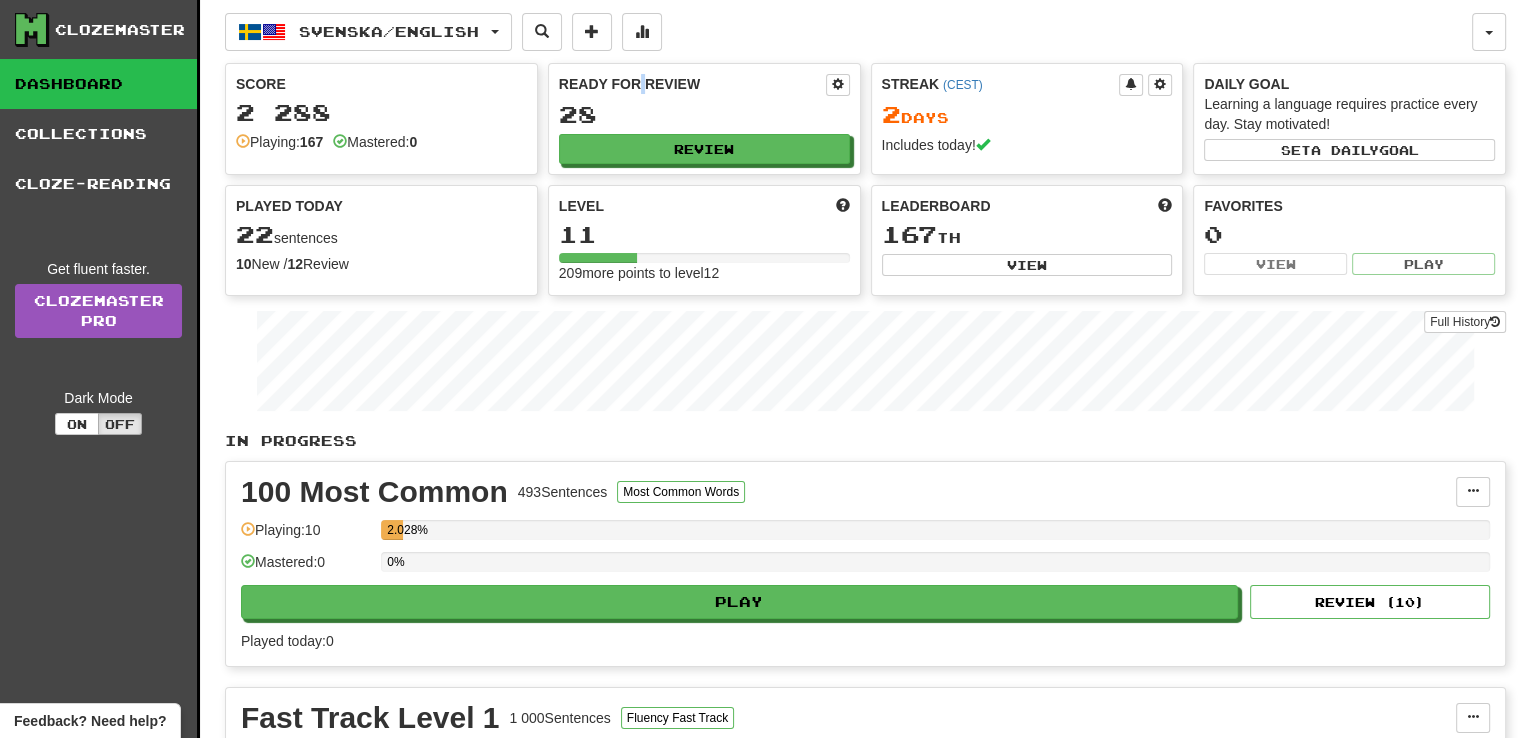 click on "Ready for Review" at bounding box center (692, 84) 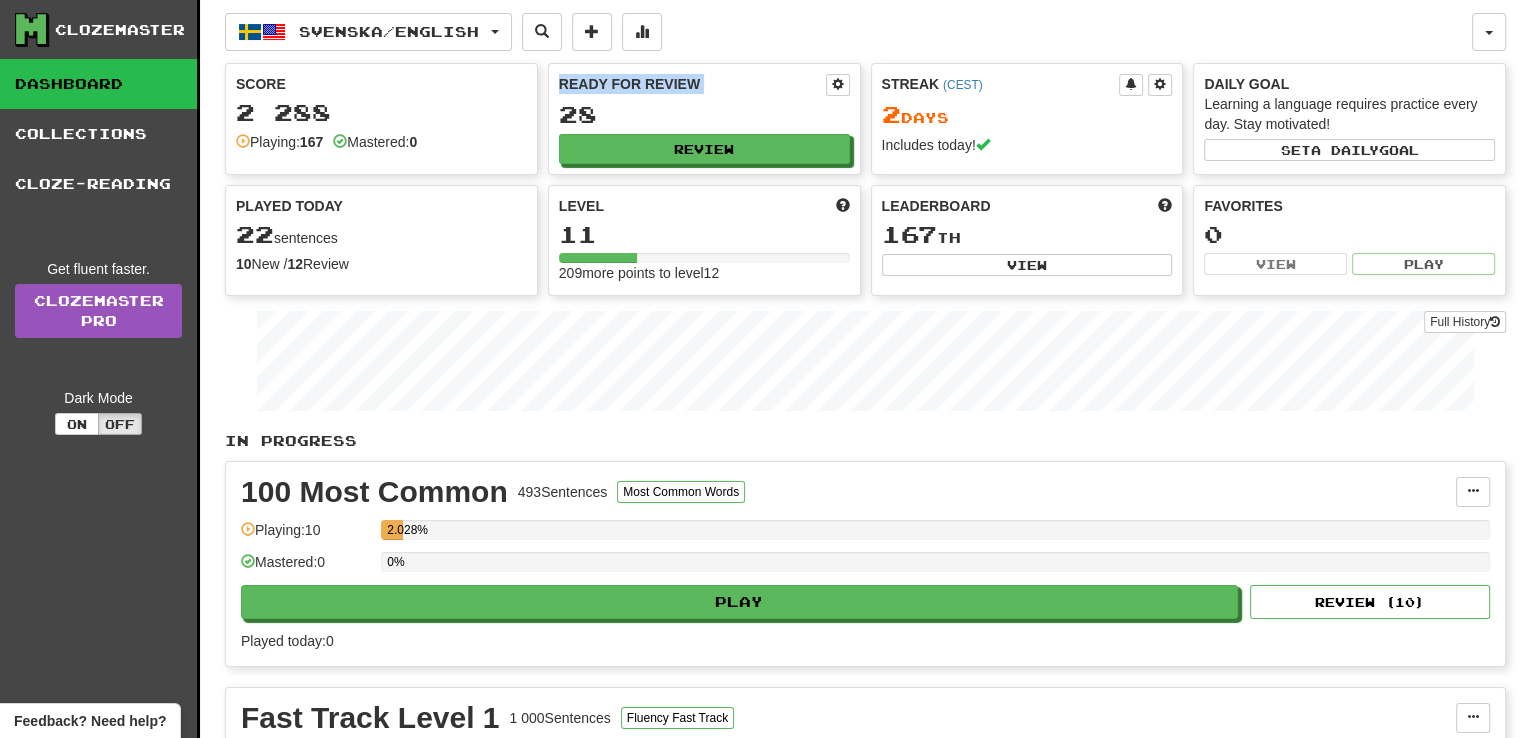 click on "Ready for Review" at bounding box center (692, 84) 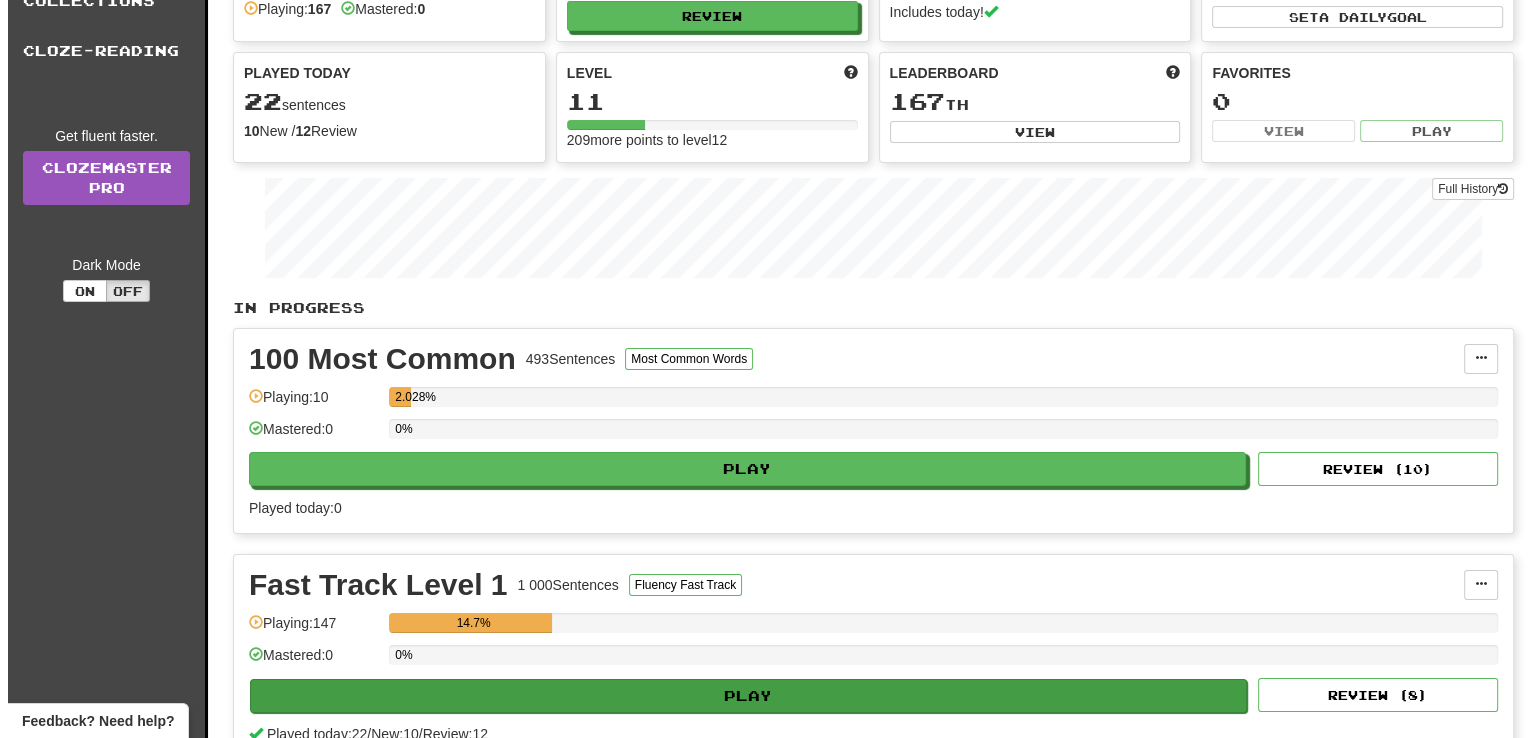 scroll, scrollTop: 266, scrollLeft: 0, axis: vertical 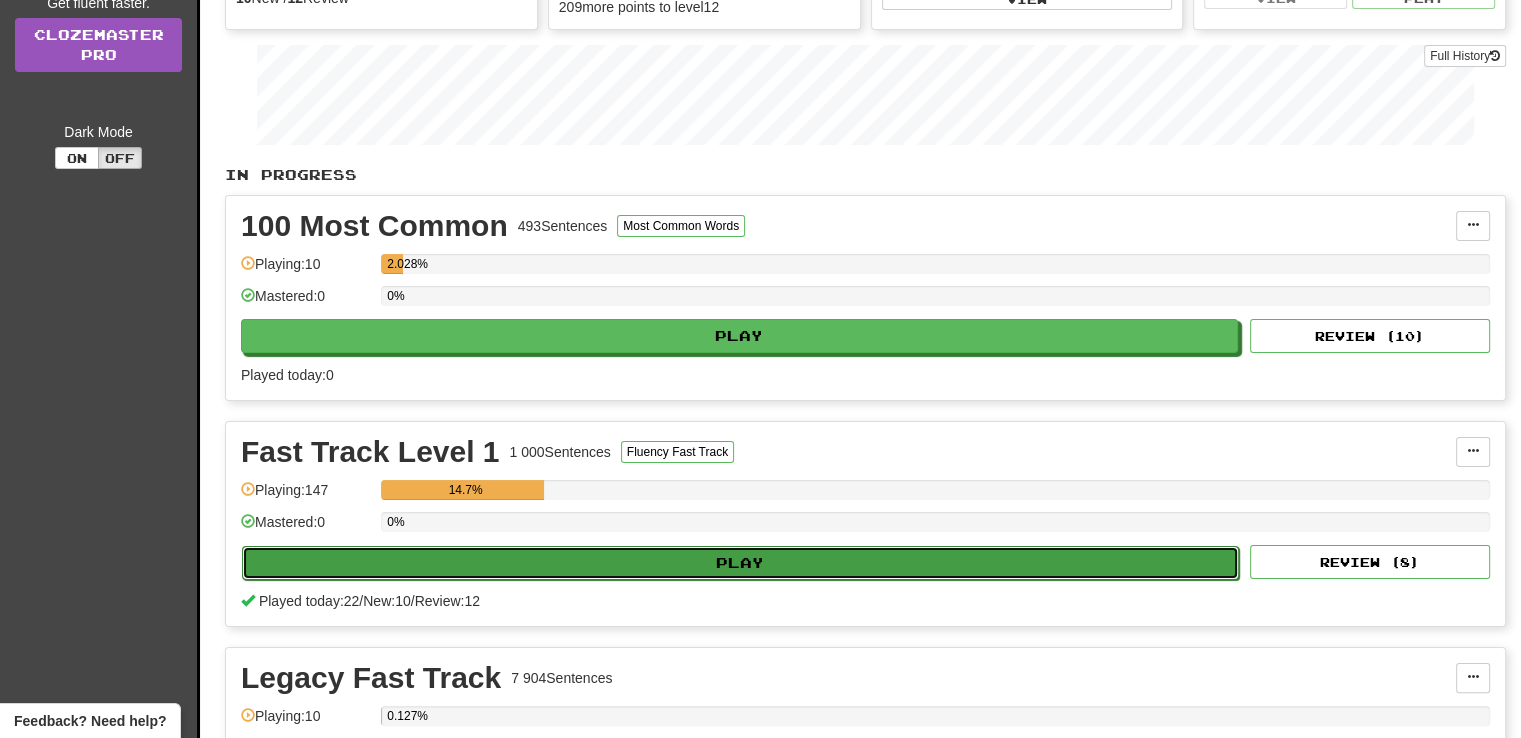 click on "Play" at bounding box center (740, 563) 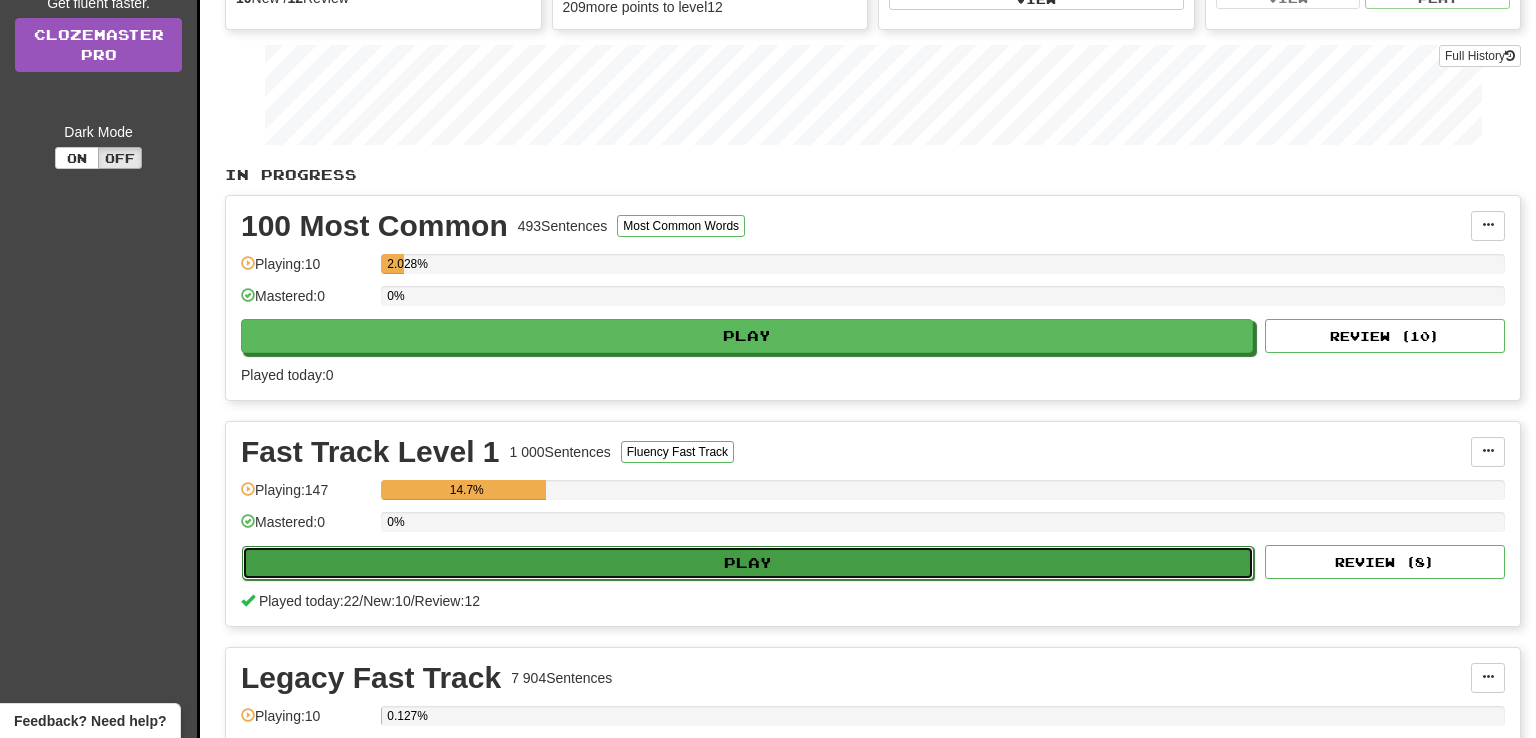 select on "**" 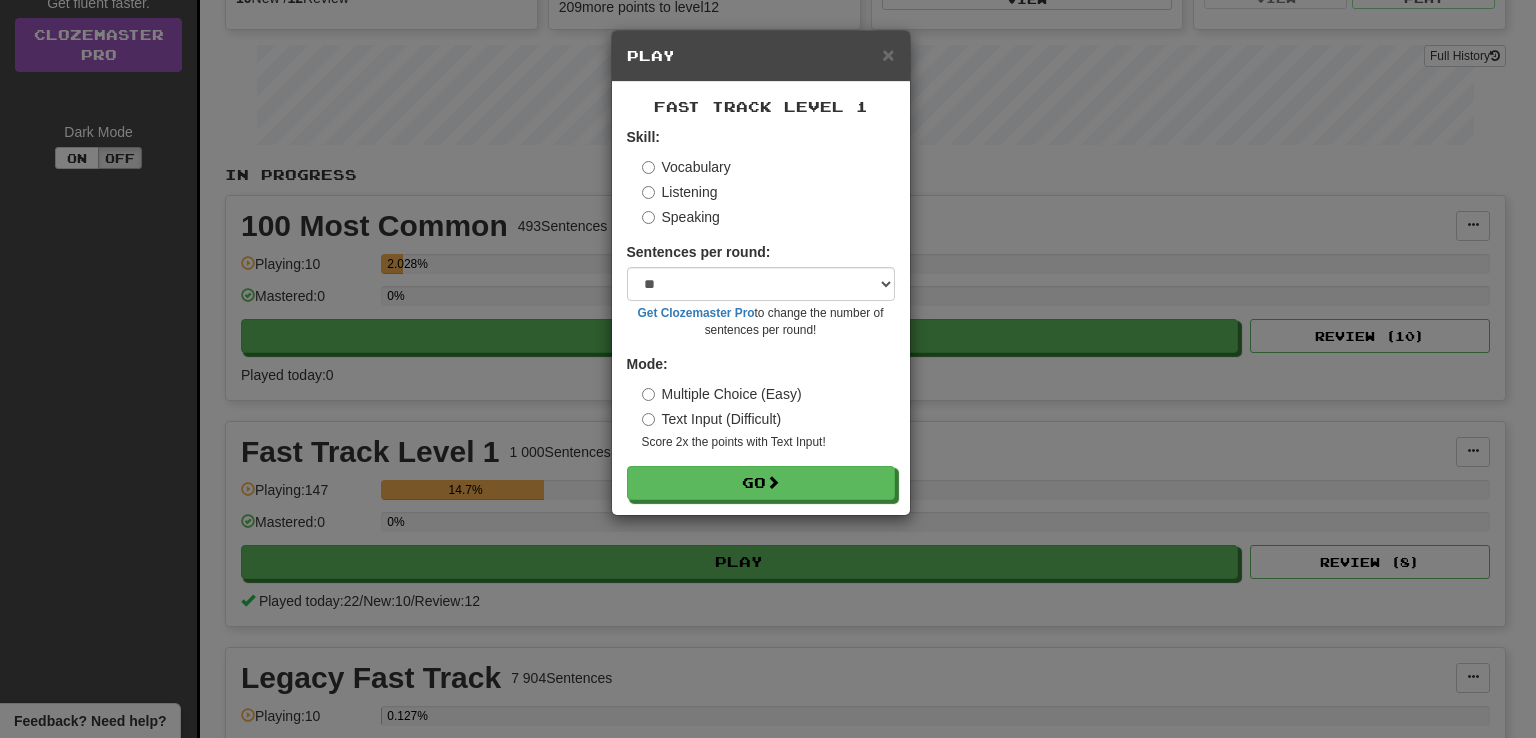 click on "Listening" at bounding box center [680, 192] 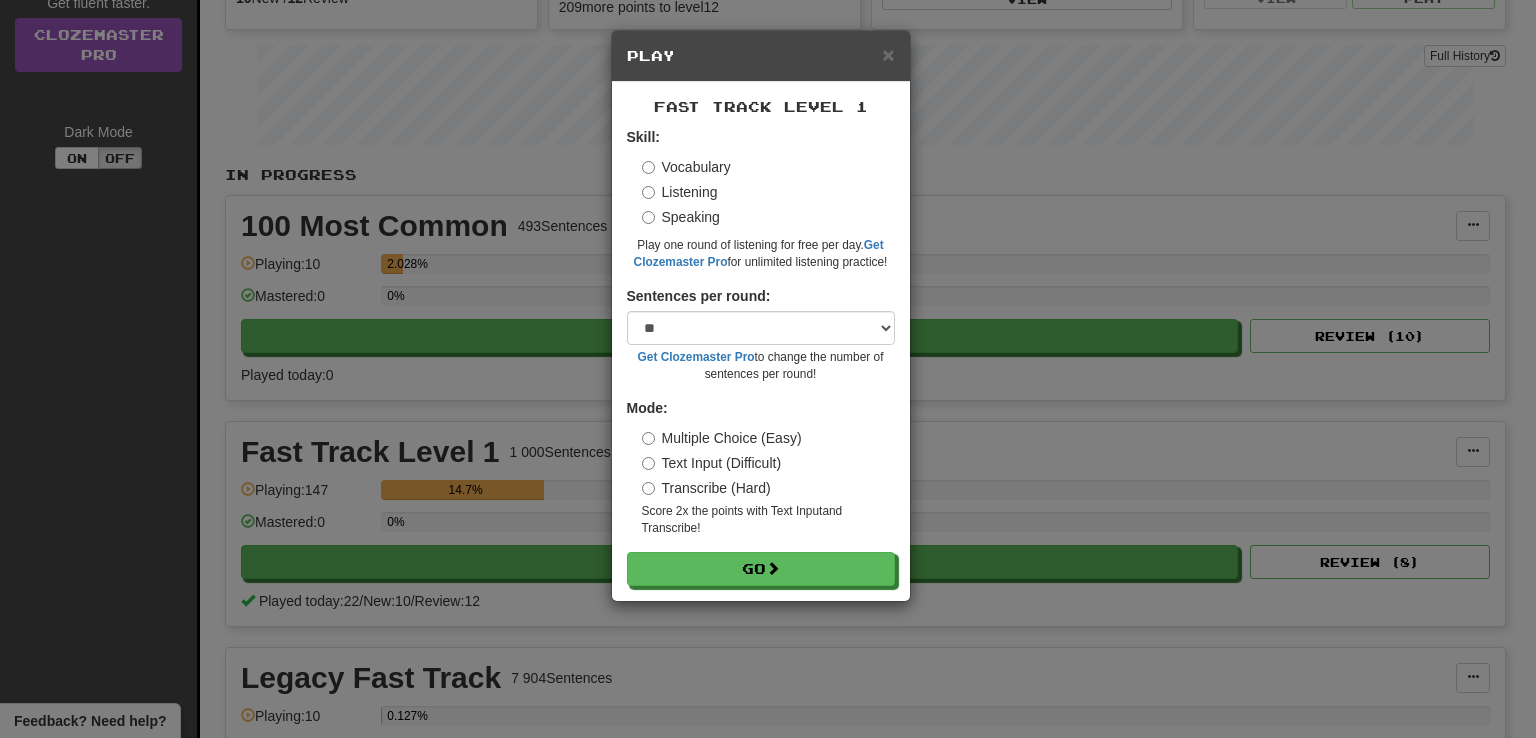 click on "Text Input (Difficult)" at bounding box center [712, 463] 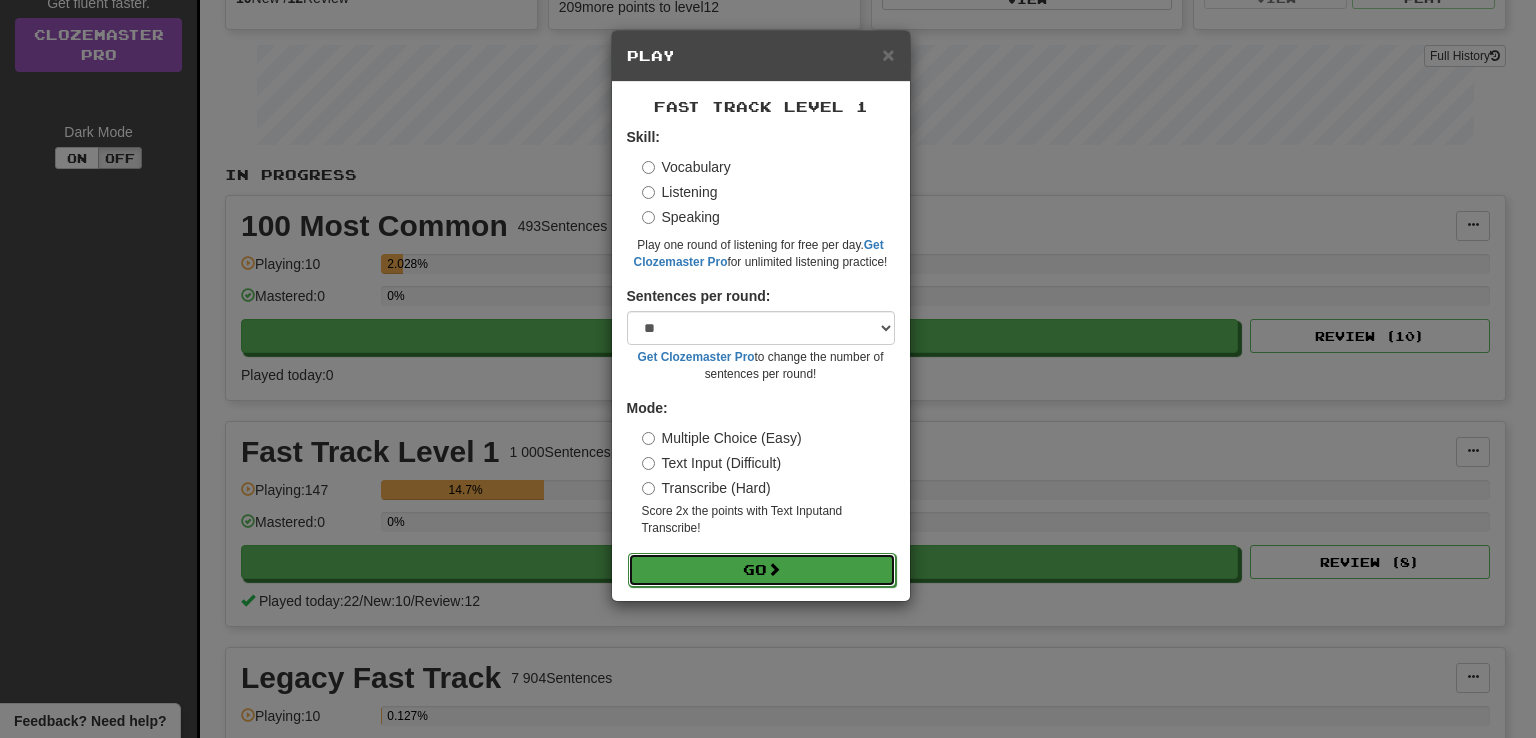 click on "Go" at bounding box center [762, 570] 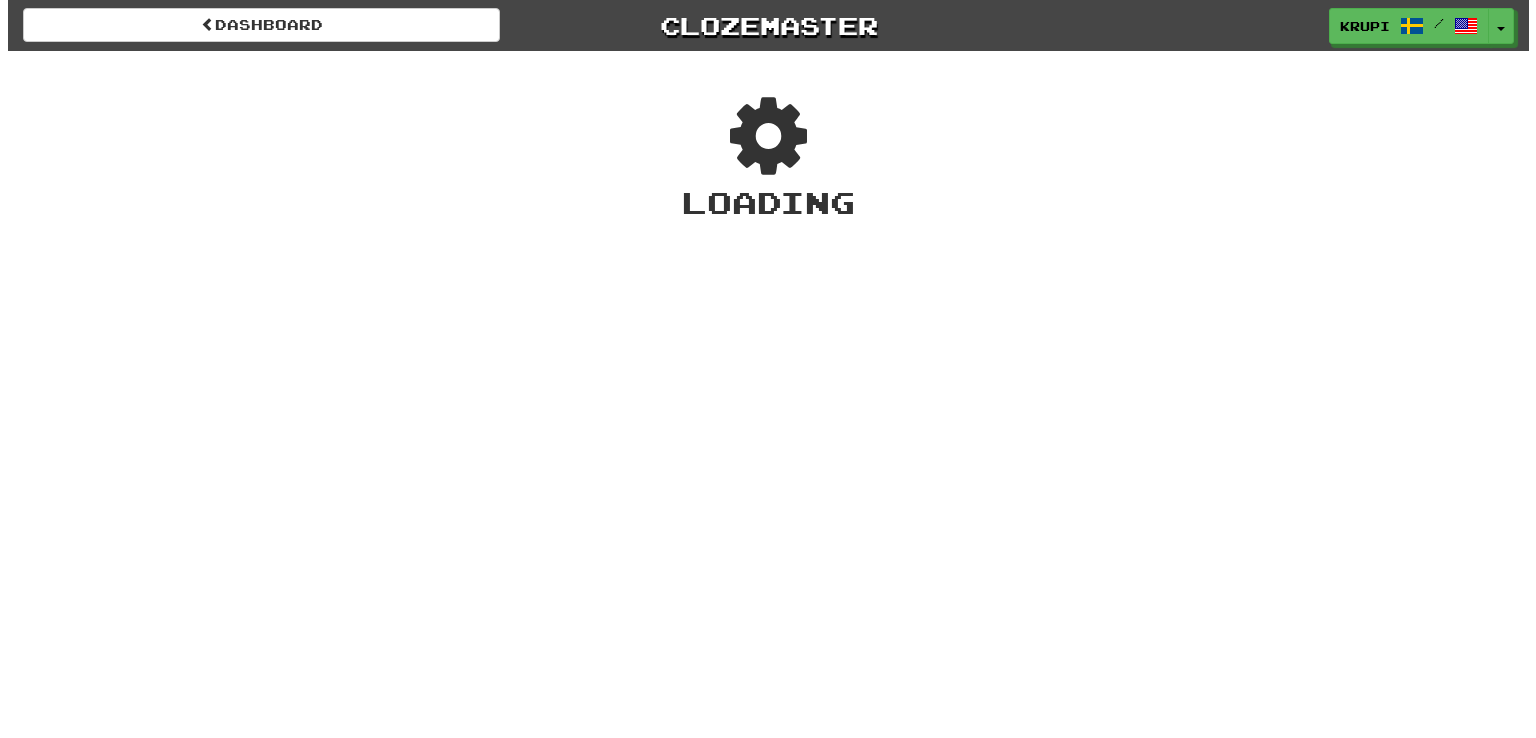 scroll, scrollTop: 0, scrollLeft: 0, axis: both 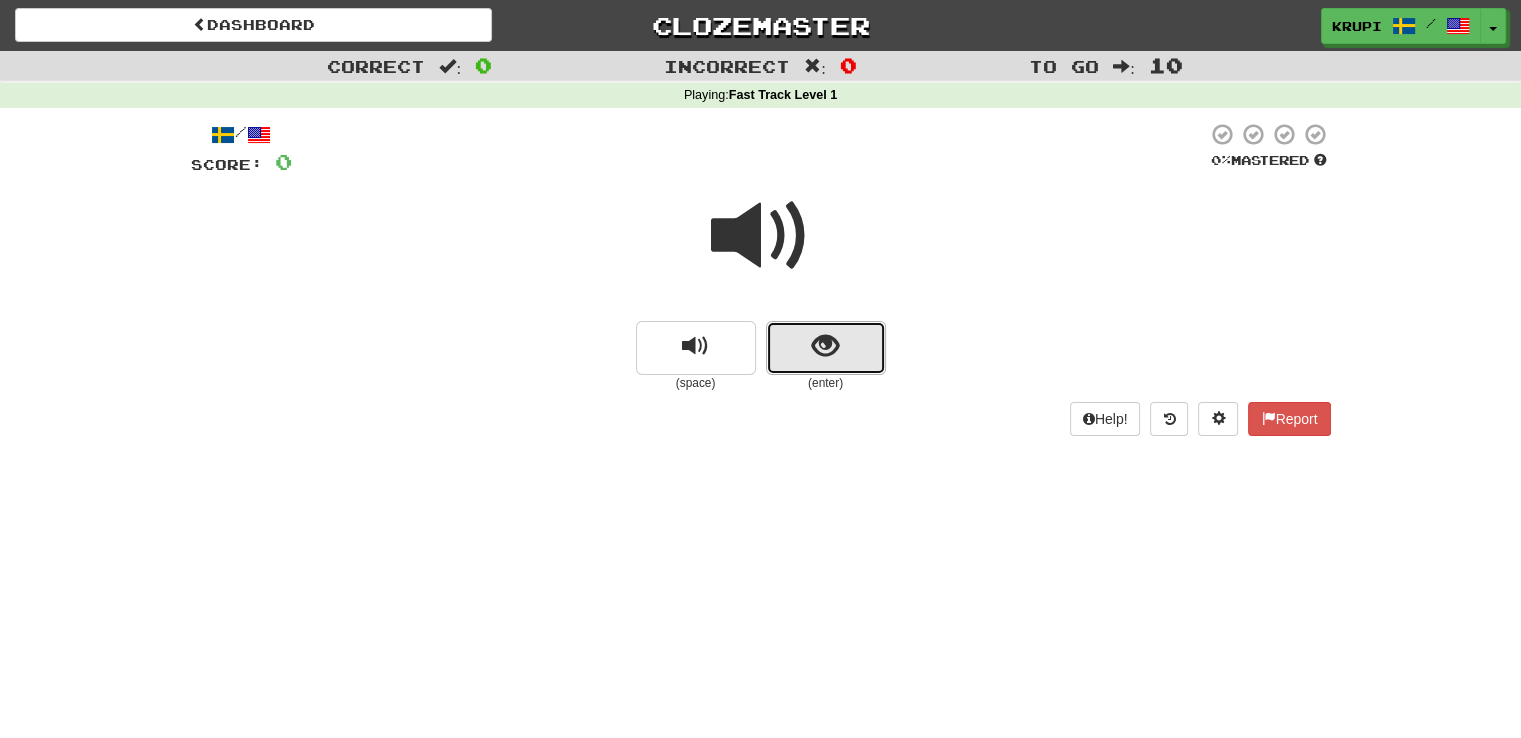 click at bounding box center (826, 348) 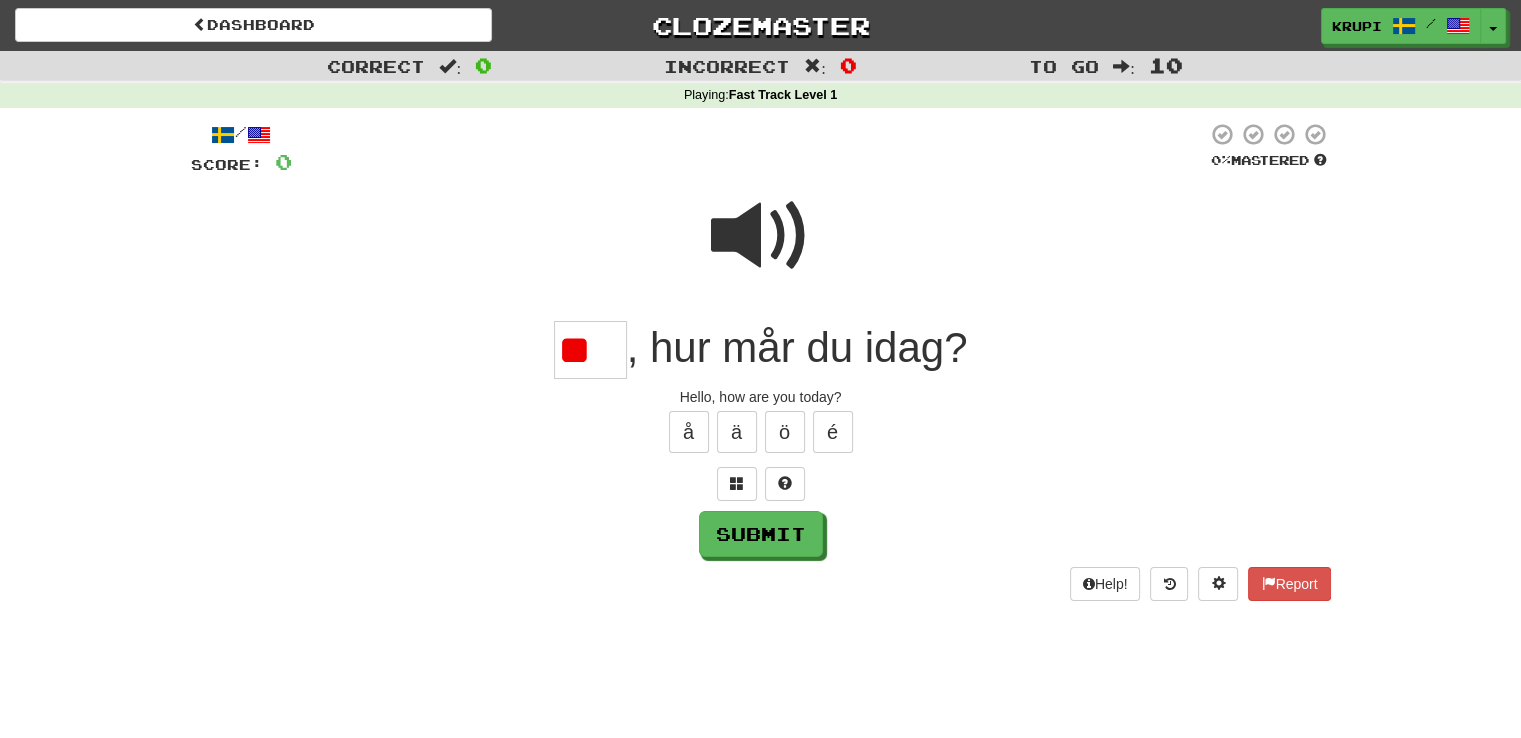 type on "*" 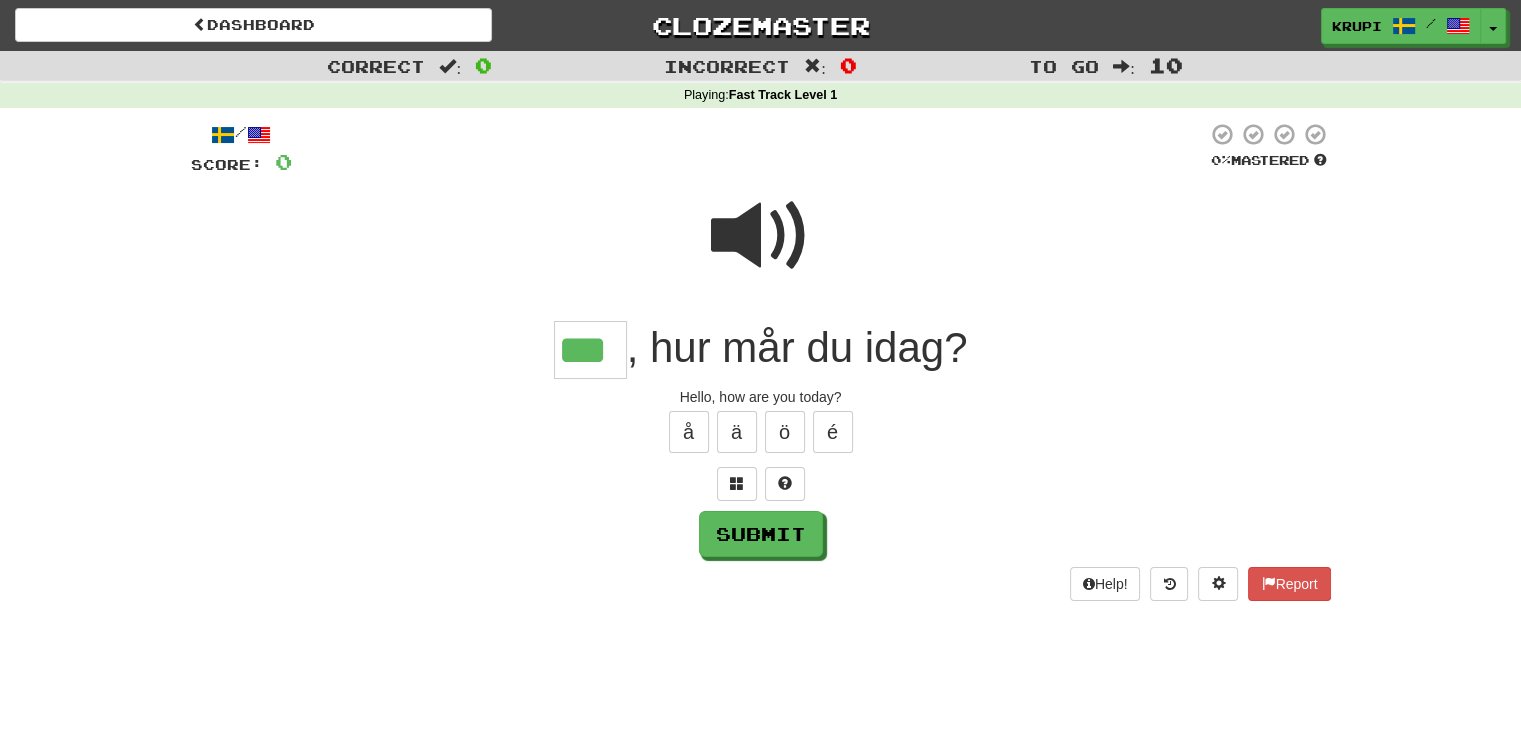 type on "***" 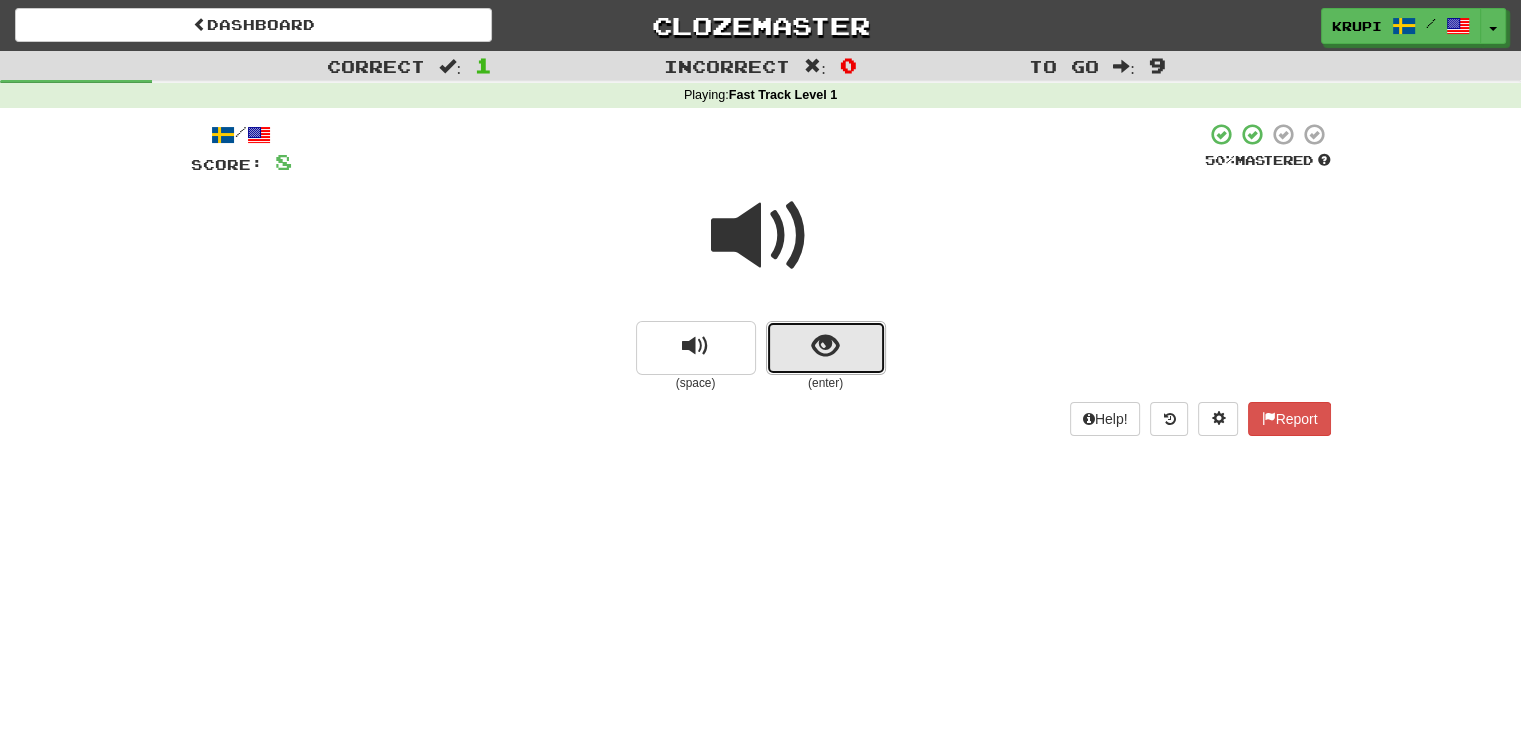 click at bounding box center [825, 346] 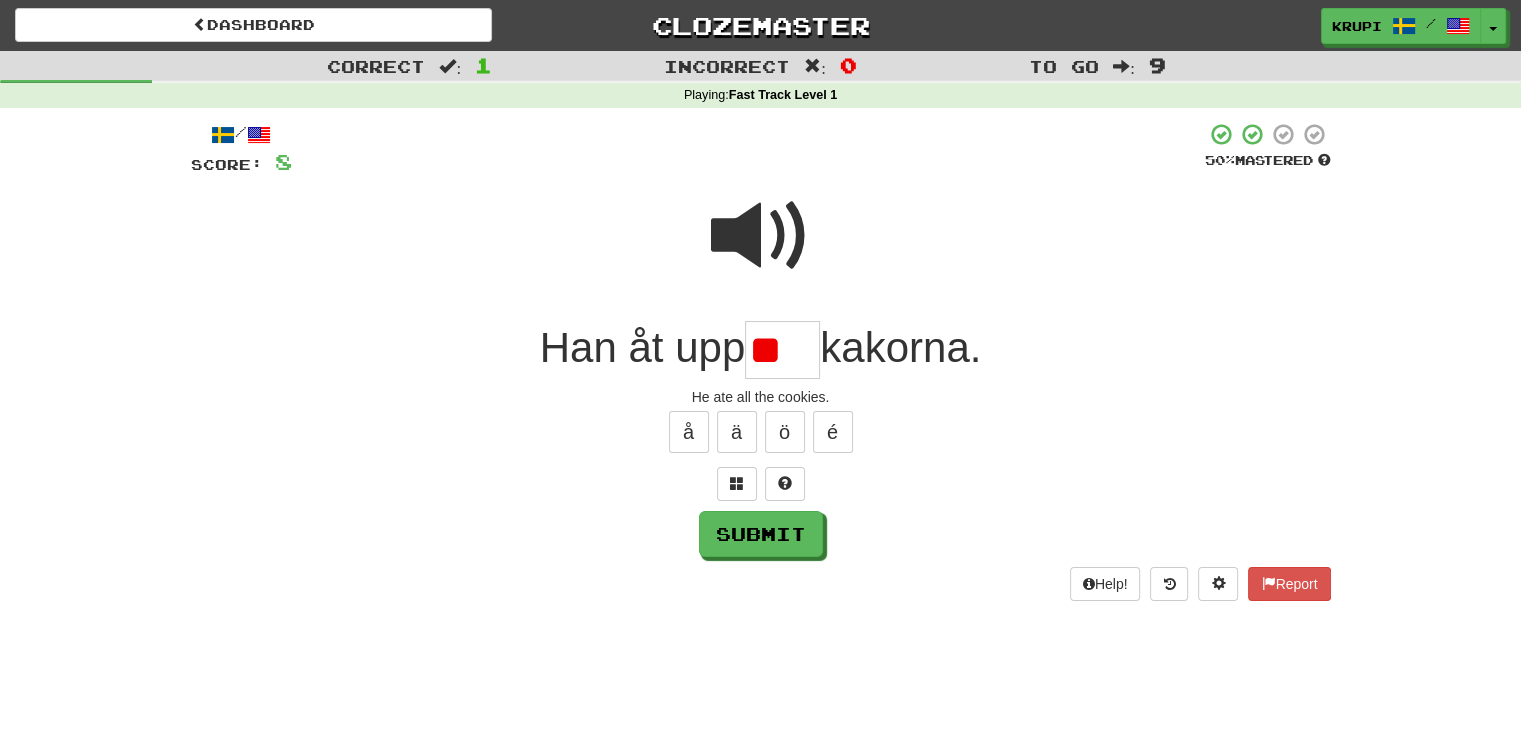 type on "*" 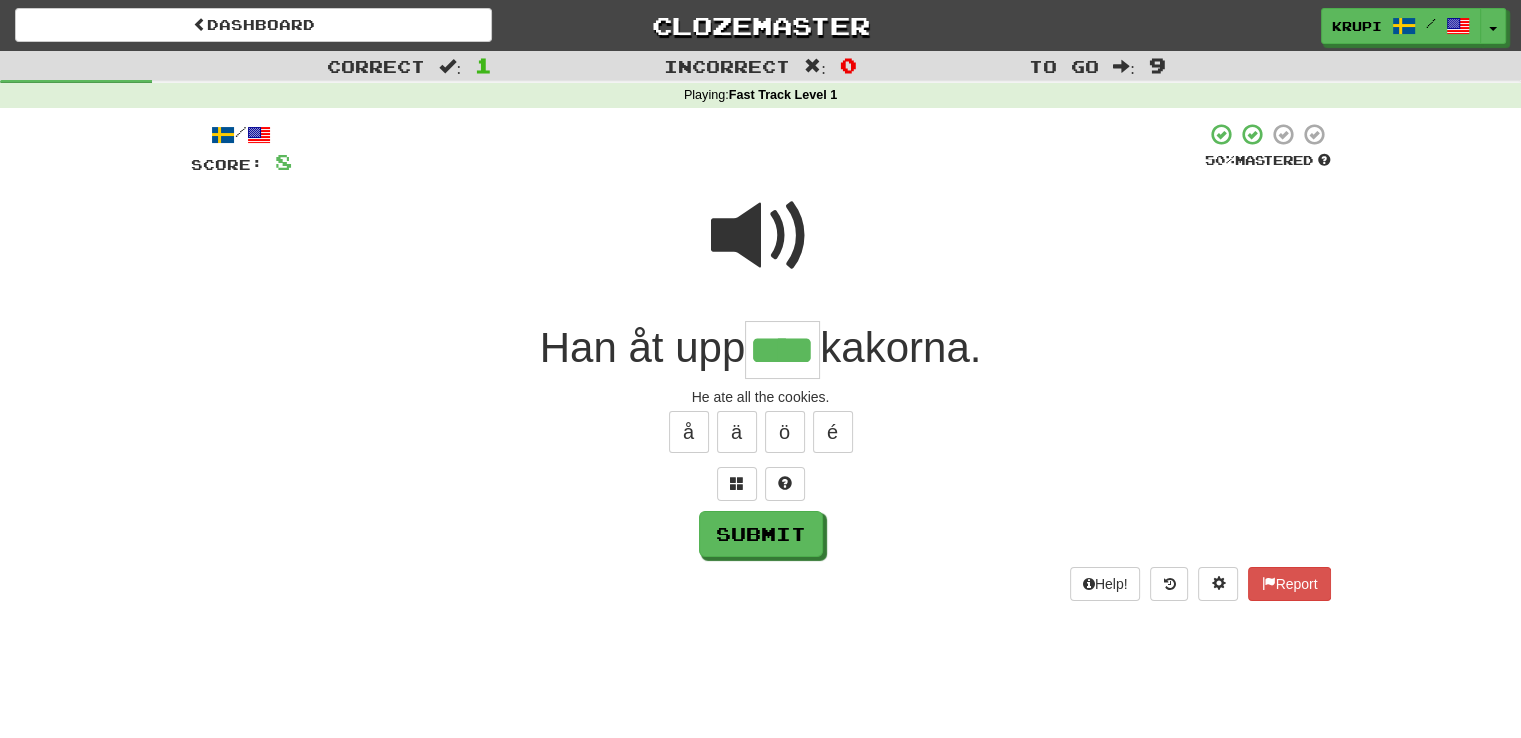 type on "****" 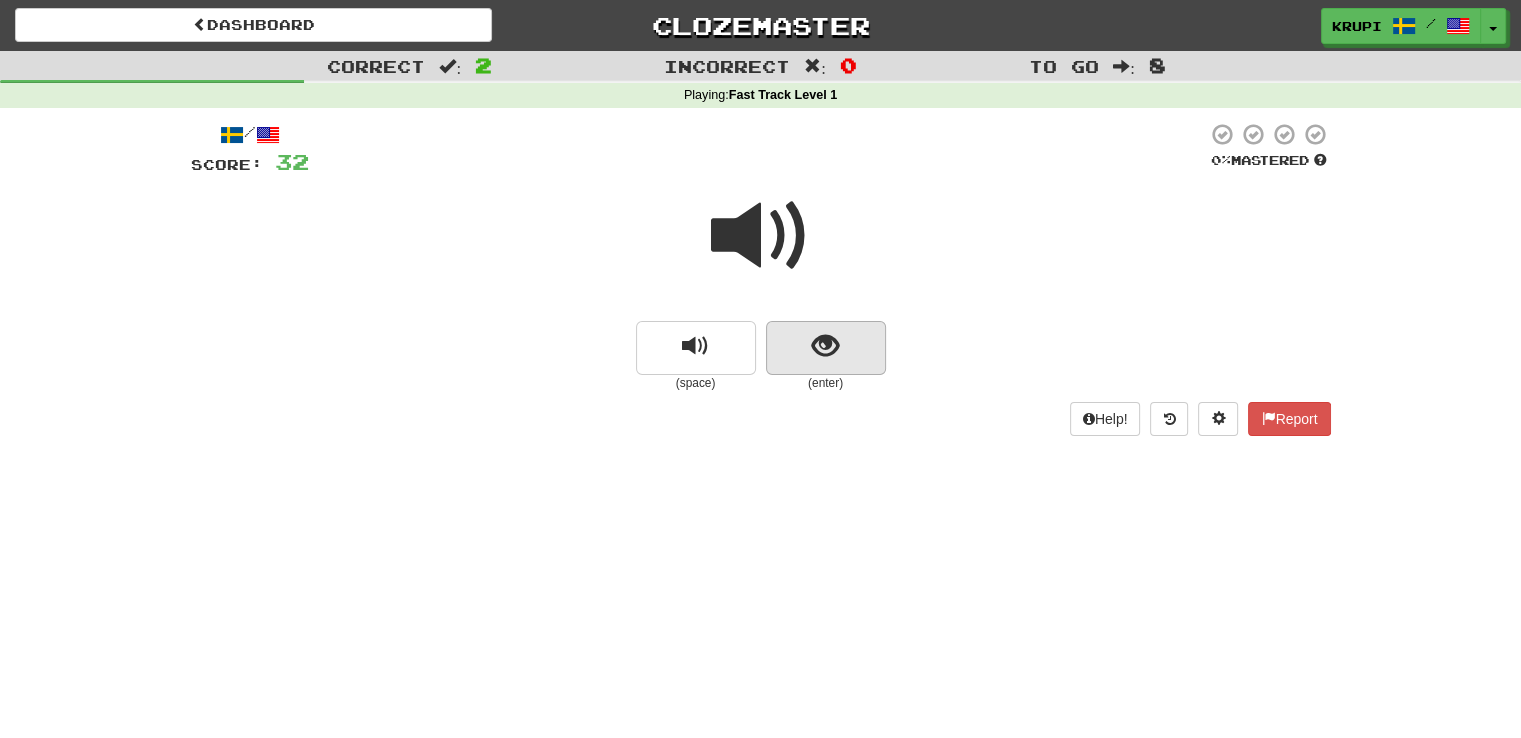 drag, startPoint x: 839, startPoint y: 397, endPoint x: 852, endPoint y: 350, distance: 48.76474 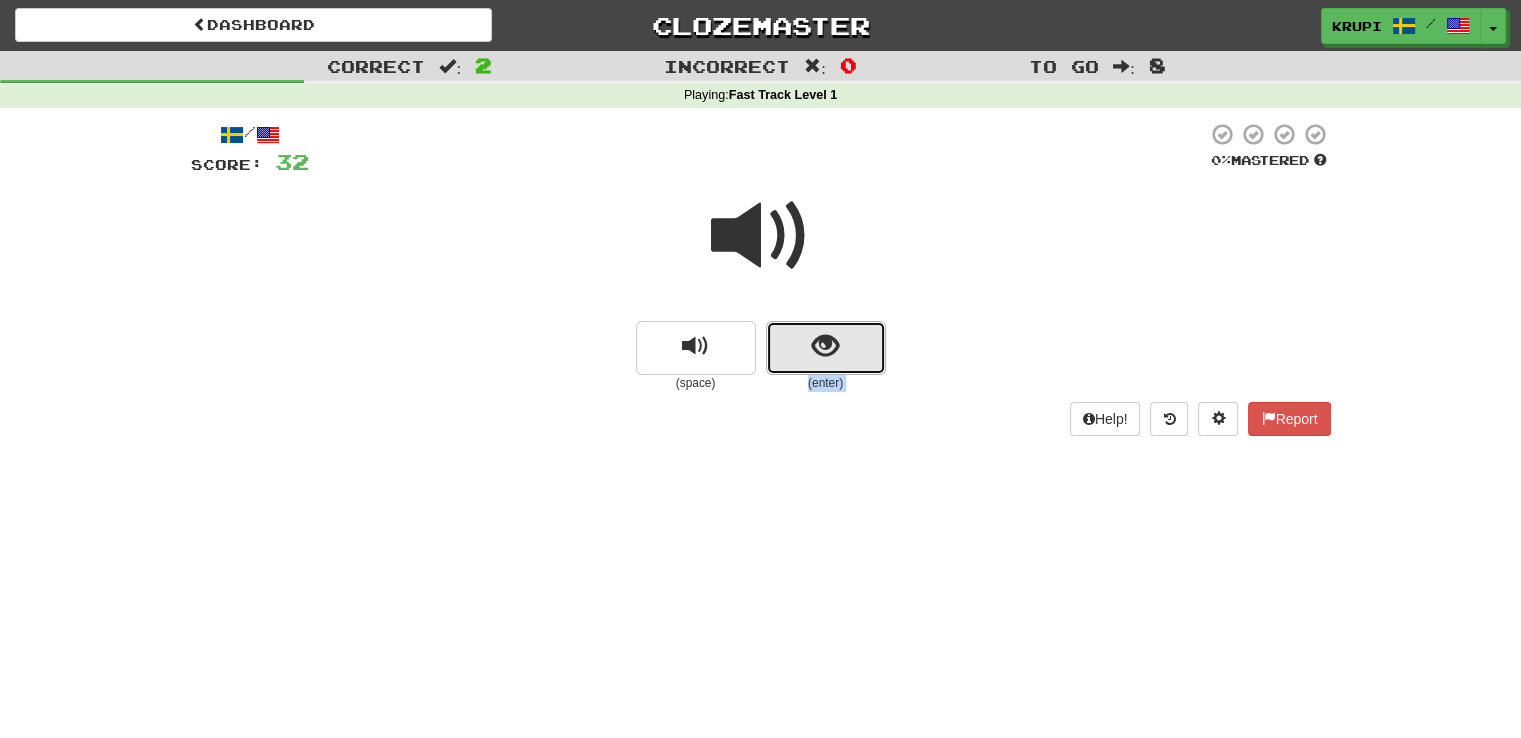 click at bounding box center [826, 348] 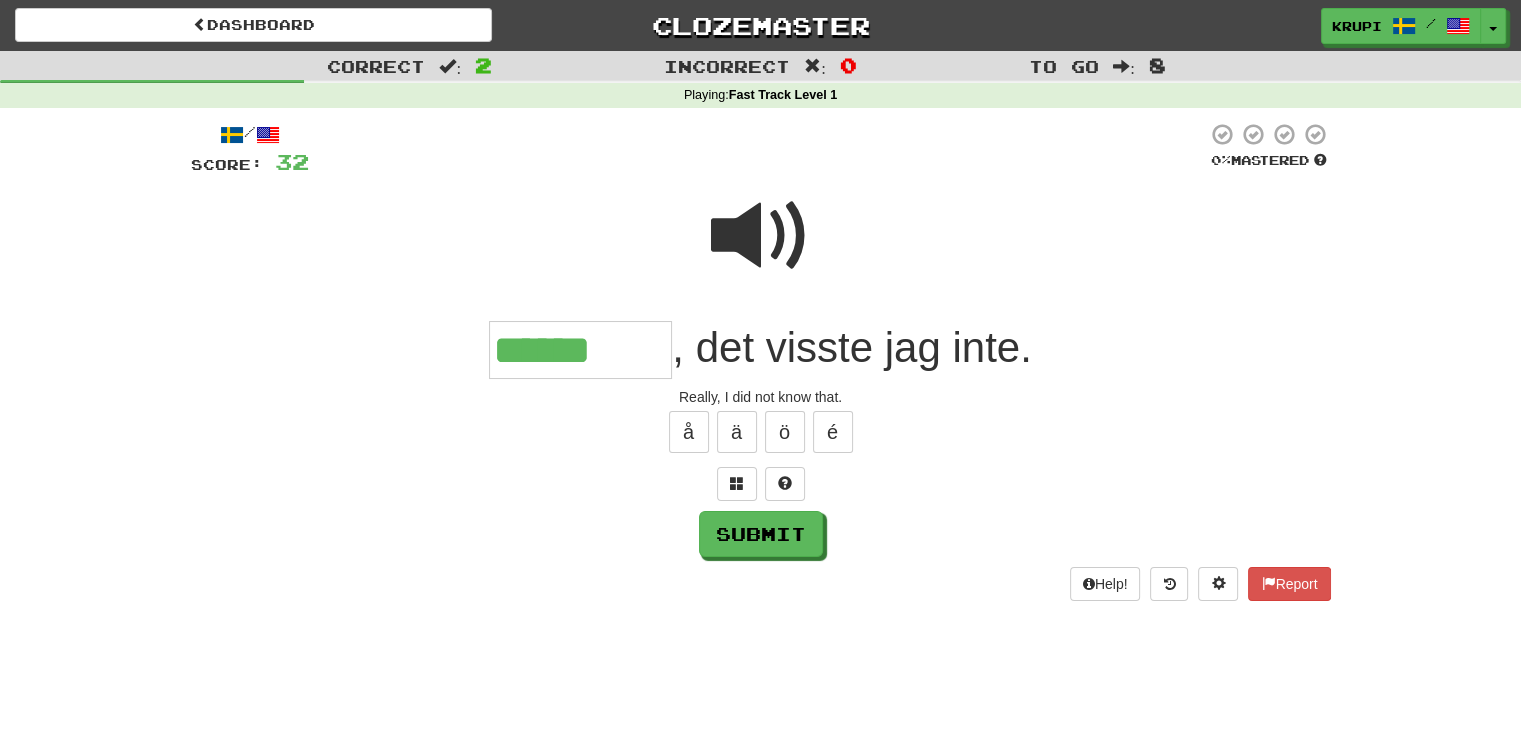 click at bounding box center (761, 236) 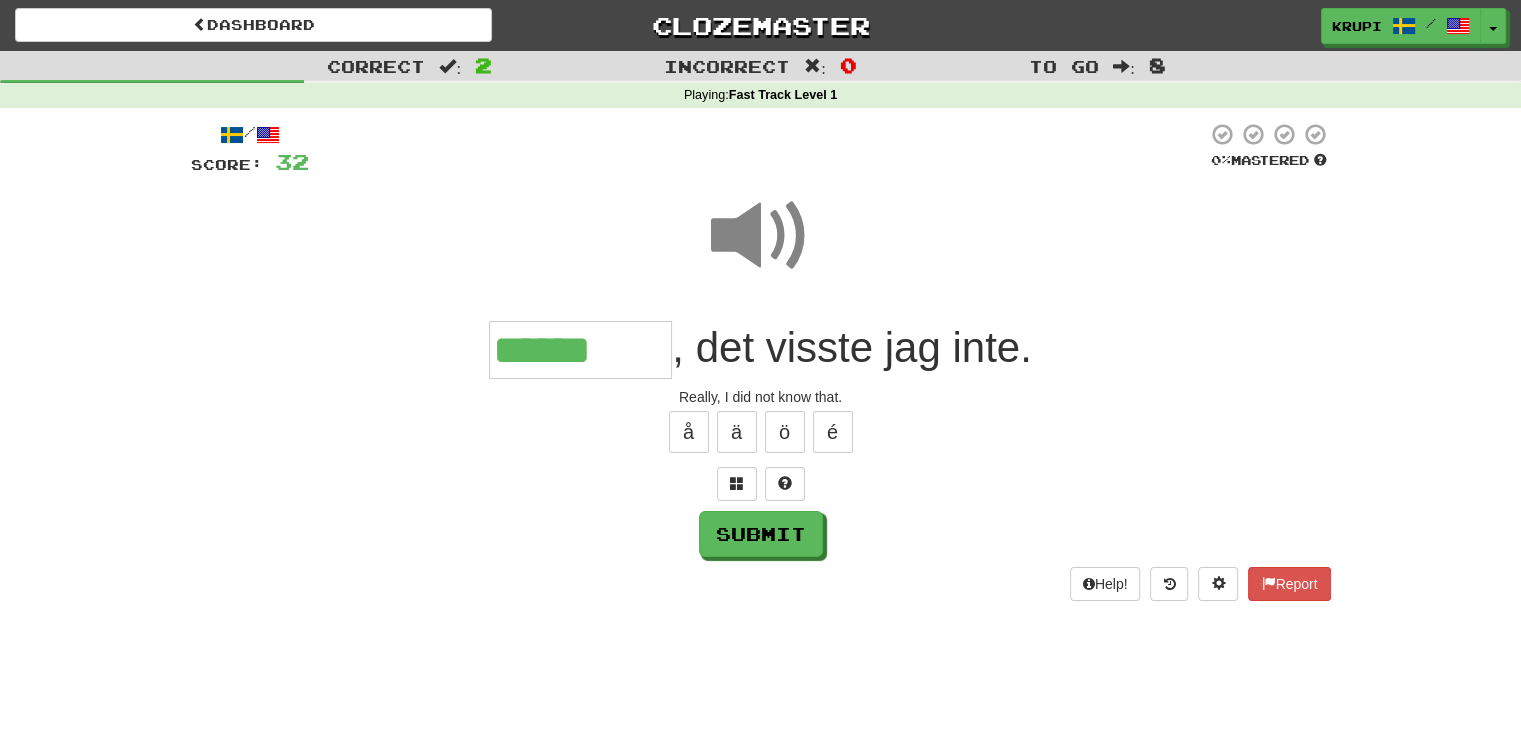 click on "******" at bounding box center [580, 350] 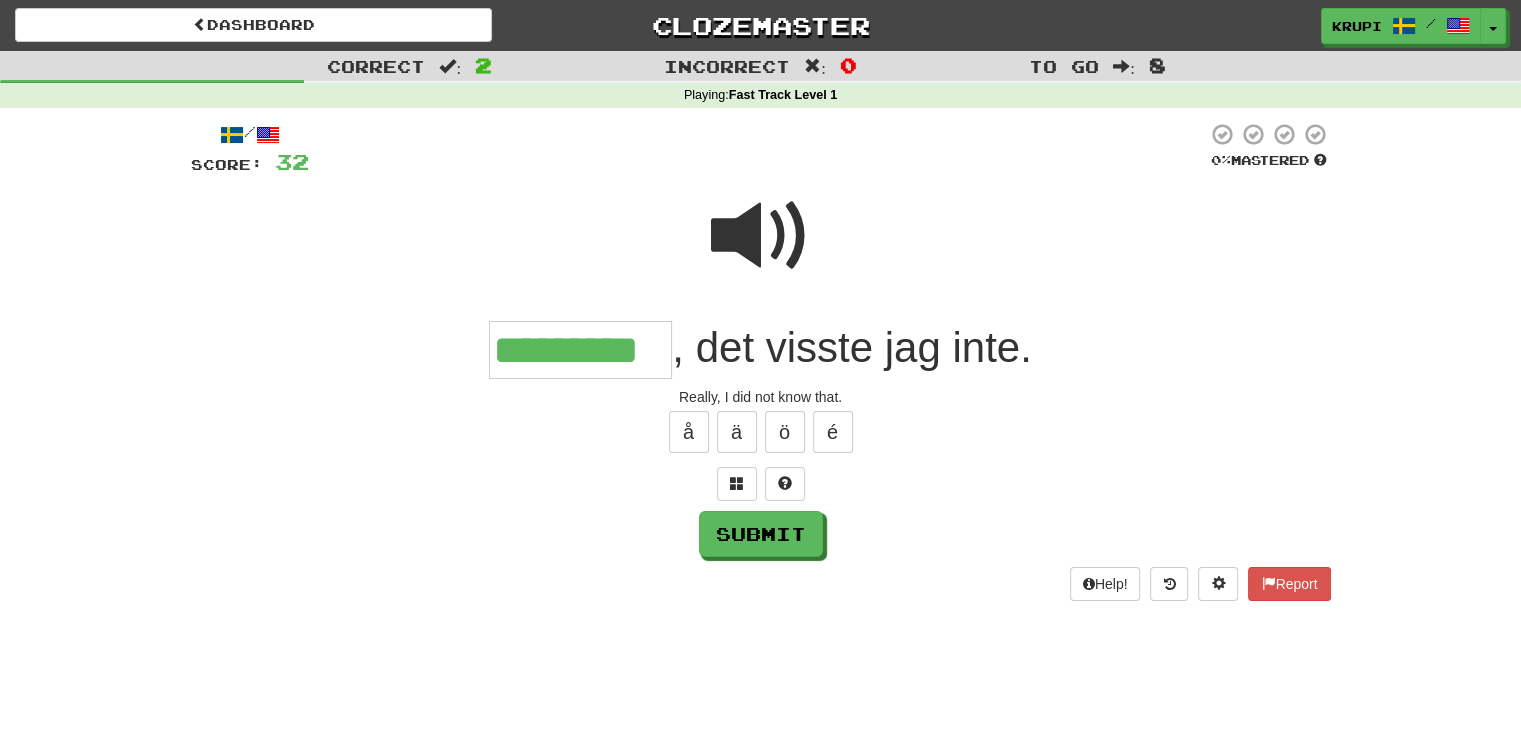 type on "*********" 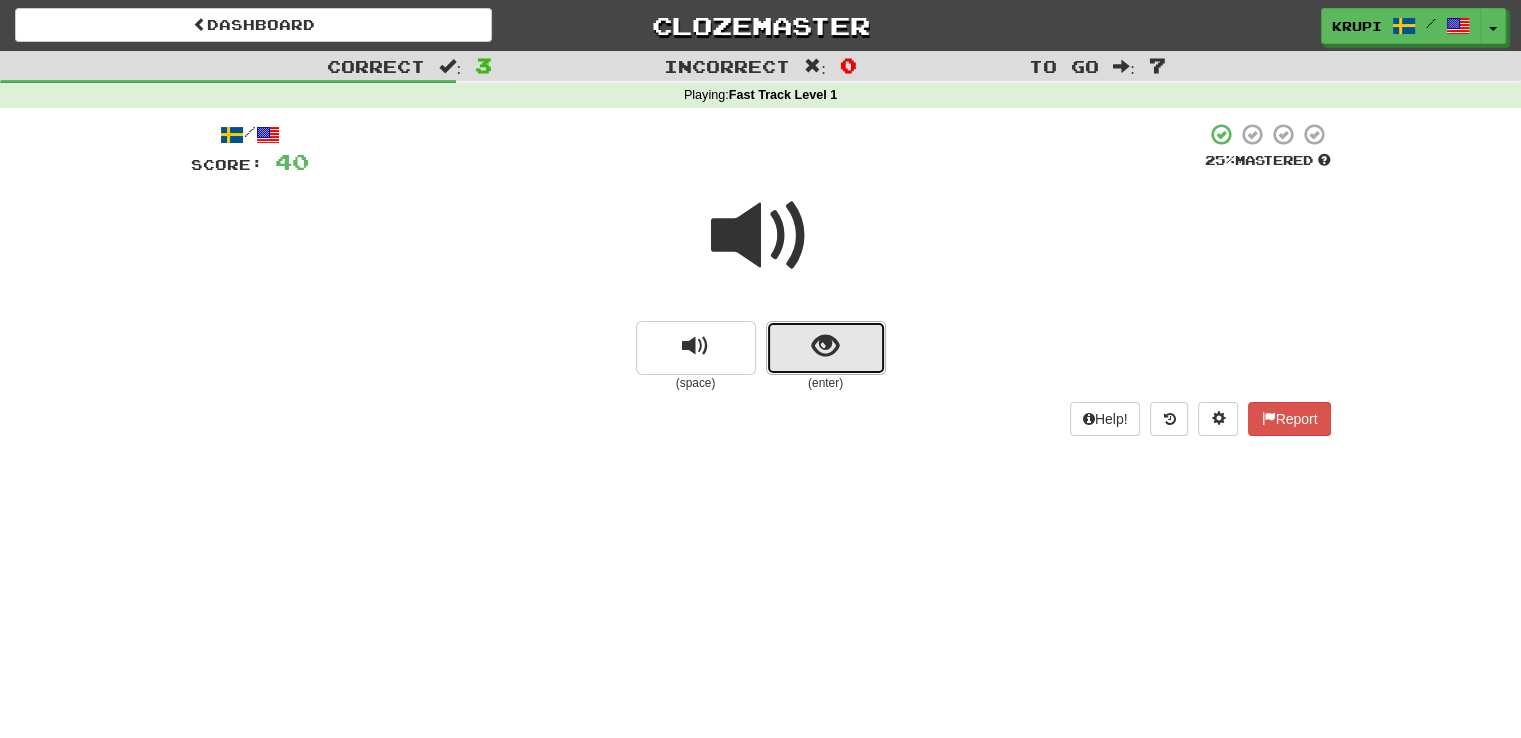 click at bounding box center (825, 346) 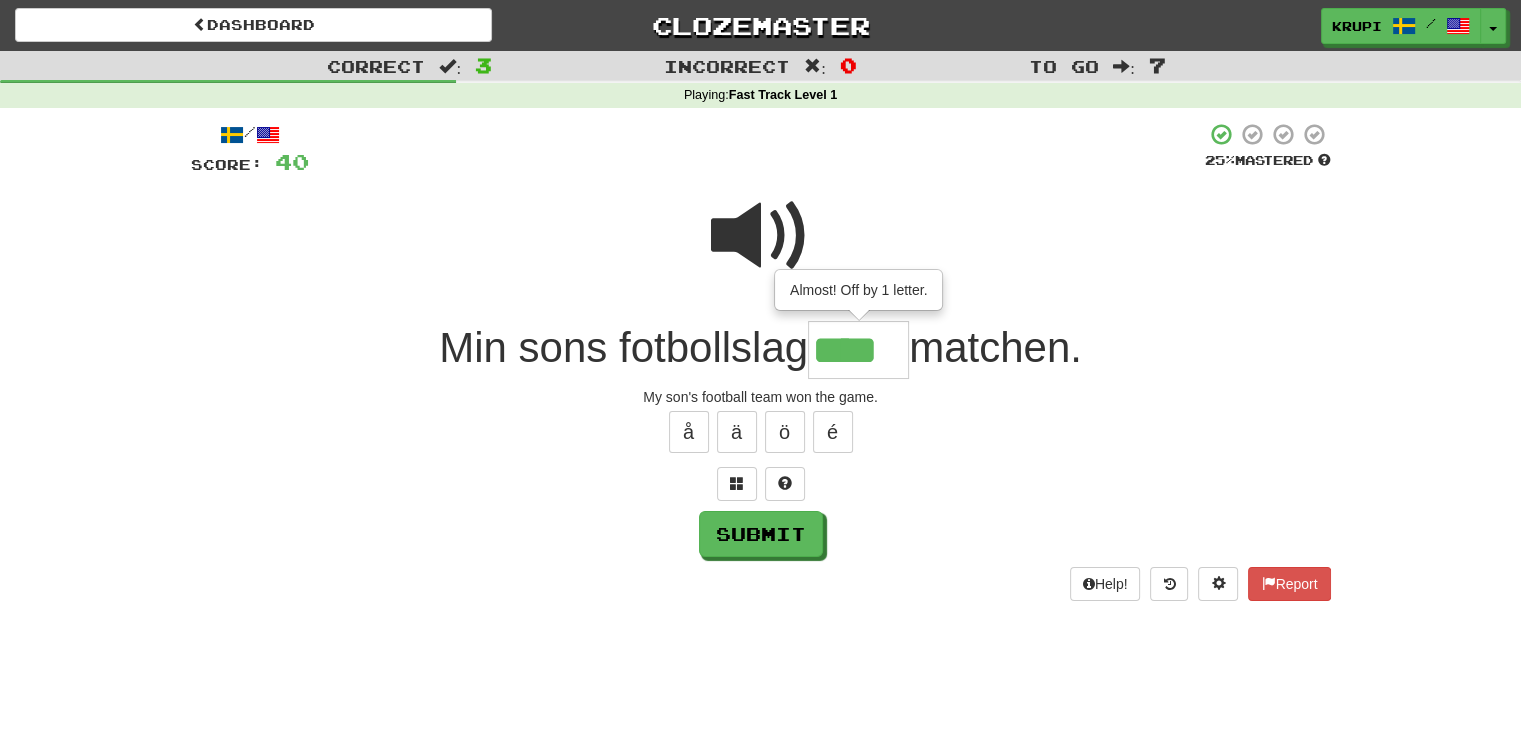 type on "****" 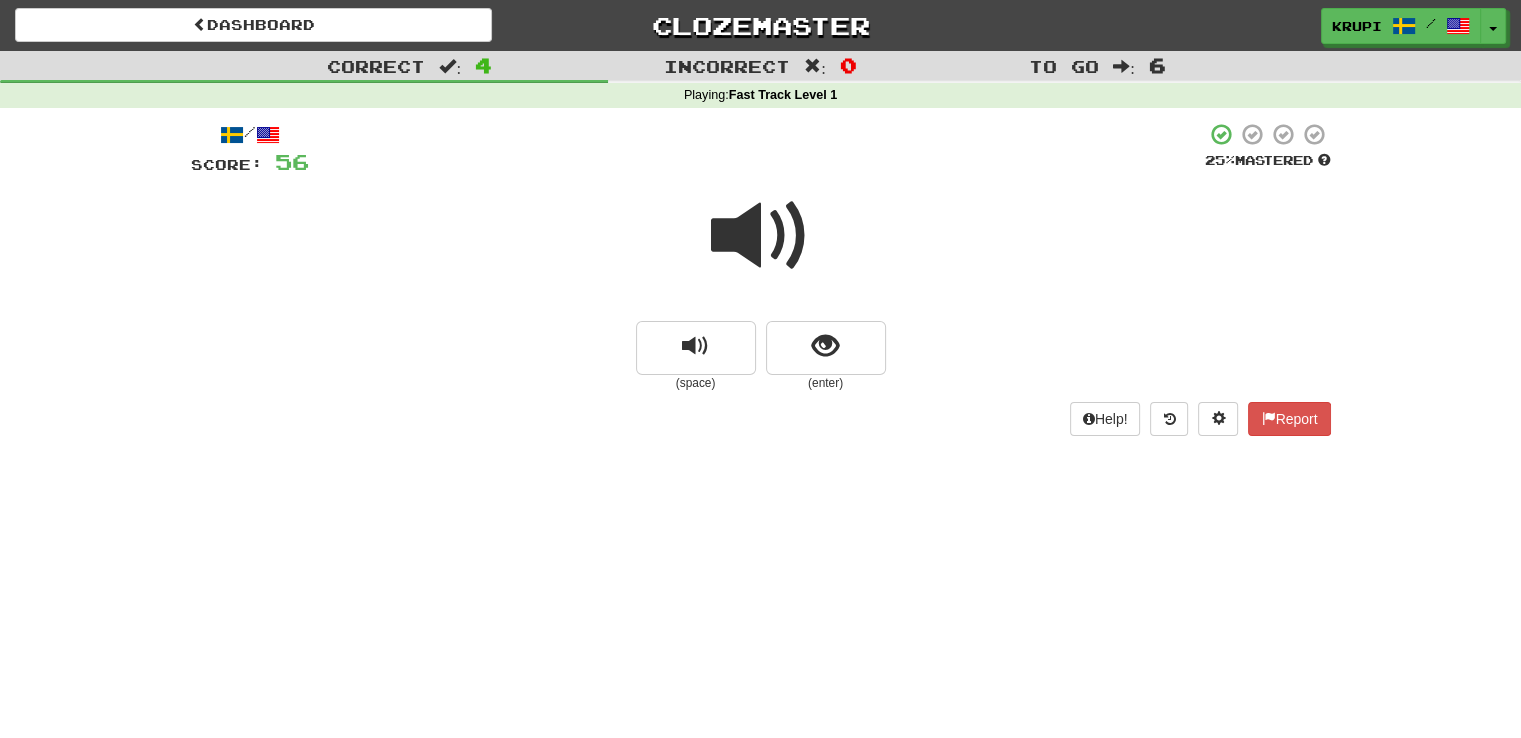drag, startPoint x: 834, startPoint y: 297, endPoint x: 832, endPoint y: 314, distance: 17.117243 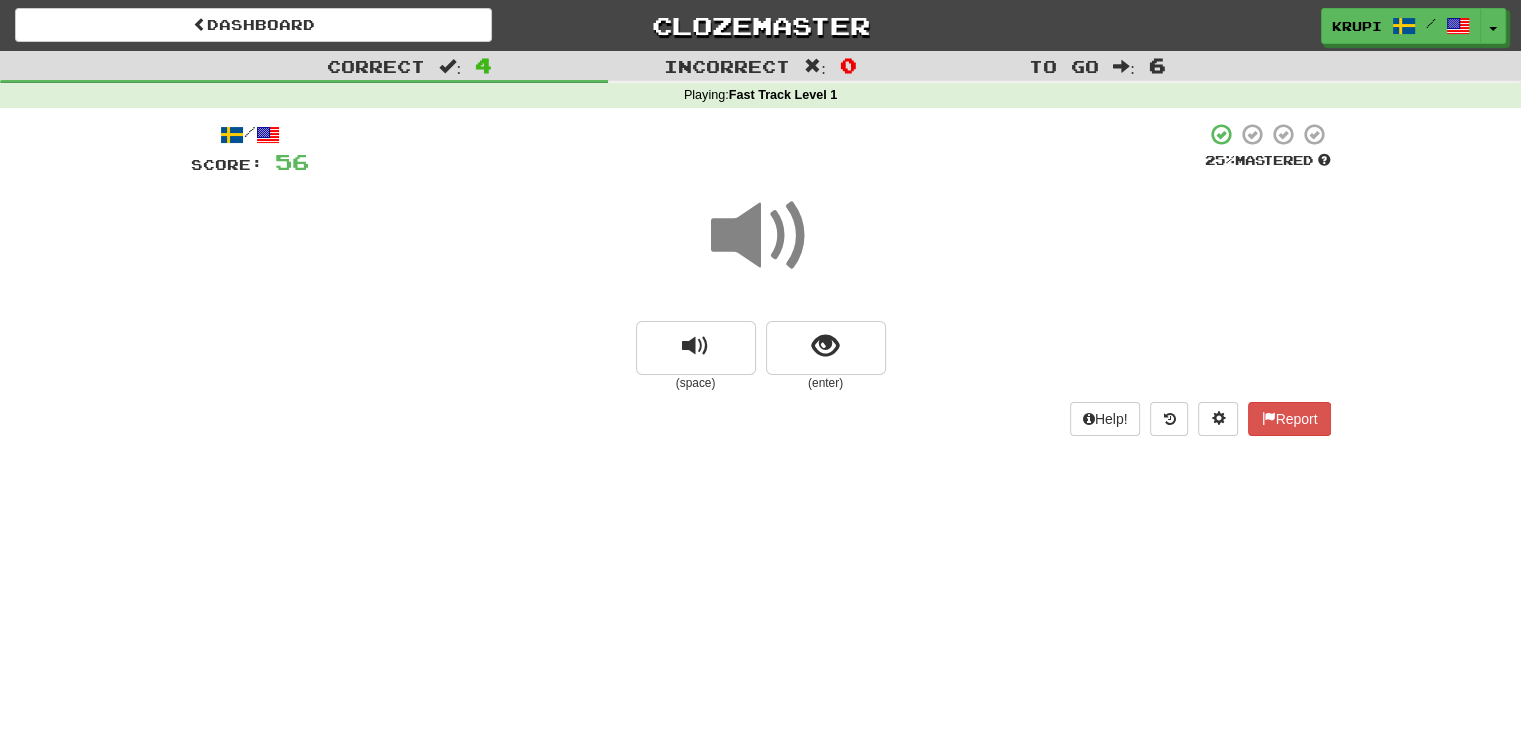 click at bounding box center (761, 249) 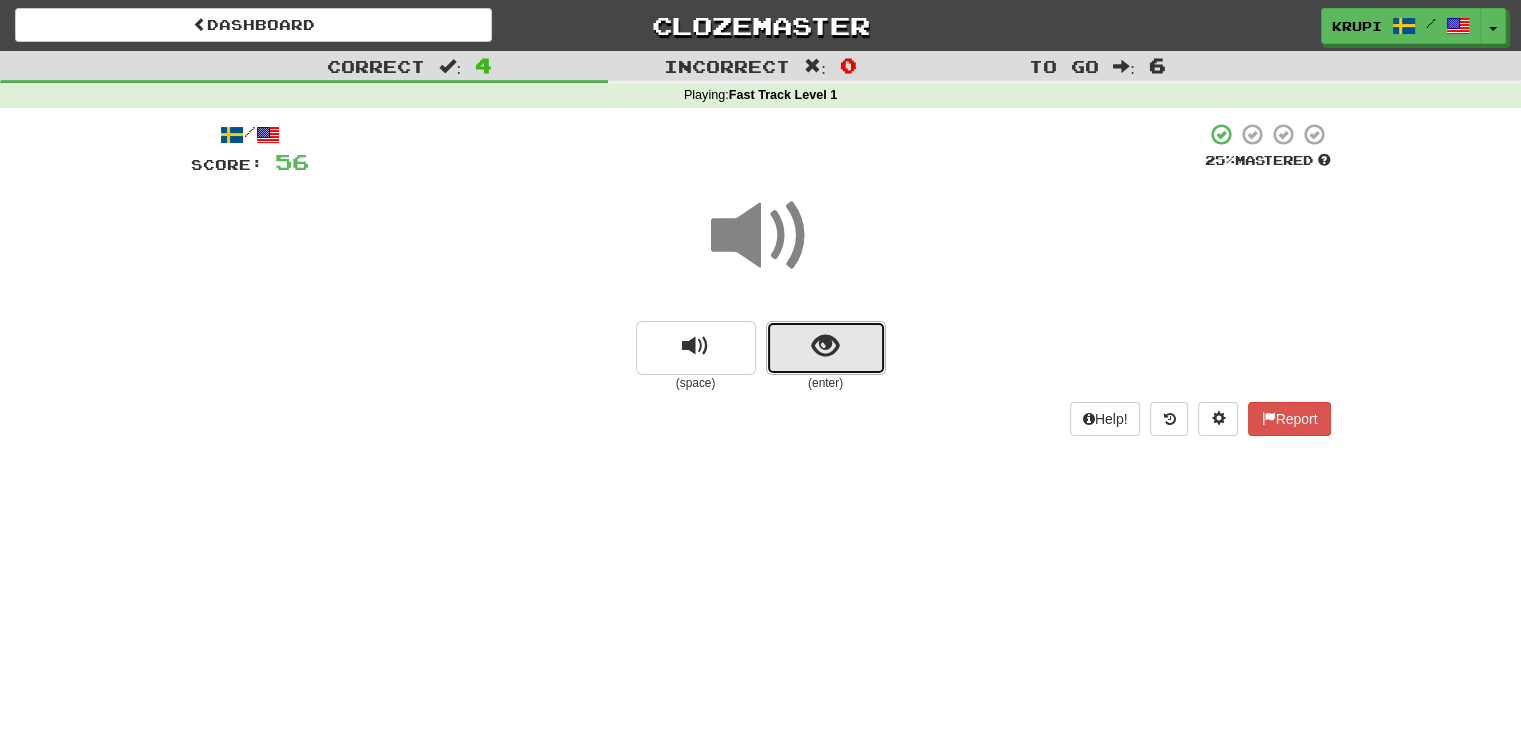 click at bounding box center (825, 346) 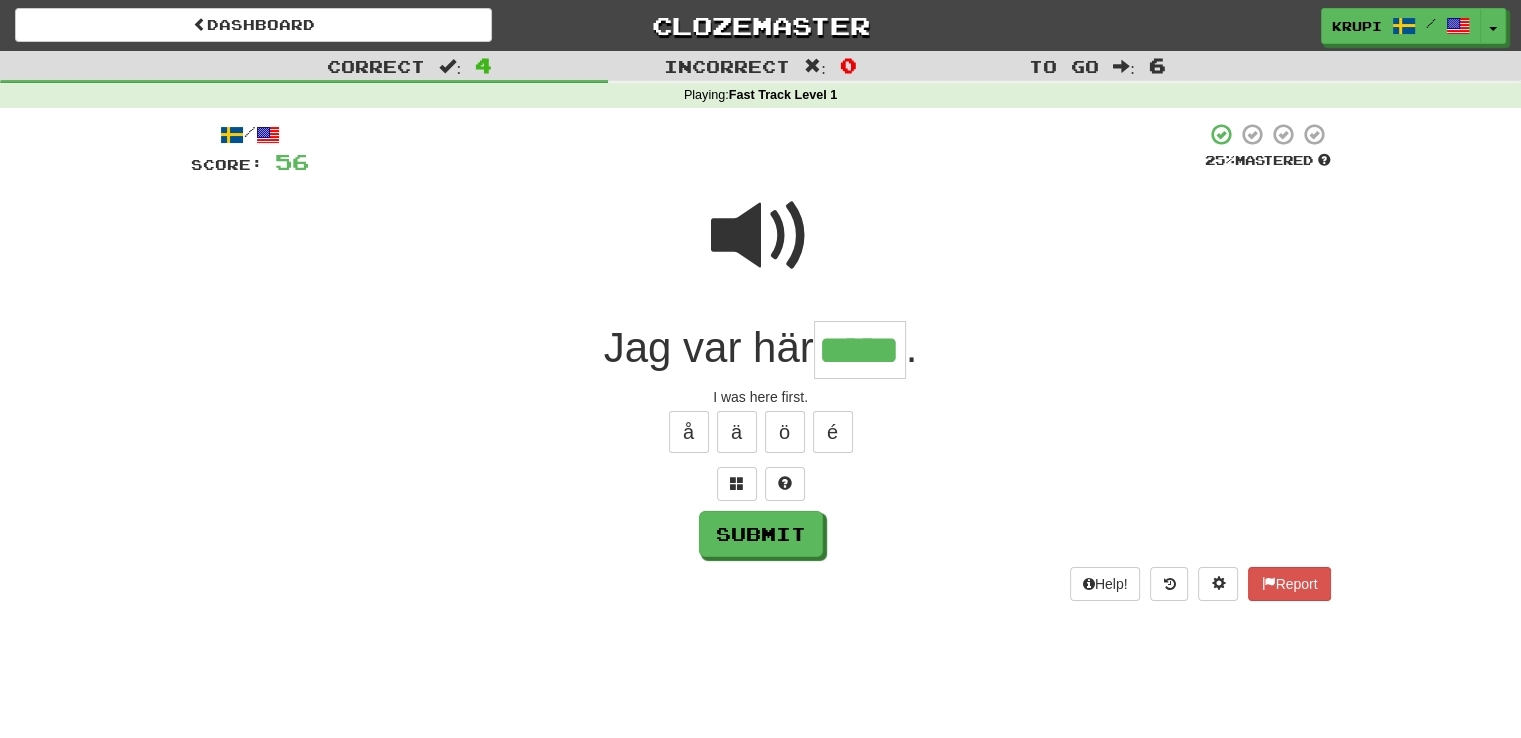type on "*****" 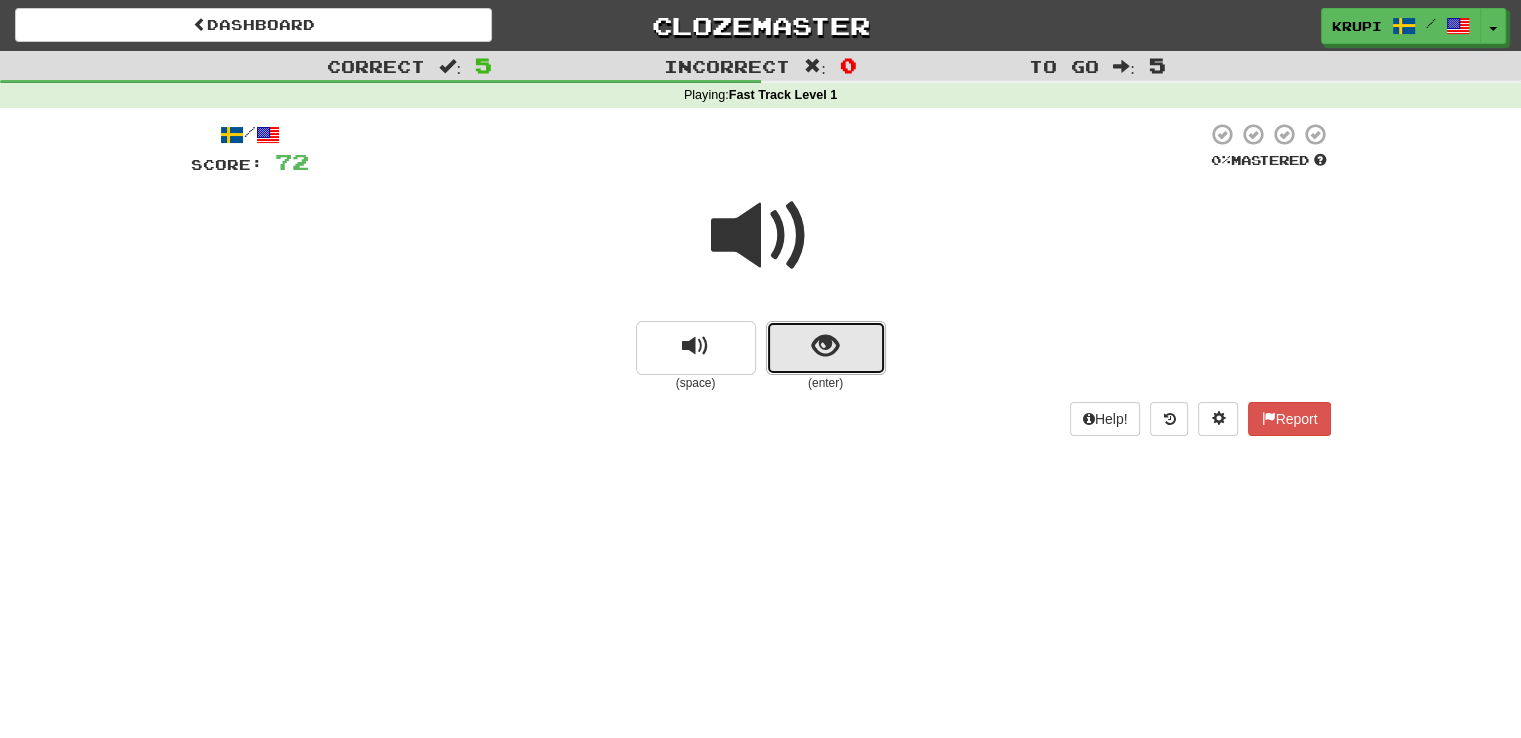 click at bounding box center [826, 348] 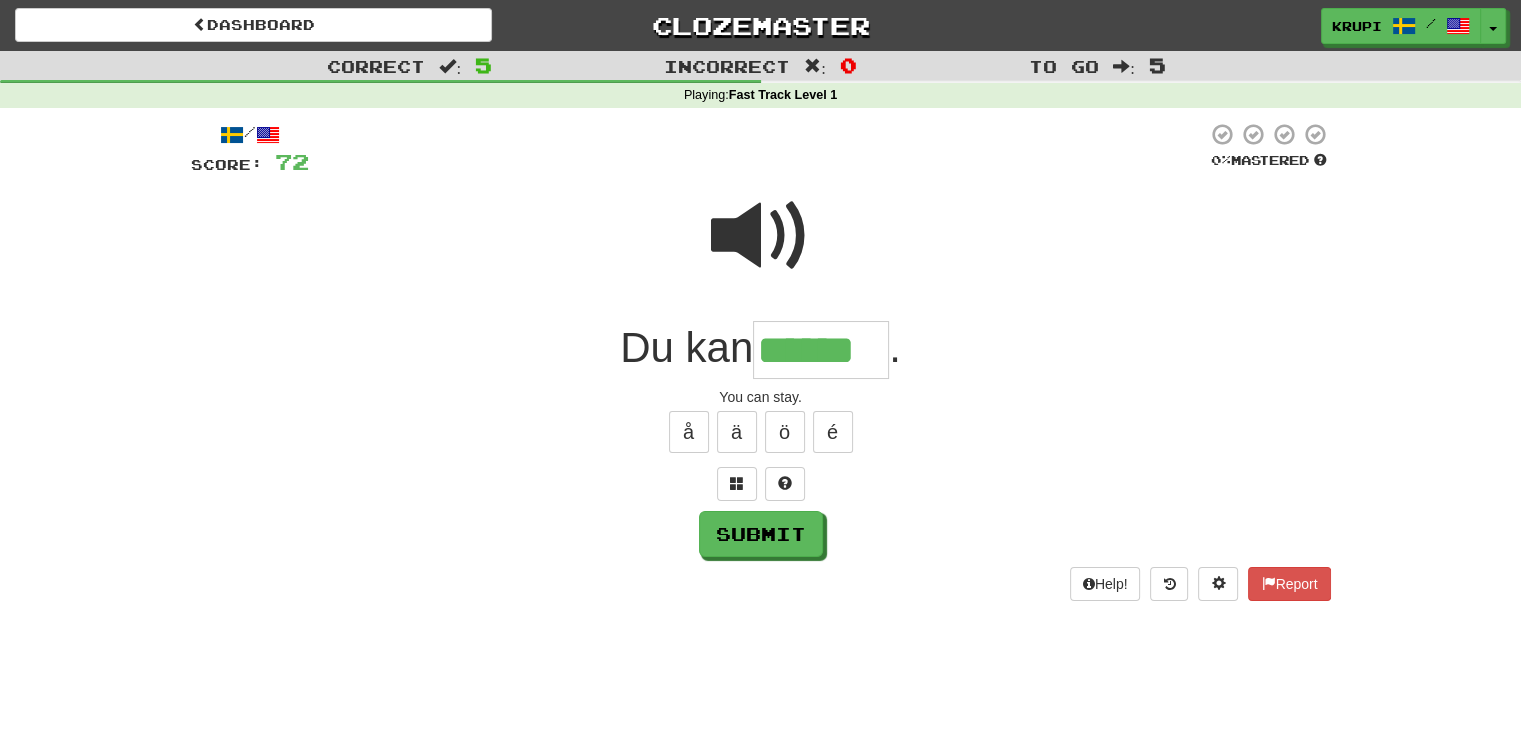 type on "******" 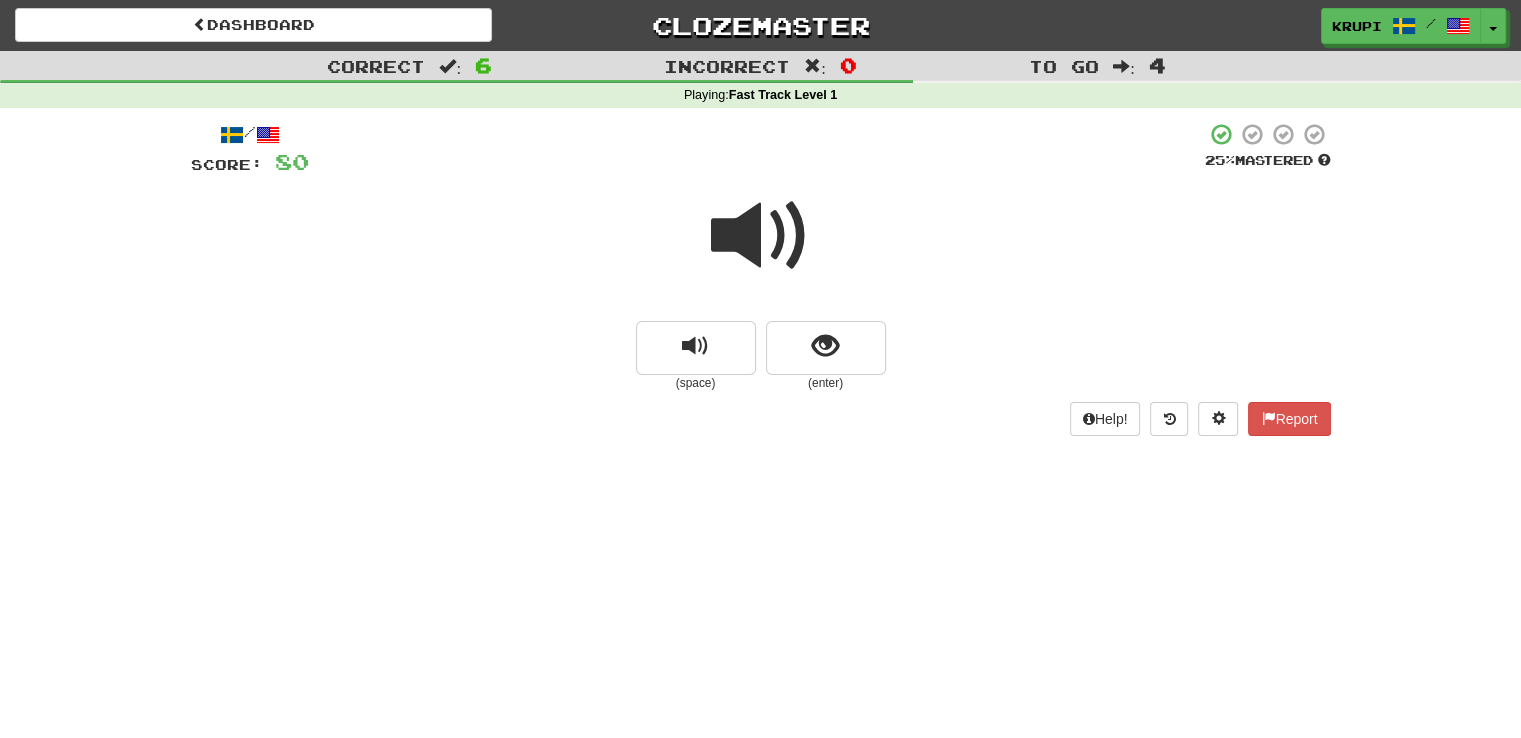 click on "(enter)" at bounding box center [826, 383] 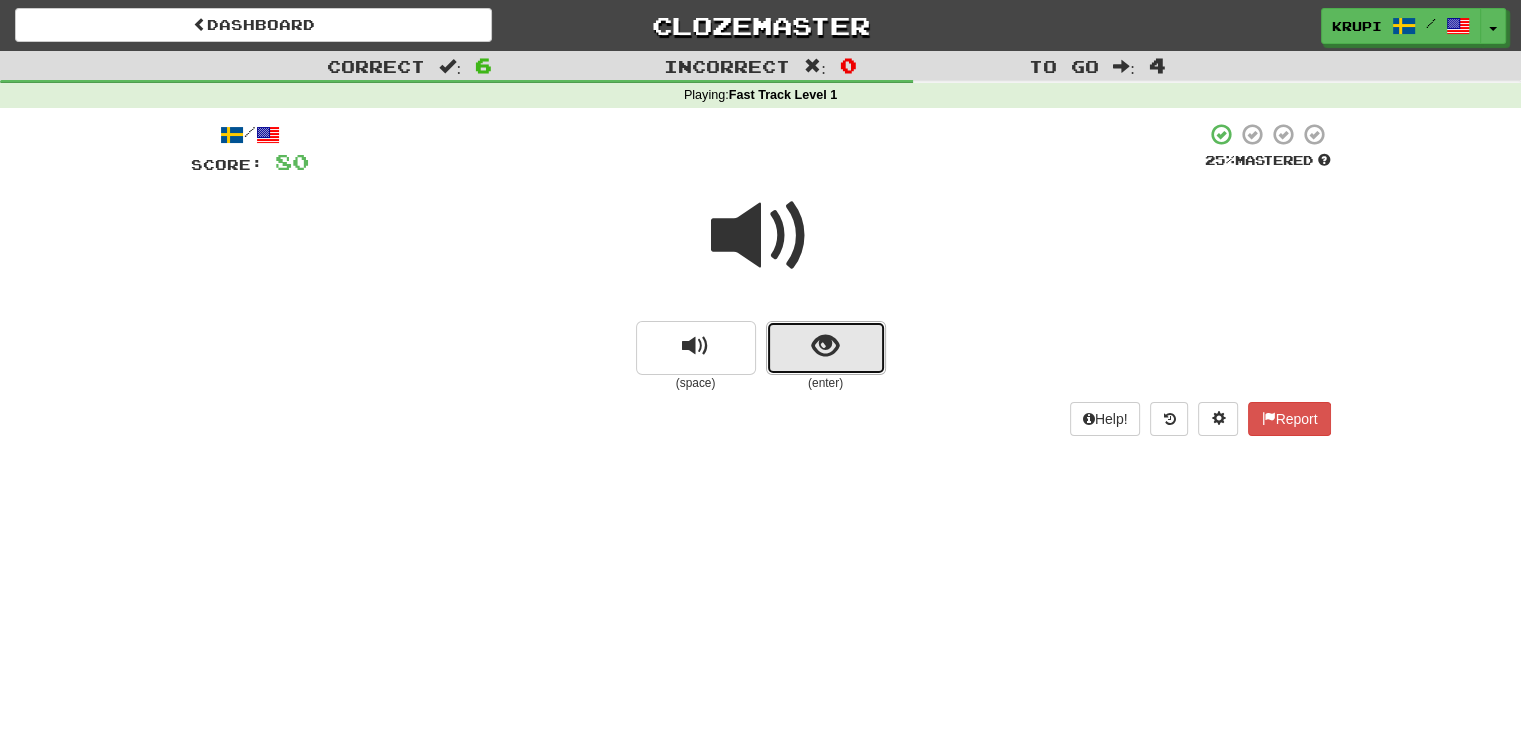 click at bounding box center (826, 348) 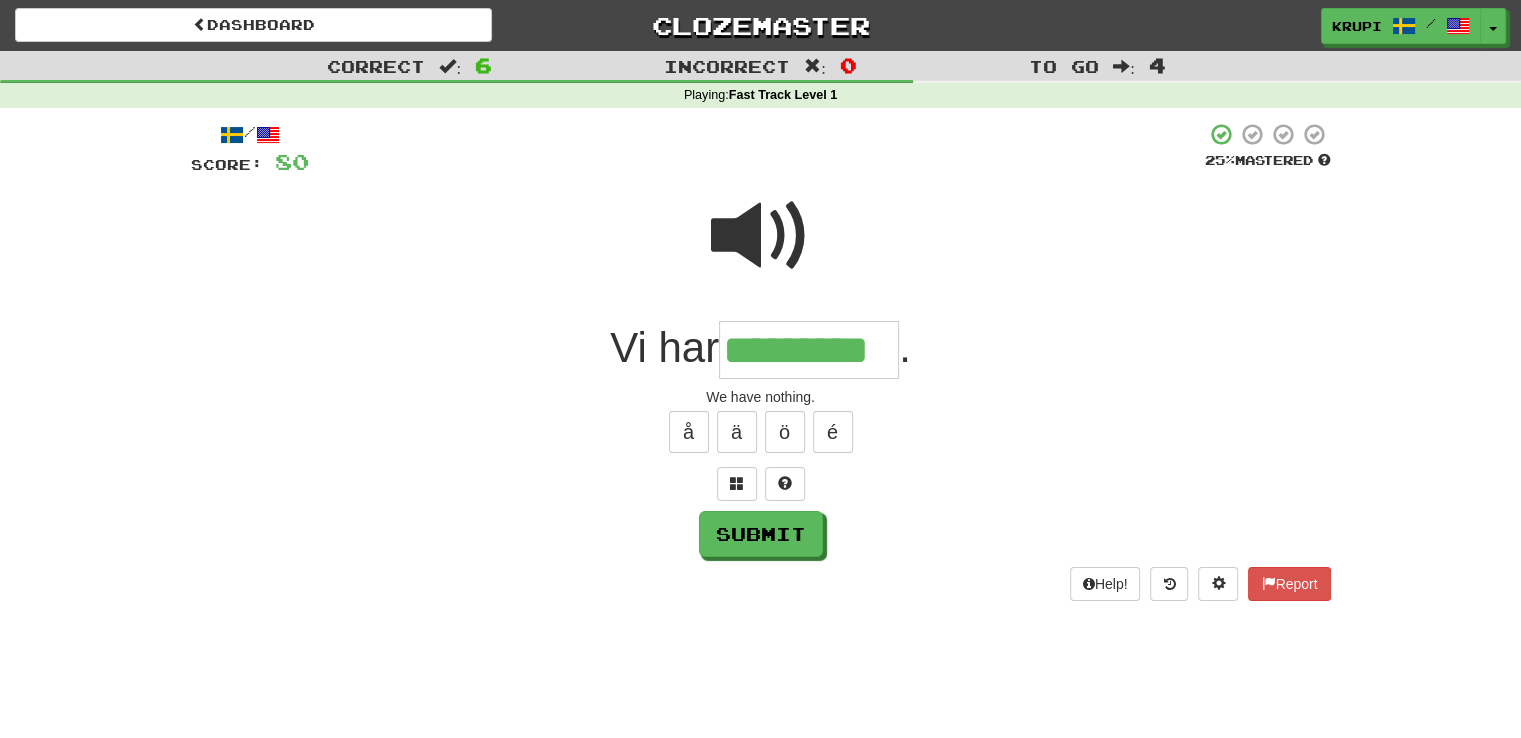 type on "*********" 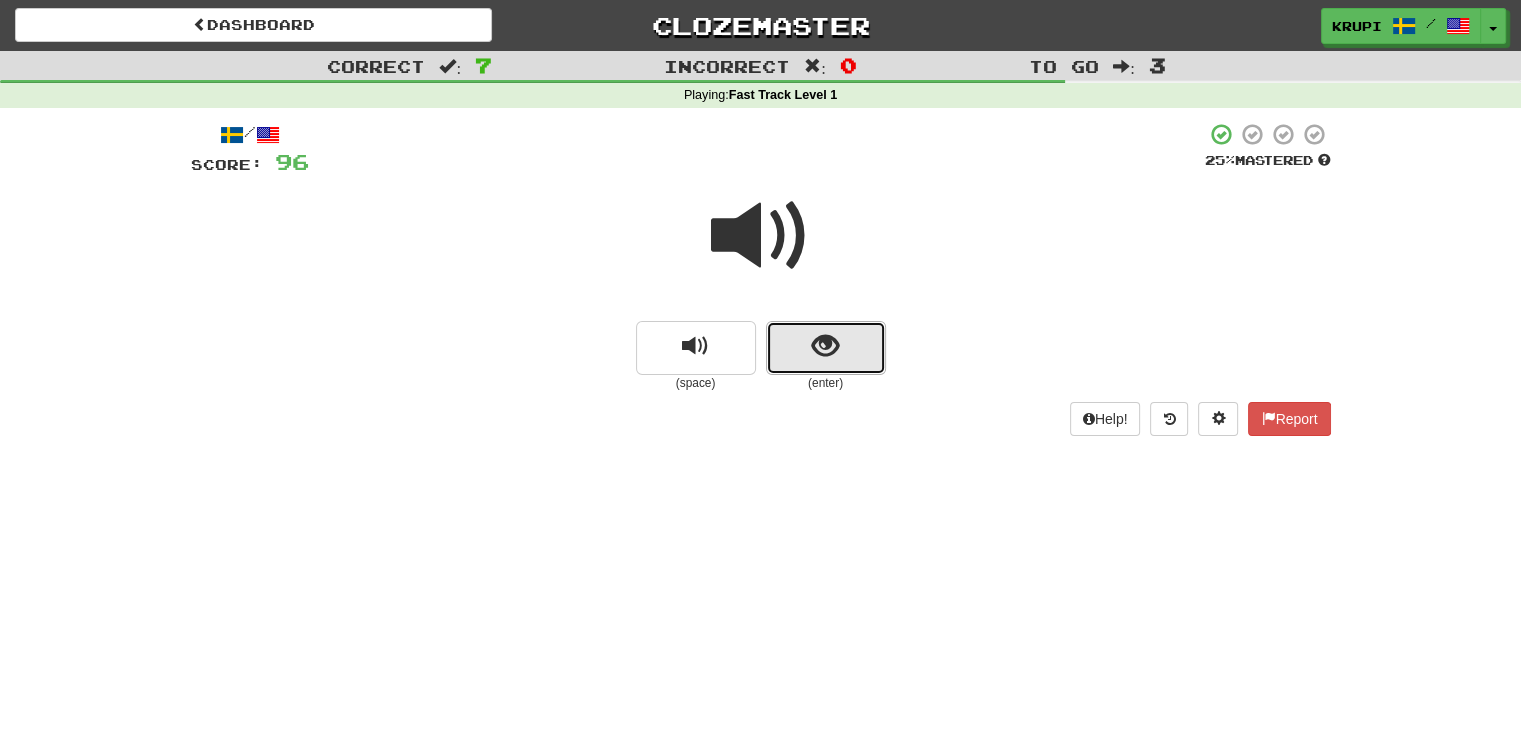 click at bounding box center [826, 348] 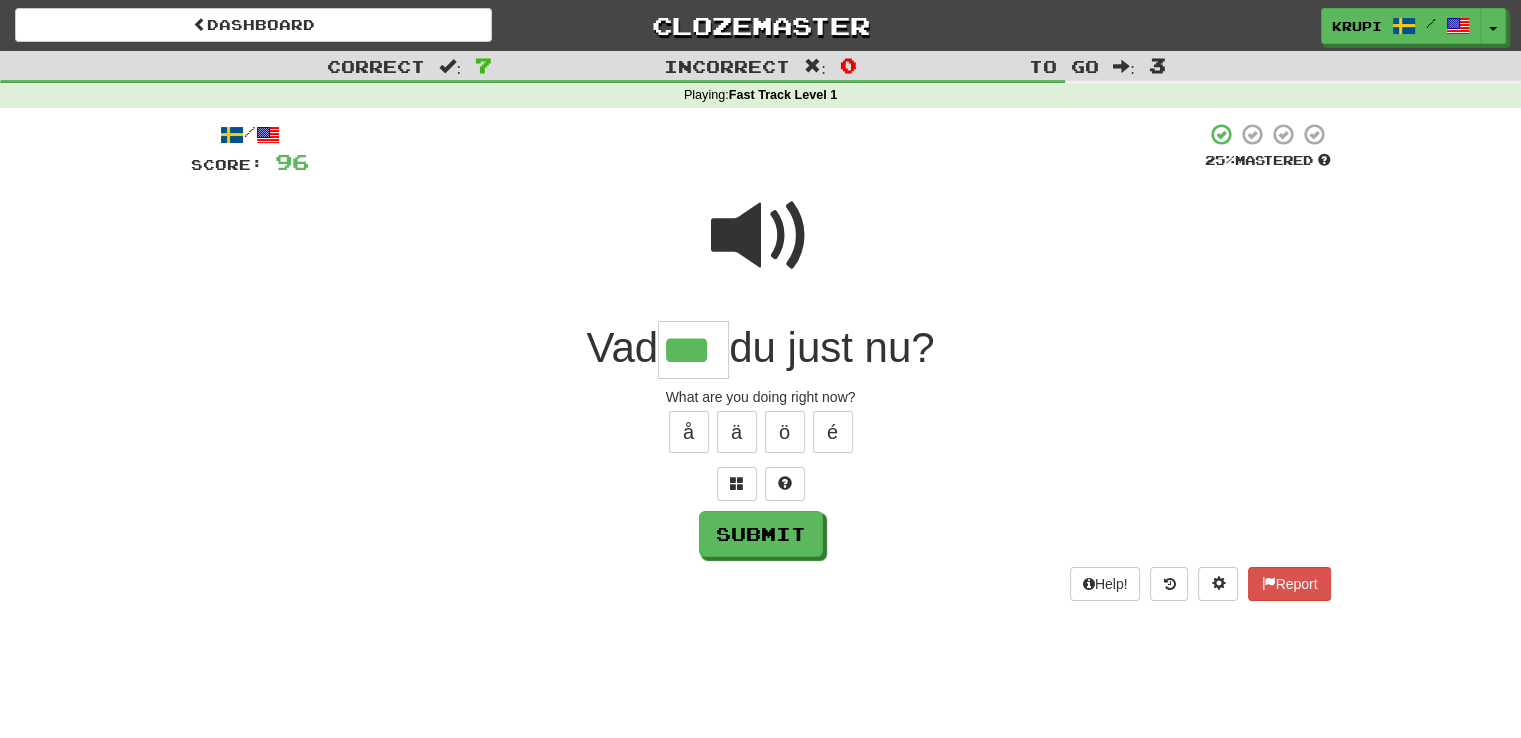 type on "***" 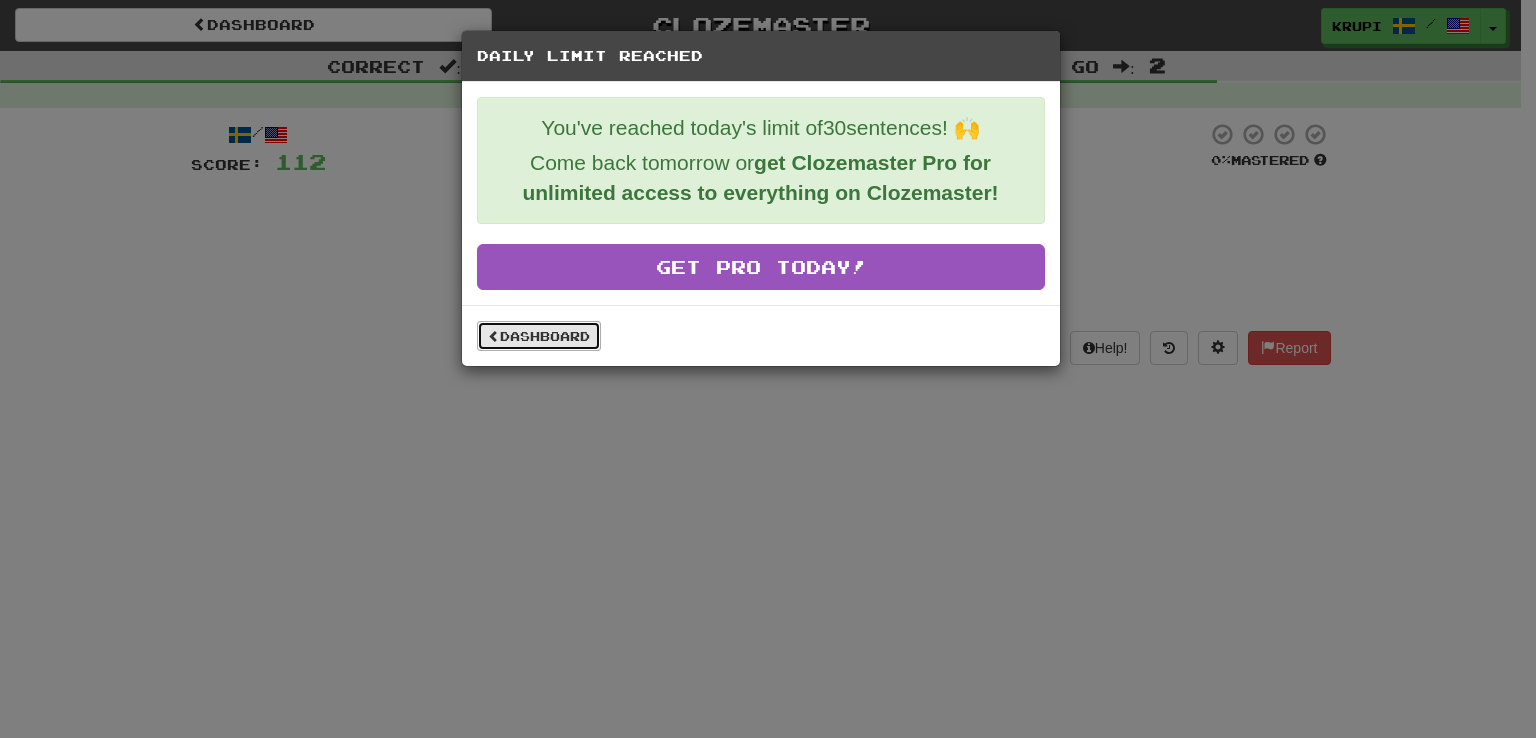 click on "Dashboard" at bounding box center (539, 336) 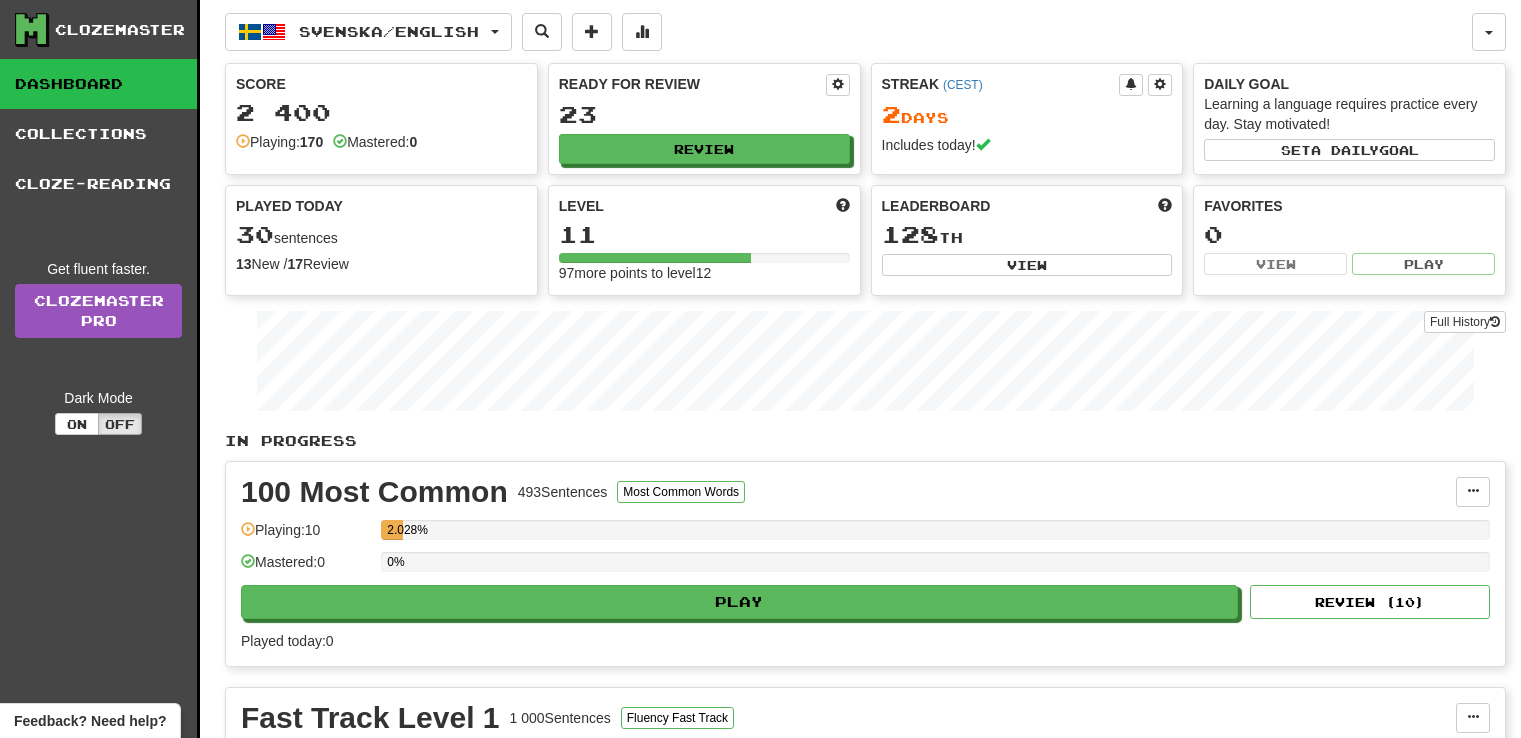 scroll, scrollTop: 0, scrollLeft: 0, axis: both 